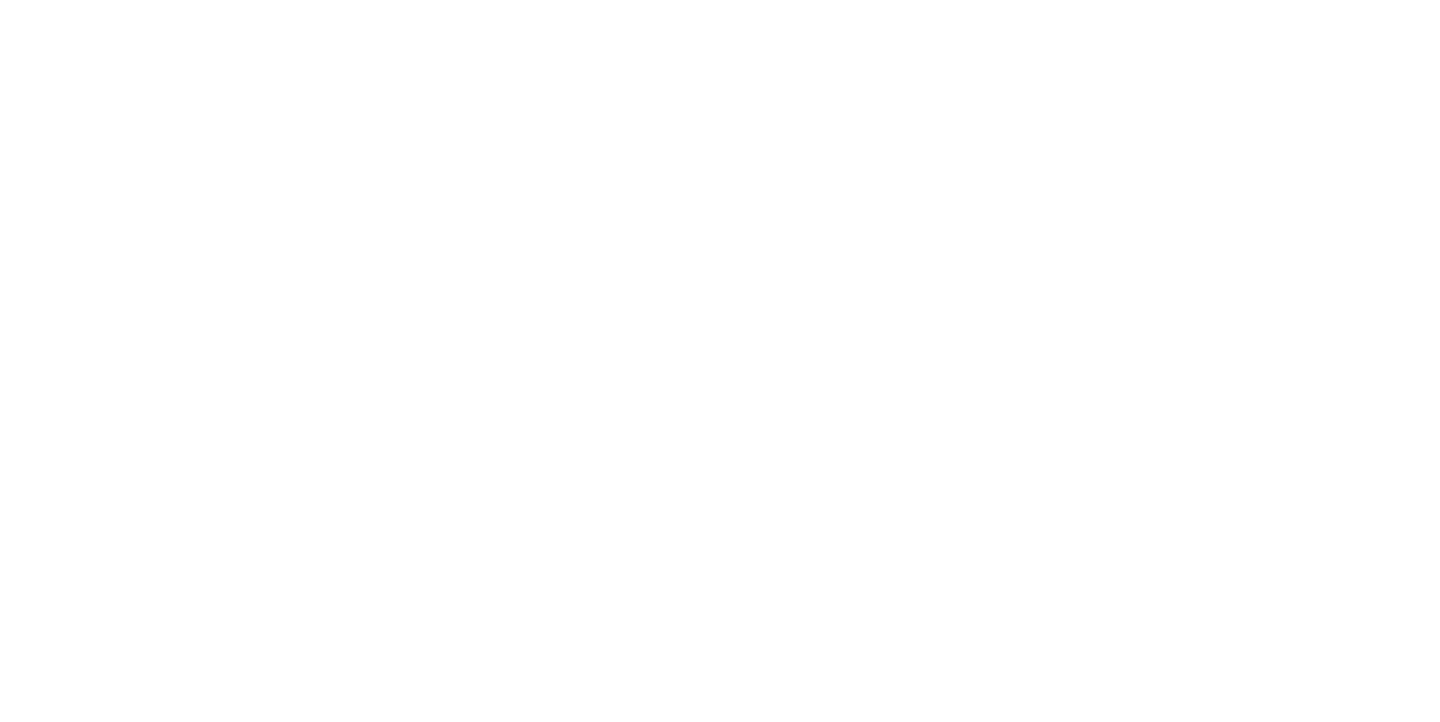 scroll, scrollTop: 0, scrollLeft: 0, axis: both 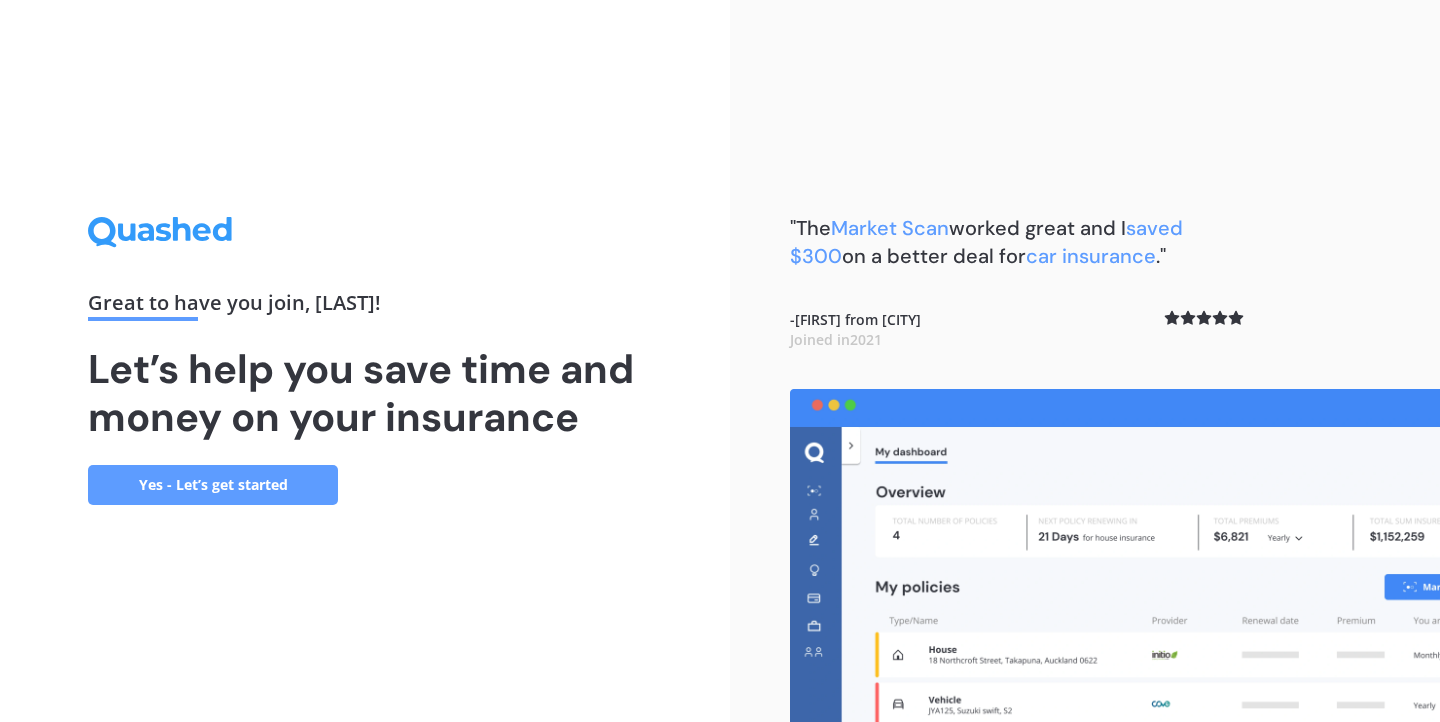 click on "Yes - Let’s get started" at bounding box center (213, 485) 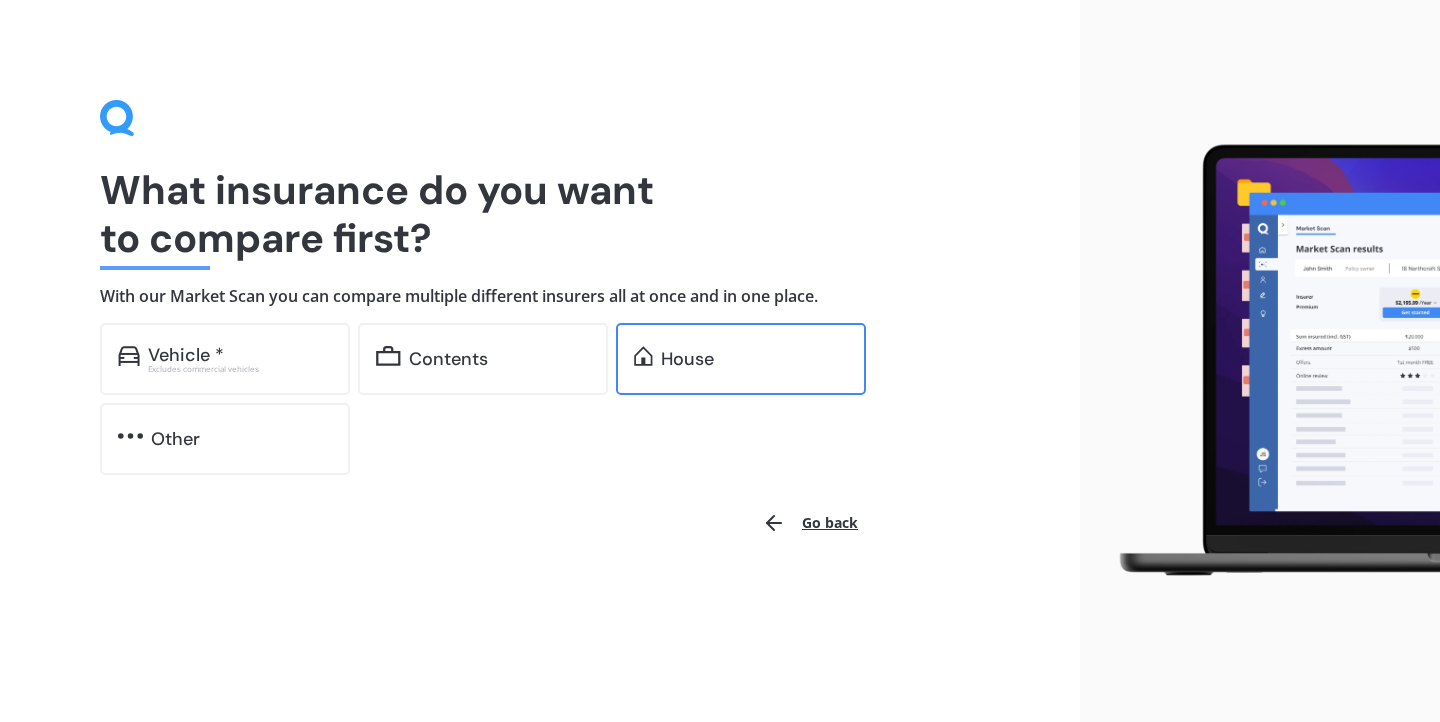 click on "House" at bounding box center [186, 355] 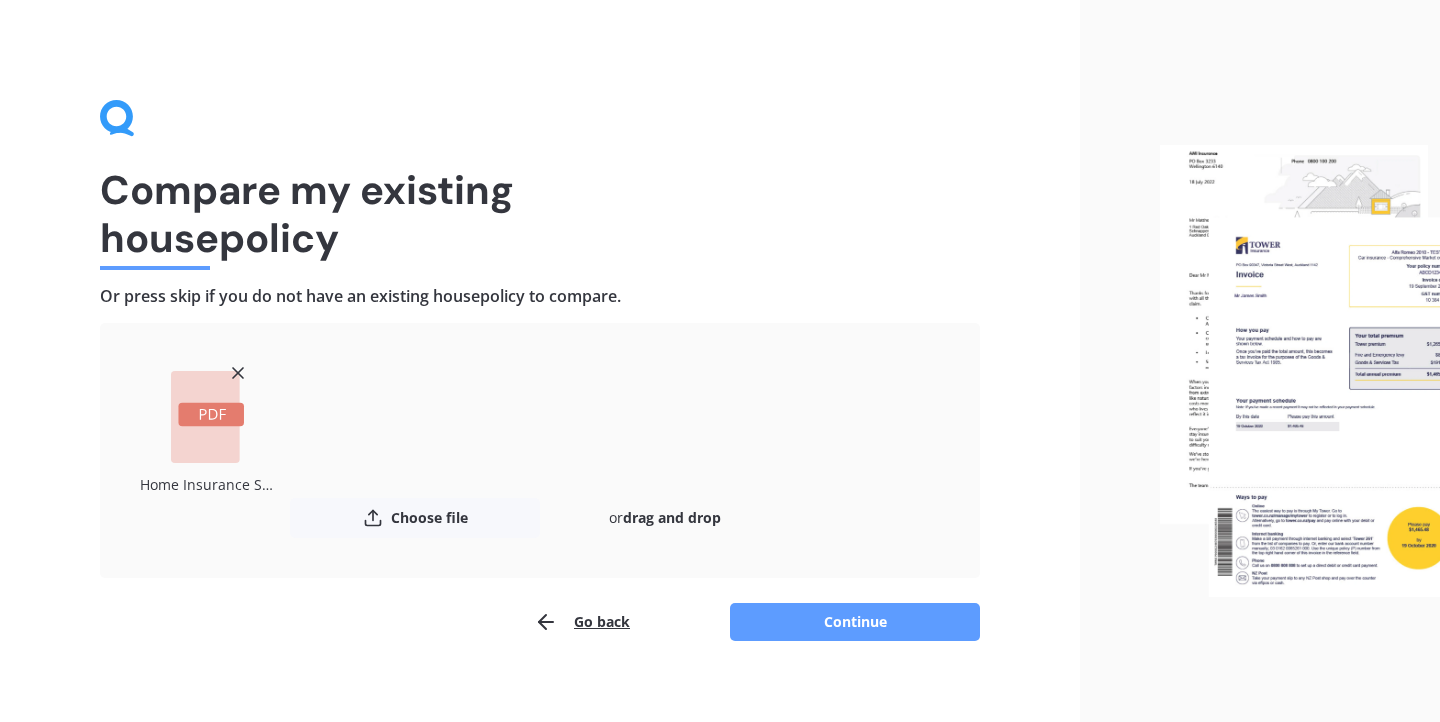 click on "Choose file" at bounding box center (415, 518) 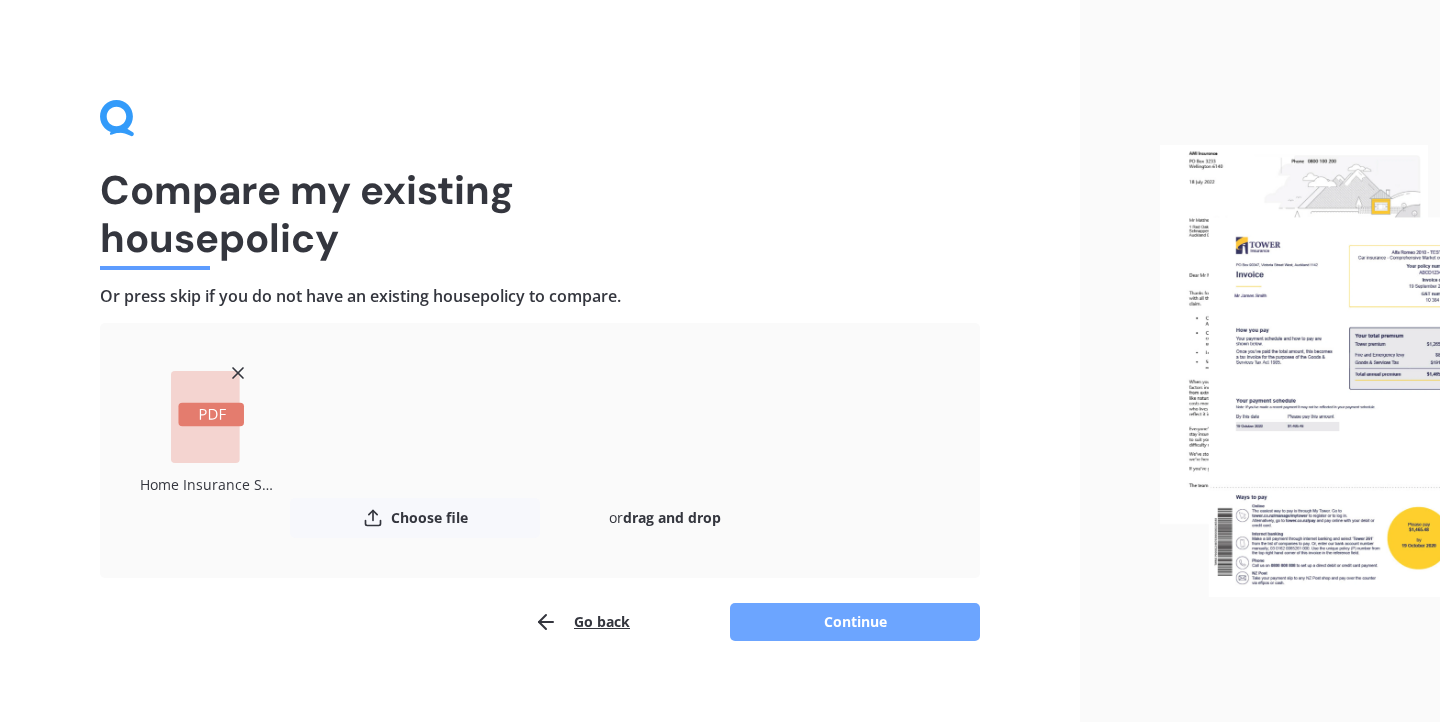 click on "Continue" at bounding box center (855, 622) 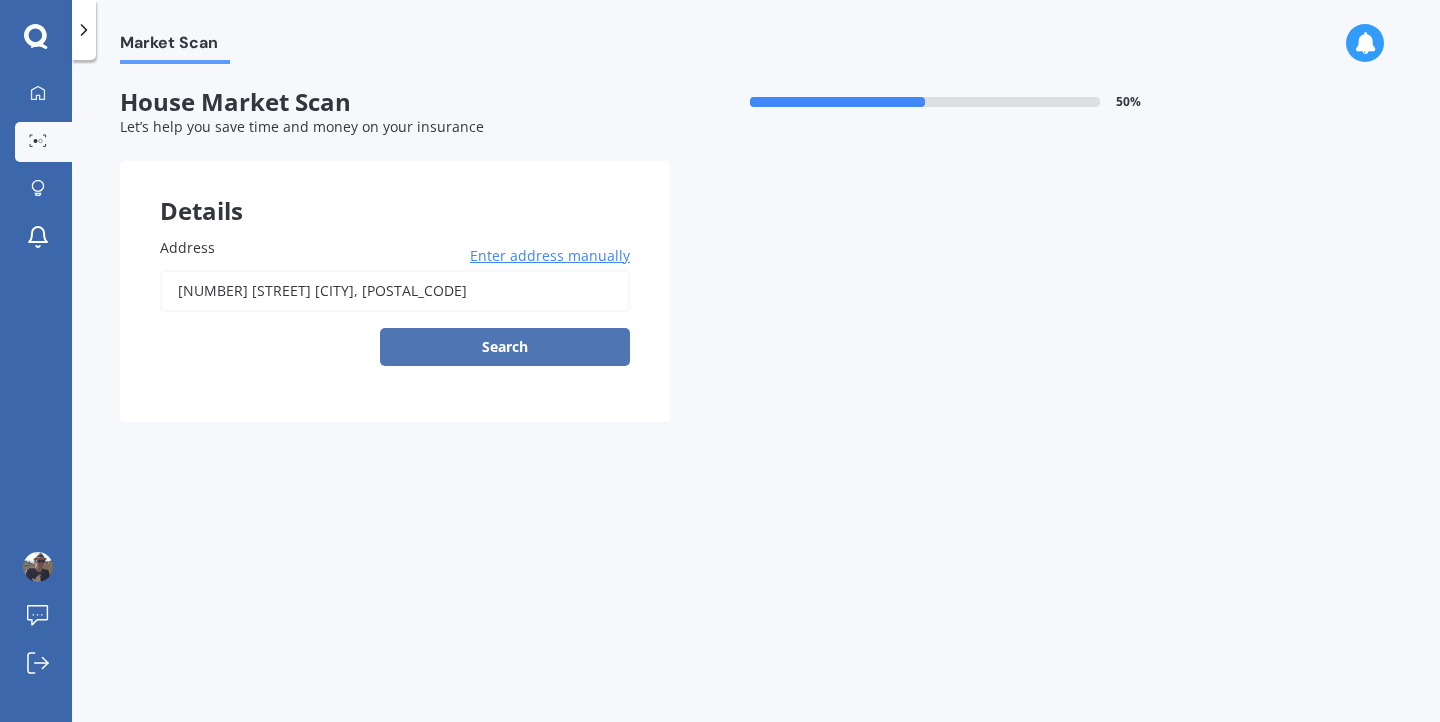 click on "Search" at bounding box center [505, 347] 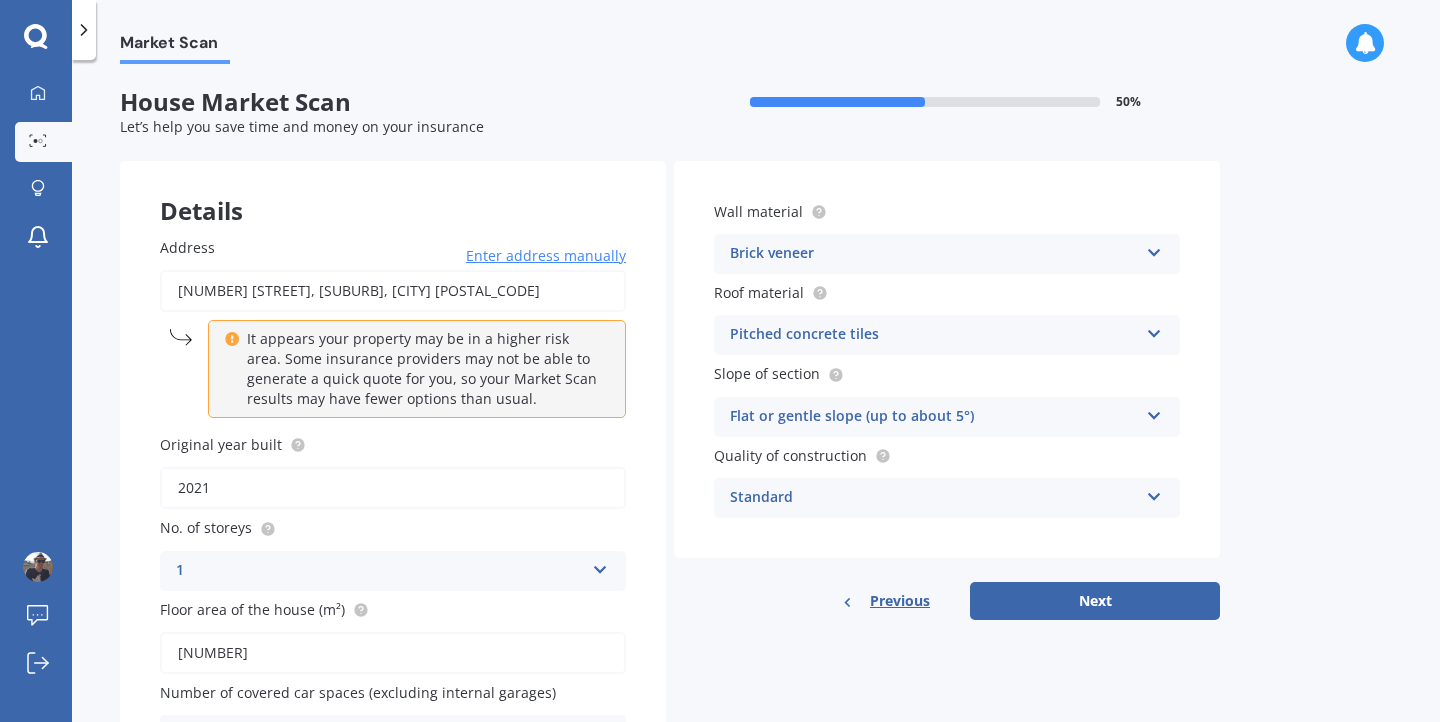 click at bounding box center [600, 566] 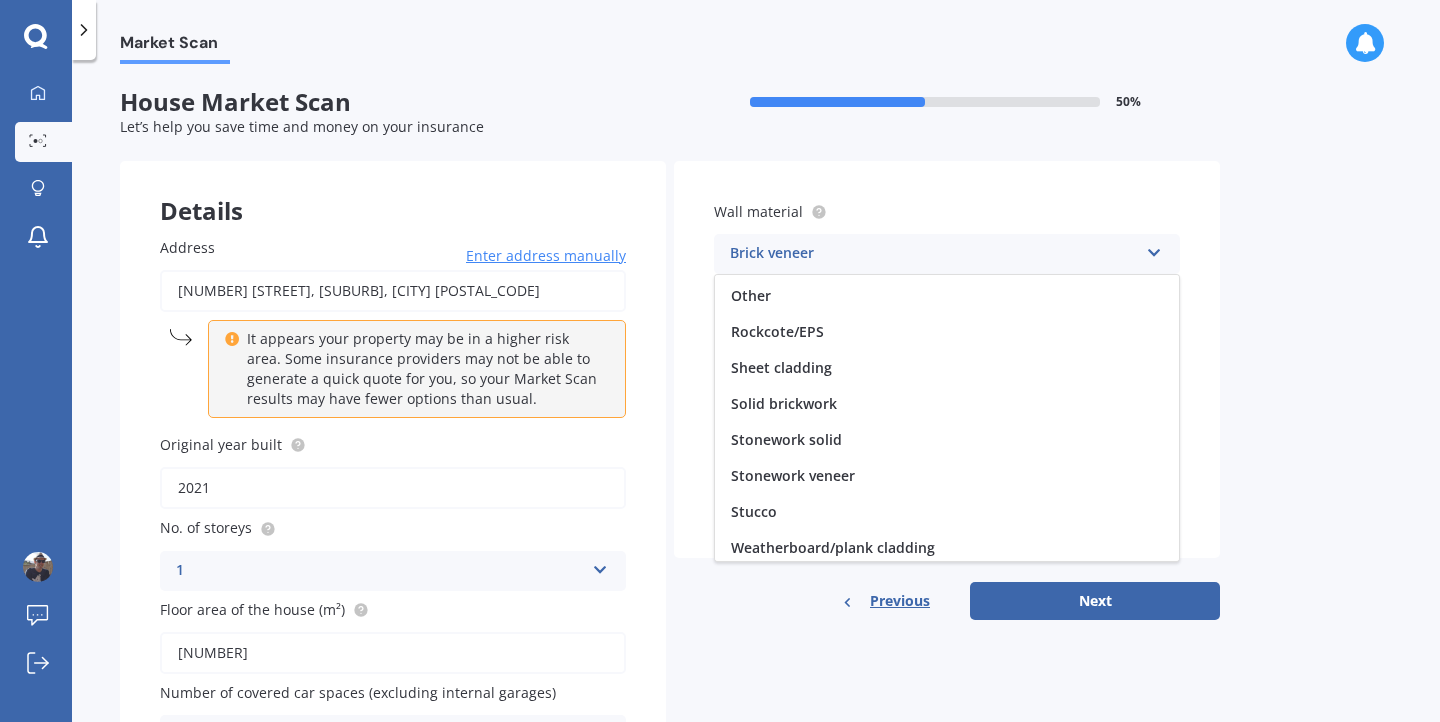 scroll, scrollTop: 182, scrollLeft: 0, axis: vertical 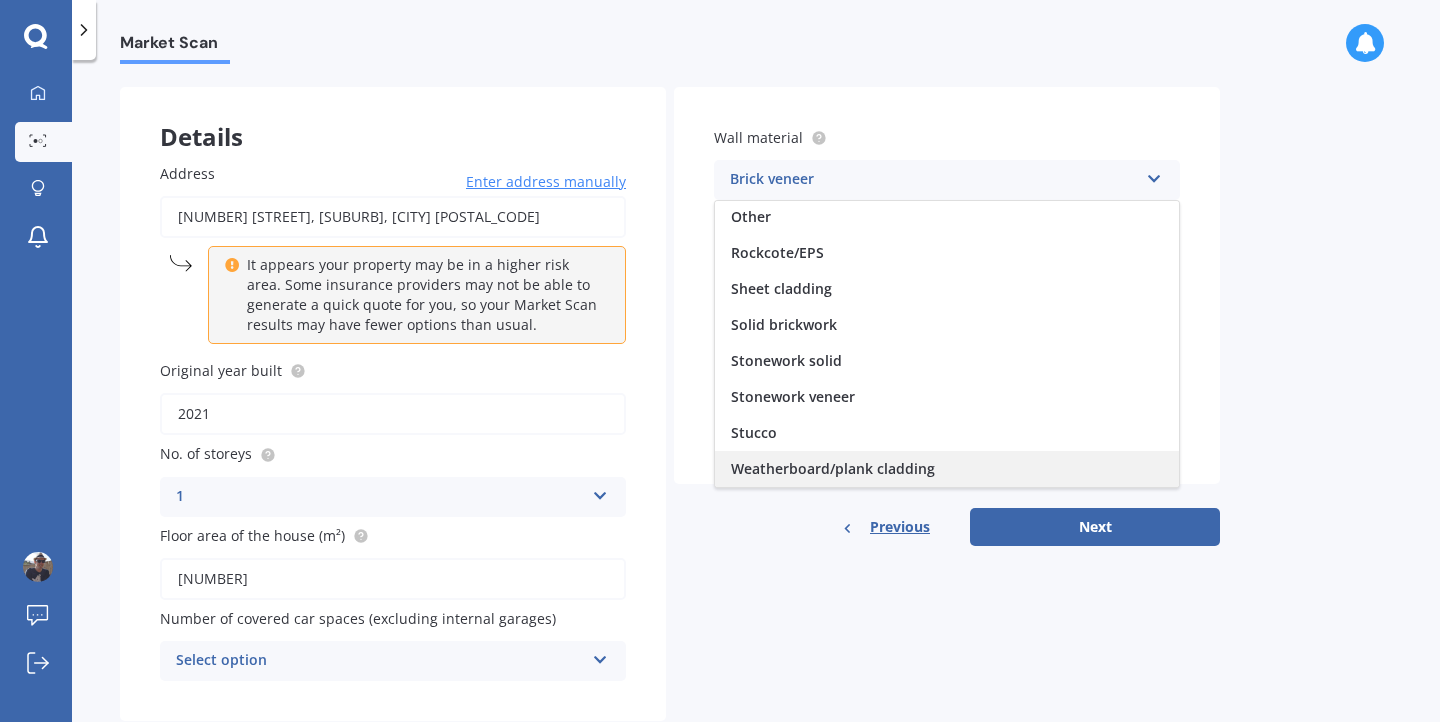 click on "Weatherboard/plank cladding" at bounding box center (947, 469) 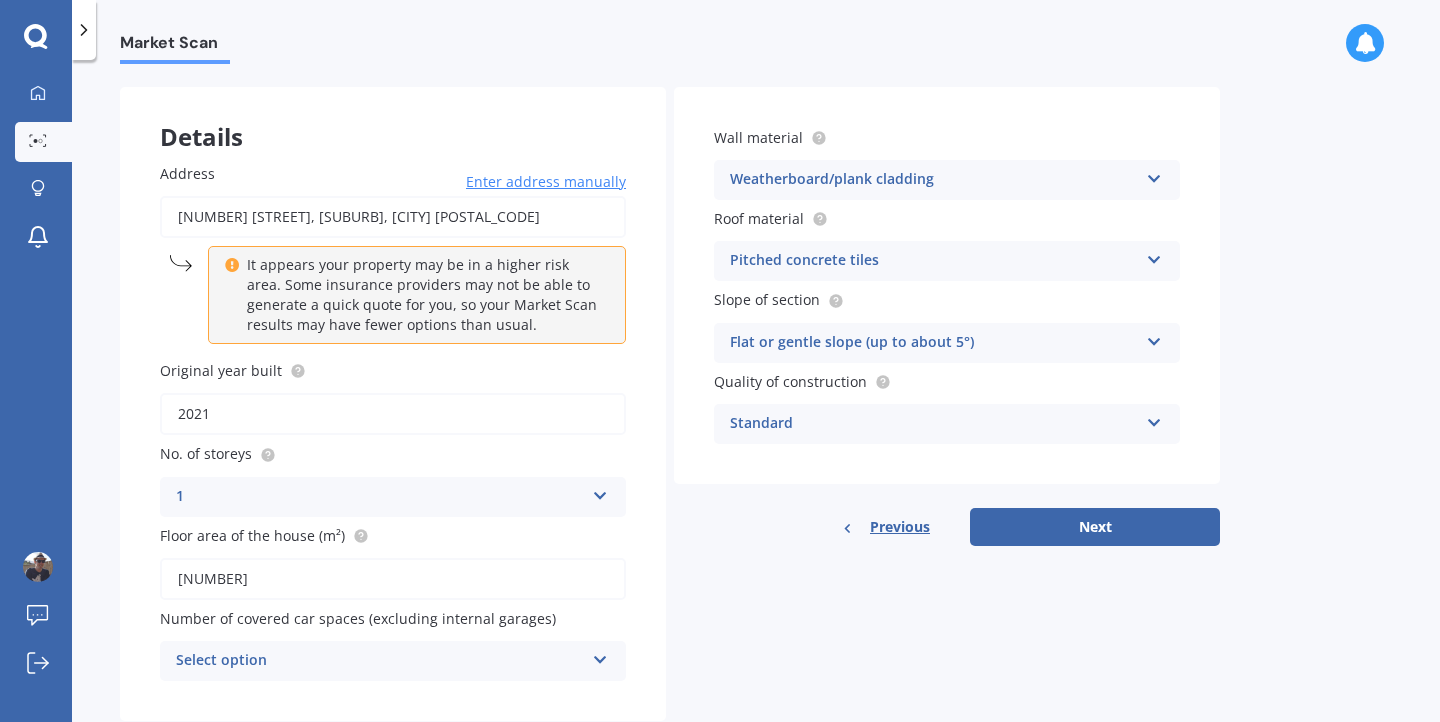 scroll, scrollTop: 127, scrollLeft: 0, axis: vertical 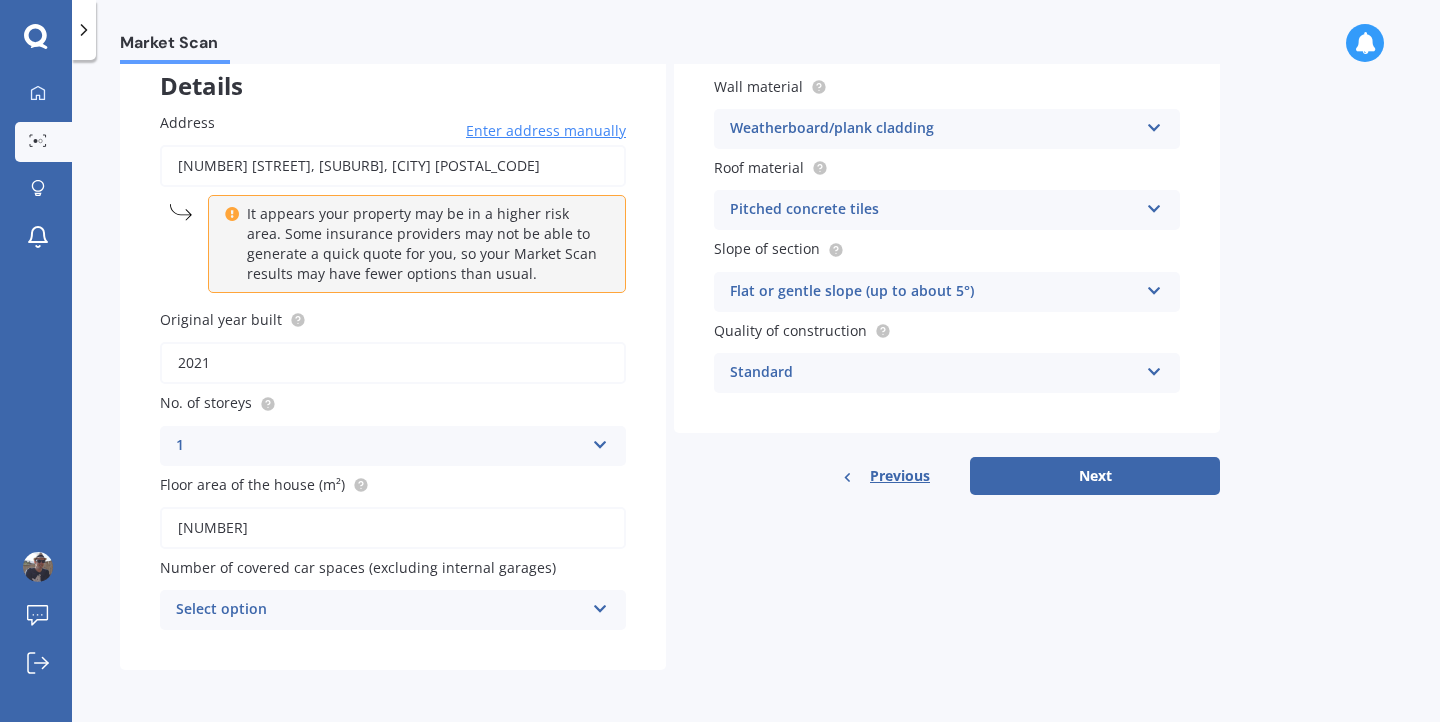 click on "Select option 0 1 2 3 4 5+" at bounding box center [393, 446] 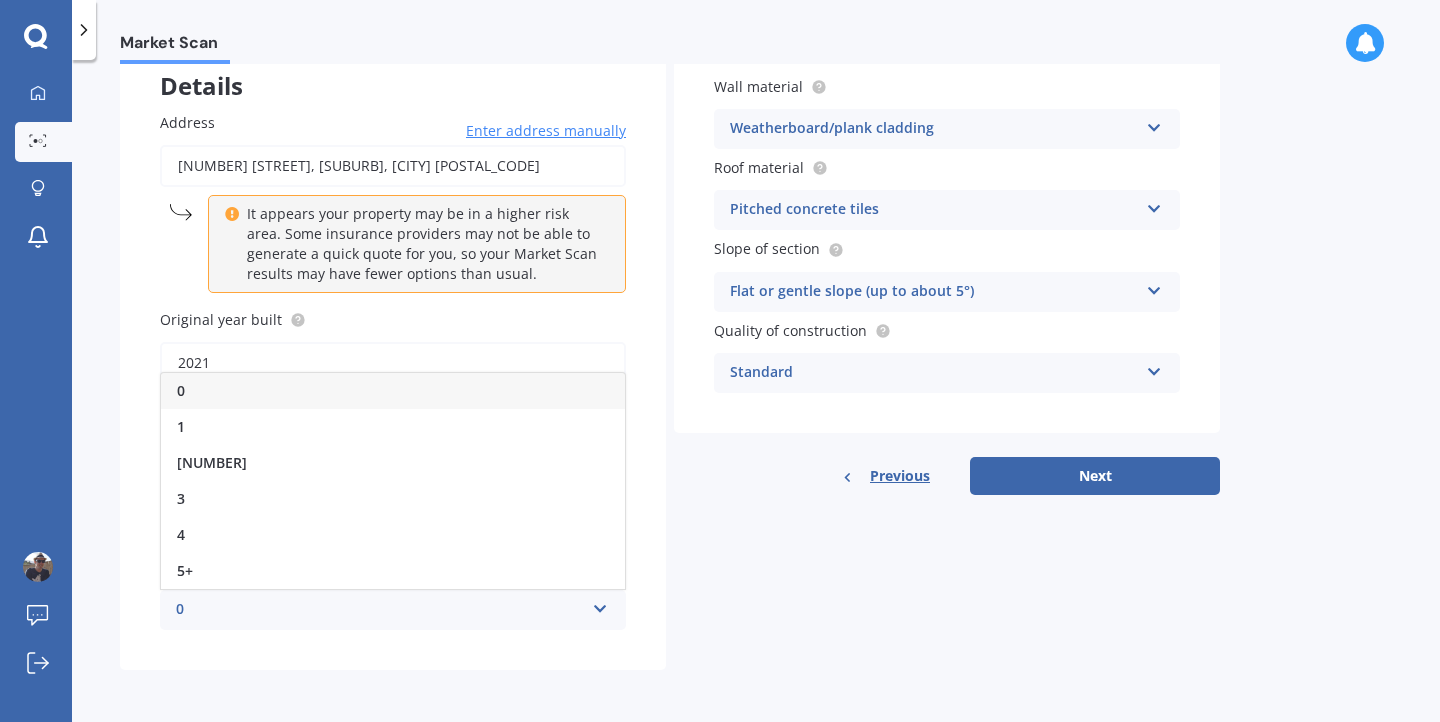 click on "Details Address 95 Mawai Hakona Drive, Wallaceville, Upper Hutt 5018 Enter address manually It appears your property may be in a higher risk area. Some insurance providers may not be able to generate a quick quote for you, so your Market Scan results may have fewer options than usual. Search Original year built 2021 No. of storeys 1 1 2 3 4 5+ Floor area of the house (m²) 183 Number of covered car spaces (excluding internal garages) 0 0 1 2 3 4 5+ Wall material Weatherboard/plank cladding Artificial weatherboard/plank cladding Blockwork Brick veneer Double brick Mud brick Other Rockcote/EPS Sheet cladding Solid brickwork Stonework solid Stonework veneer Stucco Weatherboard/plank cladding Roof material Pitched concrete tiles Flat fibre cement Flat membrane Flat metal covering Pitched concrete tiles Pitched fibre cement covering Pitched metal covering Pitched slate Pitched terracotta tiles Pitched timber shingles Other Slope of section Flat or gentle slope (up to about 5°) Moderate slope (about 15°) Standard" at bounding box center (670, 353) 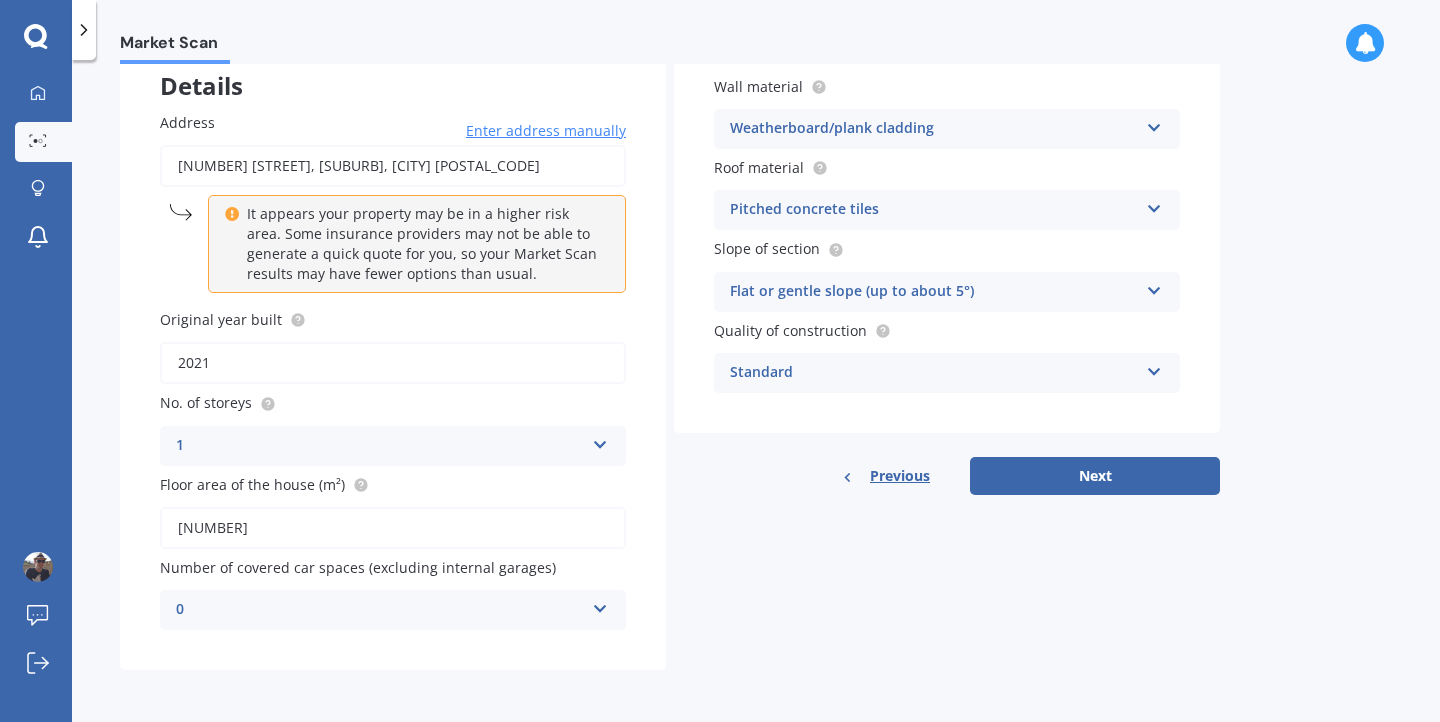 click on "0 0 1 2 3 4 5+" at bounding box center (393, 610) 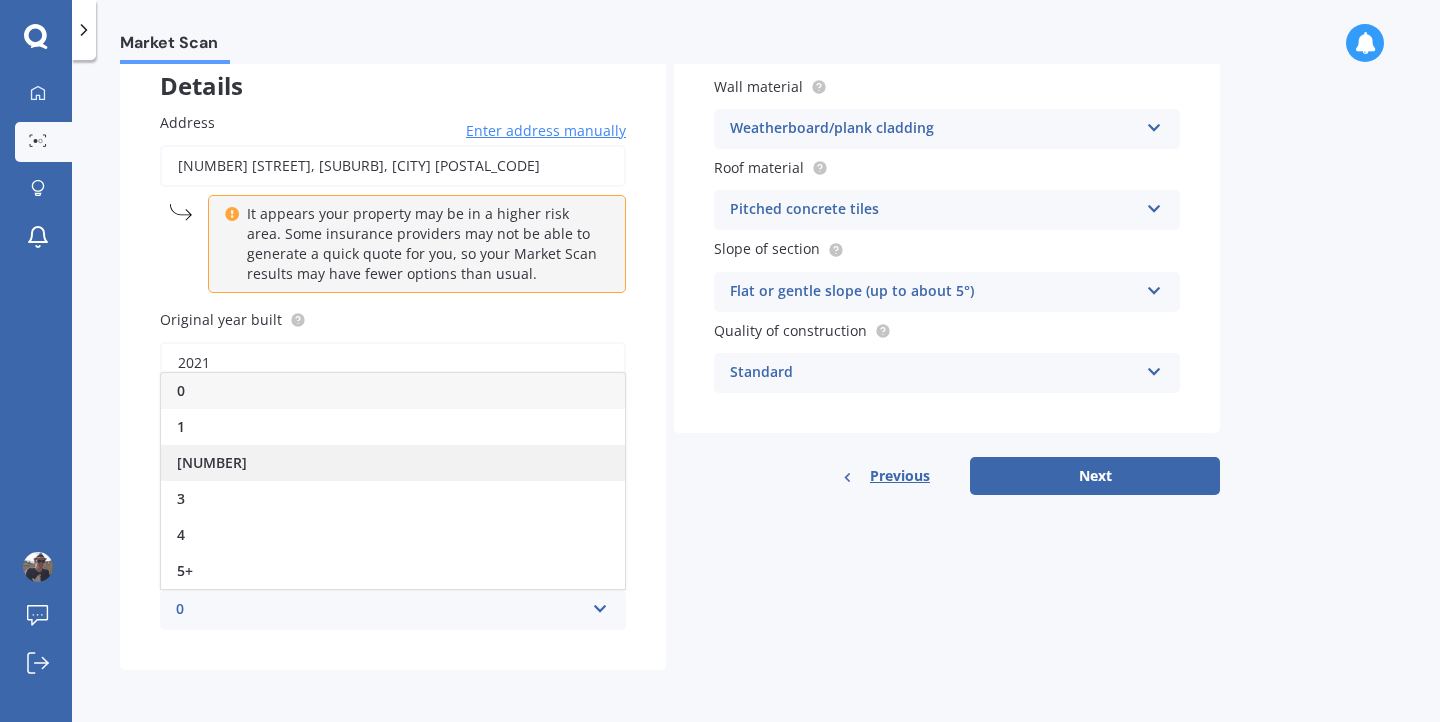 click on "2" at bounding box center (393, 463) 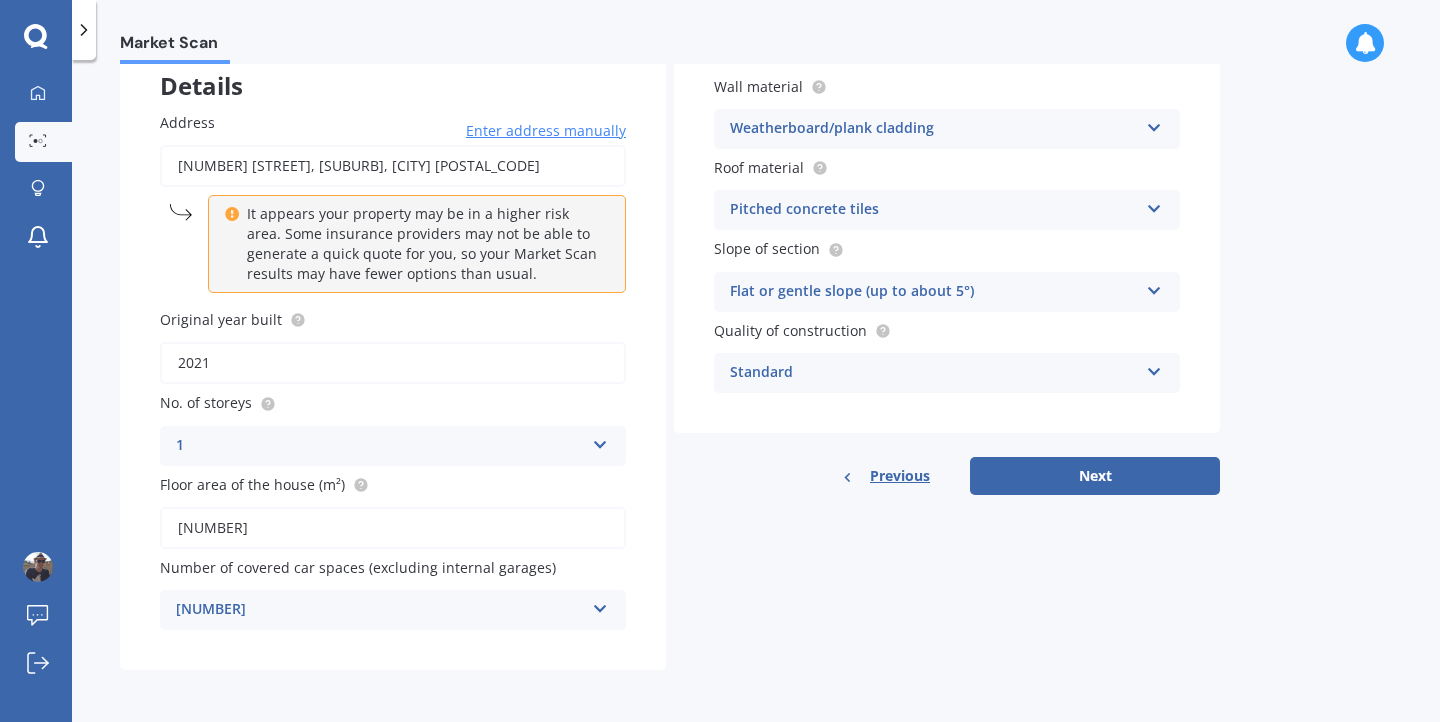 click on "2 0 1 2 3 4 5+" at bounding box center (393, 610) 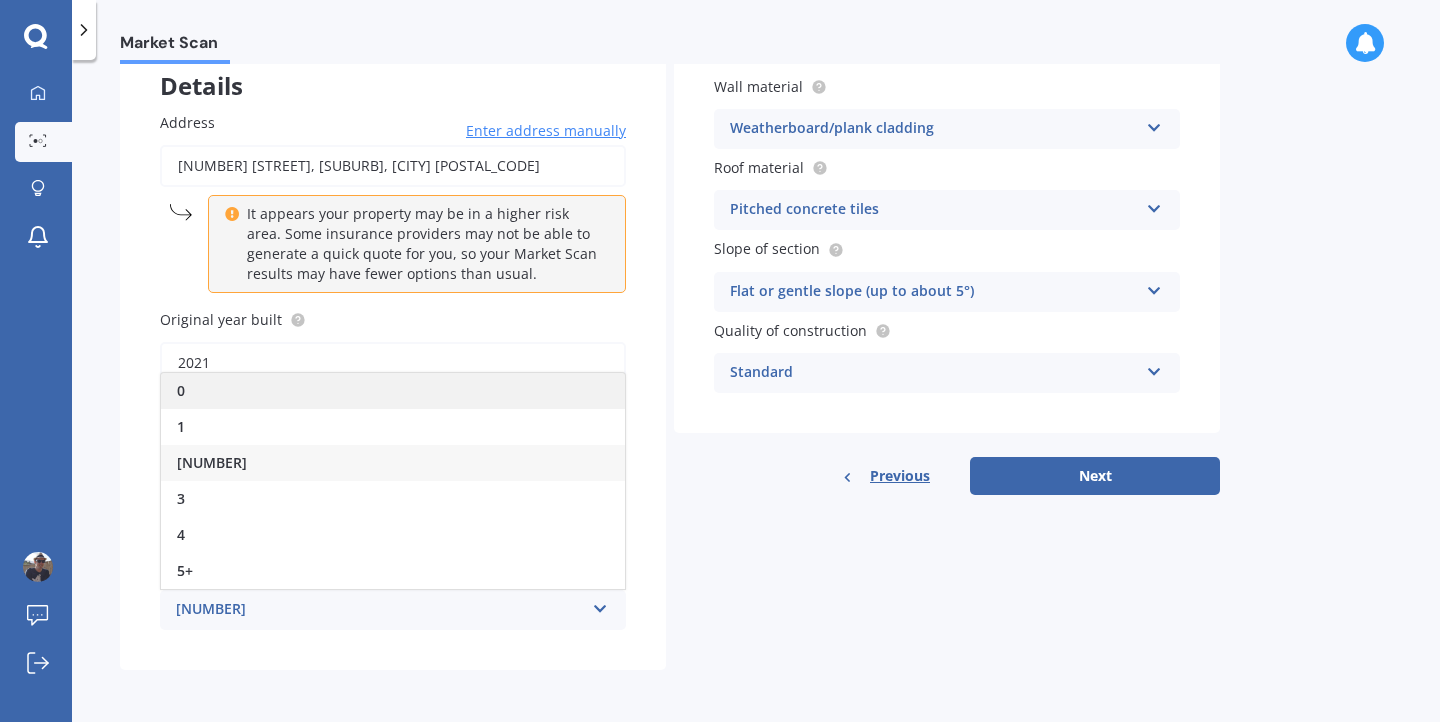 click on "0" at bounding box center [393, 391] 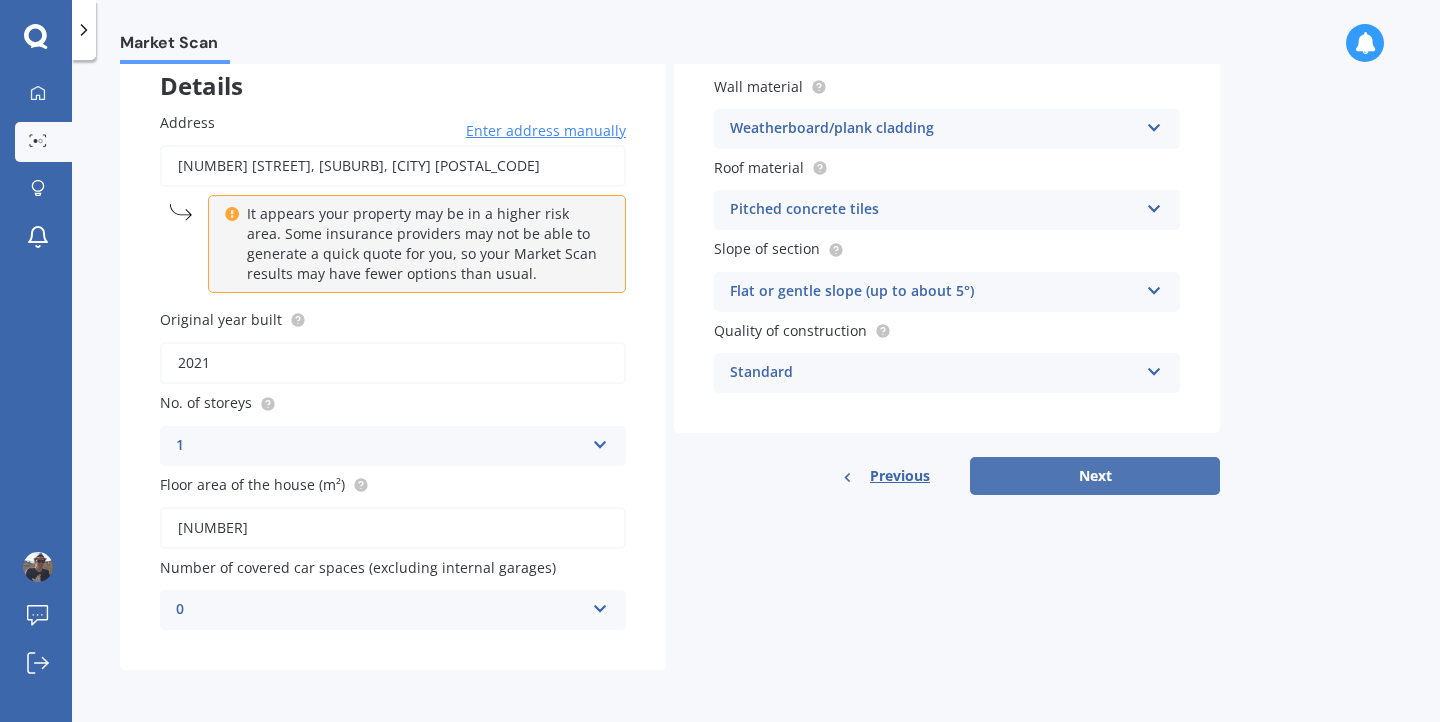 click on "Next" at bounding box center [1095, 476] 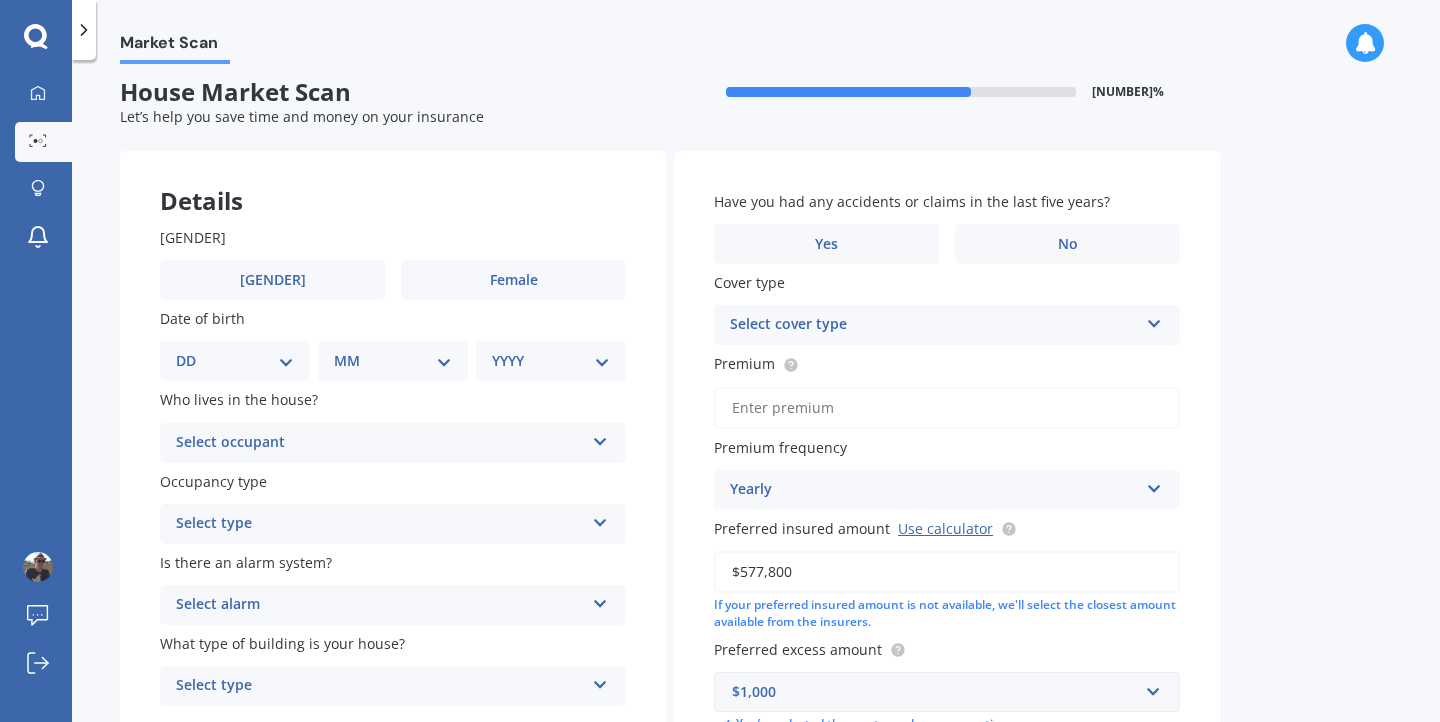 scroll, scrollTop: 0, scrollLeft: 0, axis: both 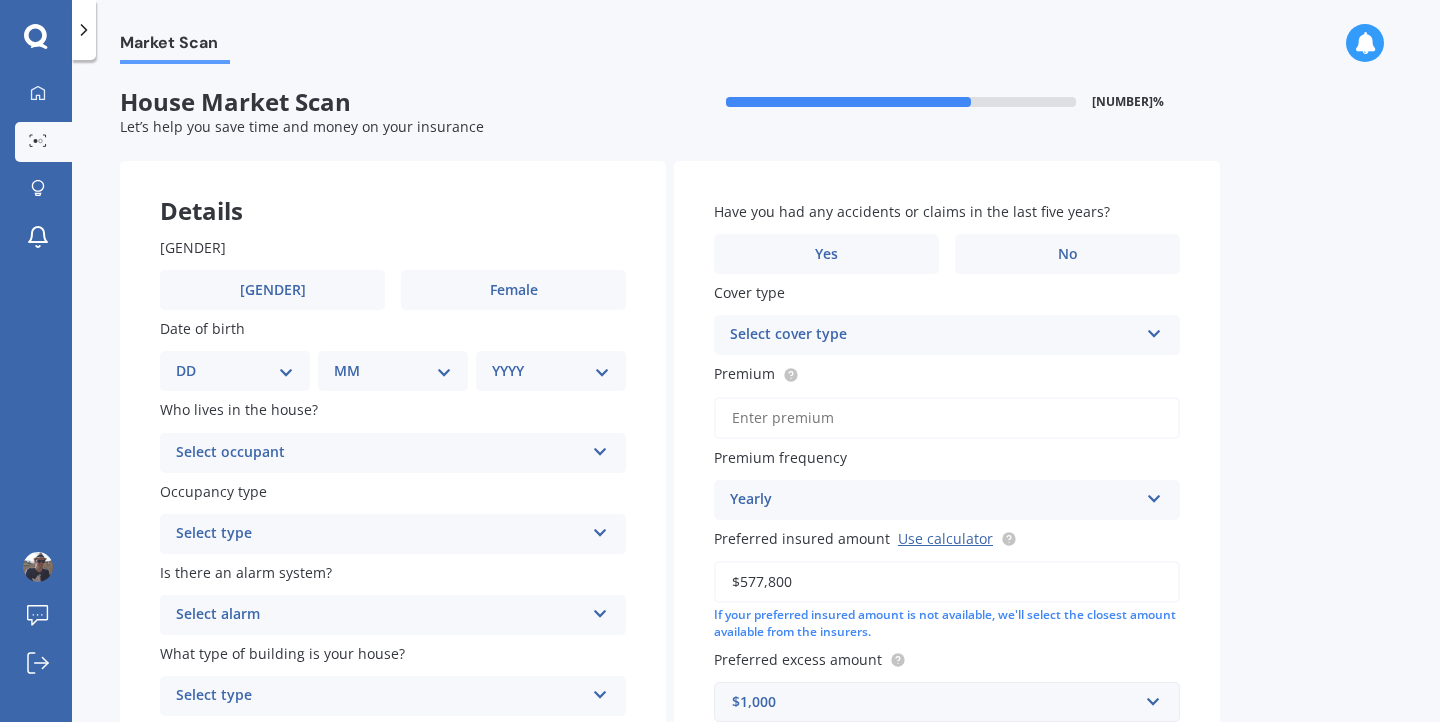 click on "Gender Male Female" at bounding box center [393, 273] 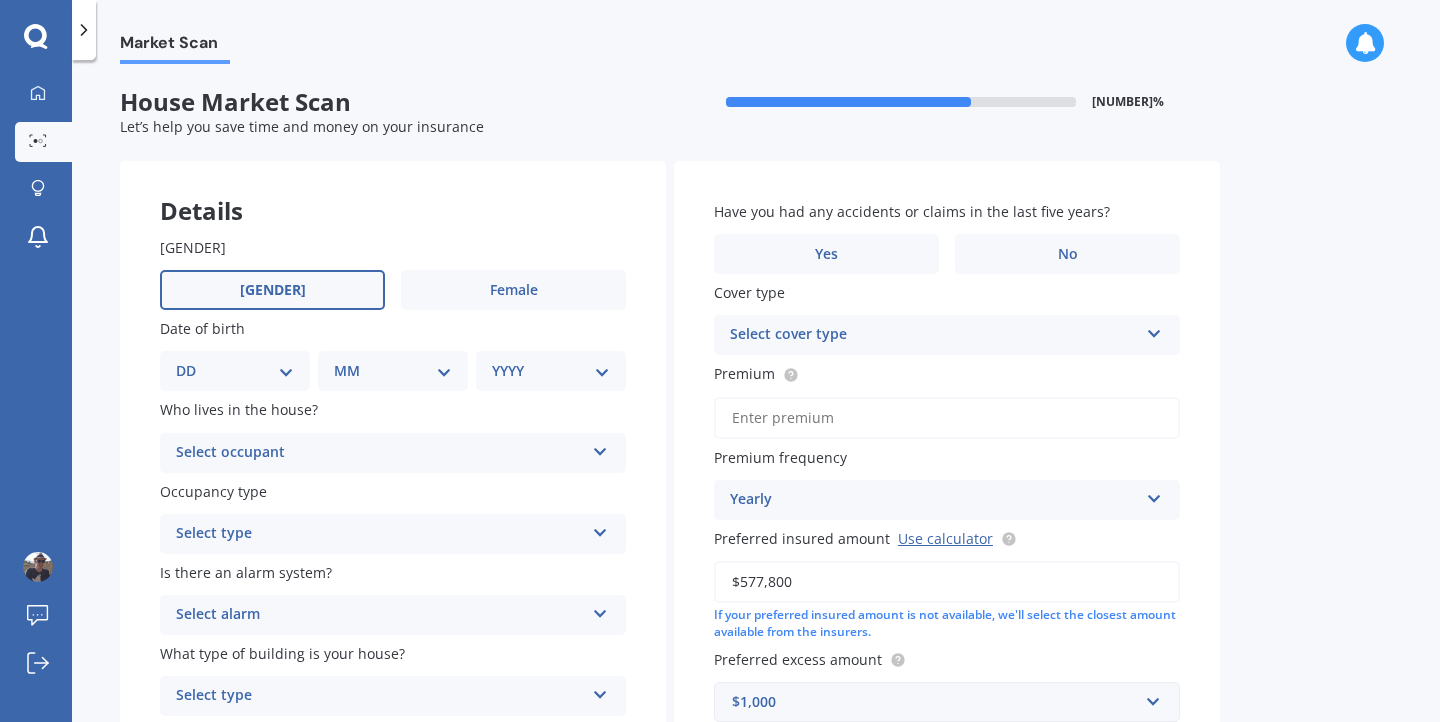 click on "[GENDER]" at bounding box center (272, 290) 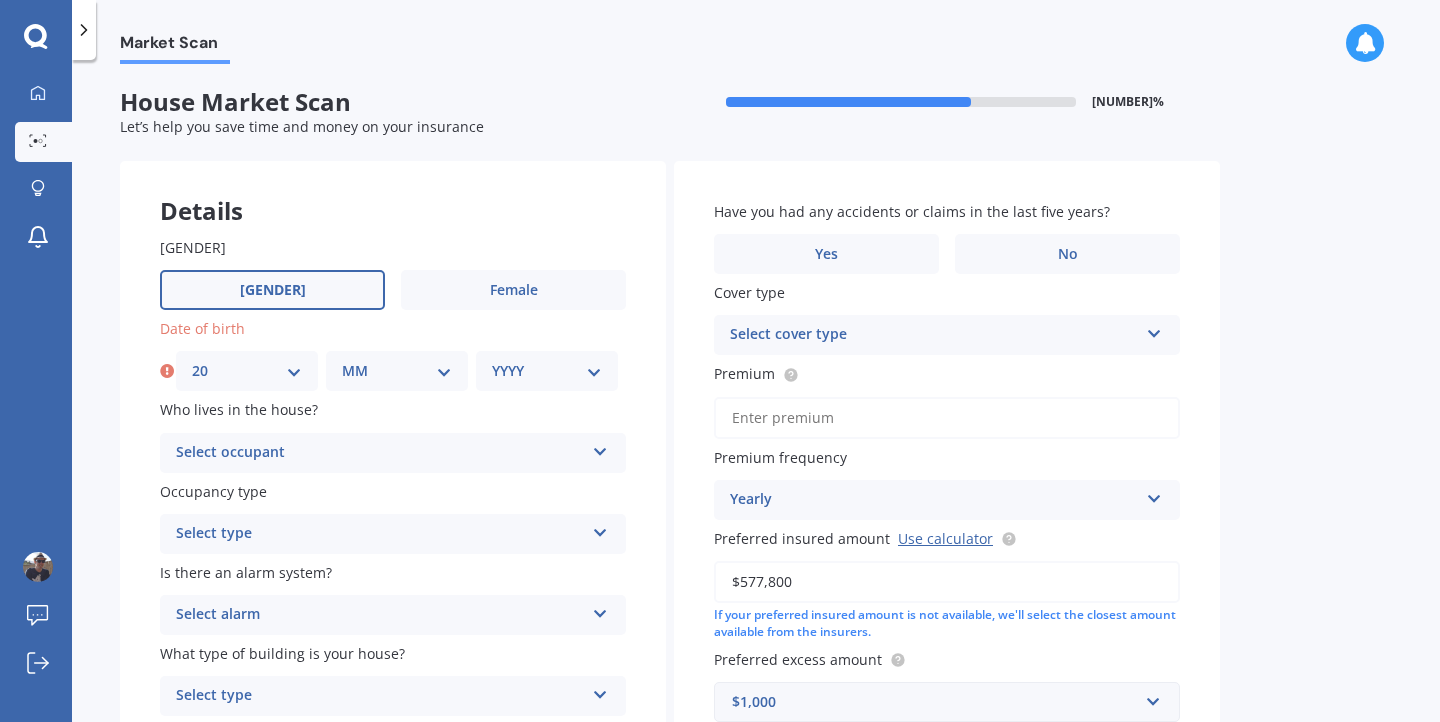 click on "MM 01 02 03 04 05 06 07 08 09 10 11 12" at bounding box center [397, 371] 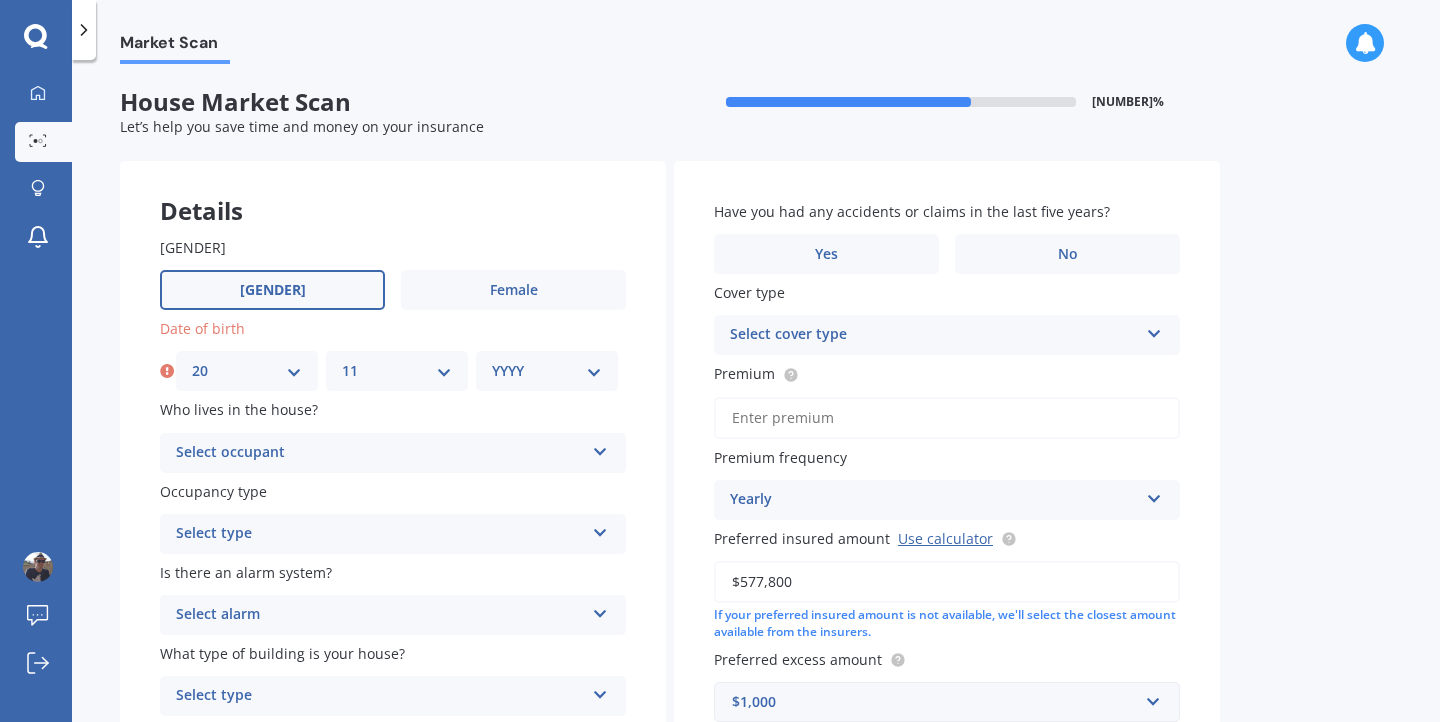 click on "YYYY 2009 2008 2007 2006 2005 2004 2003 2002 2001 2000 1999 1998 1997 1996 1995 1994 1993 1992 1991 1990 1989 1988 1987 1986 1985 1984 1983 1982 1981 1980 1979 1978 1977 1976 1975 1974 1973 1972 1971 1970 1969 1968 1967 1966 1965 1964 1963 1962 1961 1960 1959 1958 1957 1956 1955 1954 1953 1952 1951 1950 1949 1948 1947 1946 1945 1944 1943 1942 1941 1940 1939 1938 1937 1936 1935 1934 1933 1932 1931 1930 1929 1928 1927 1926 1925 1924 1923 1922 1921 1920 1919 1918 1917 1916 1915 1914 1913 1912 1911 1910" at bounding box center [547, 371] 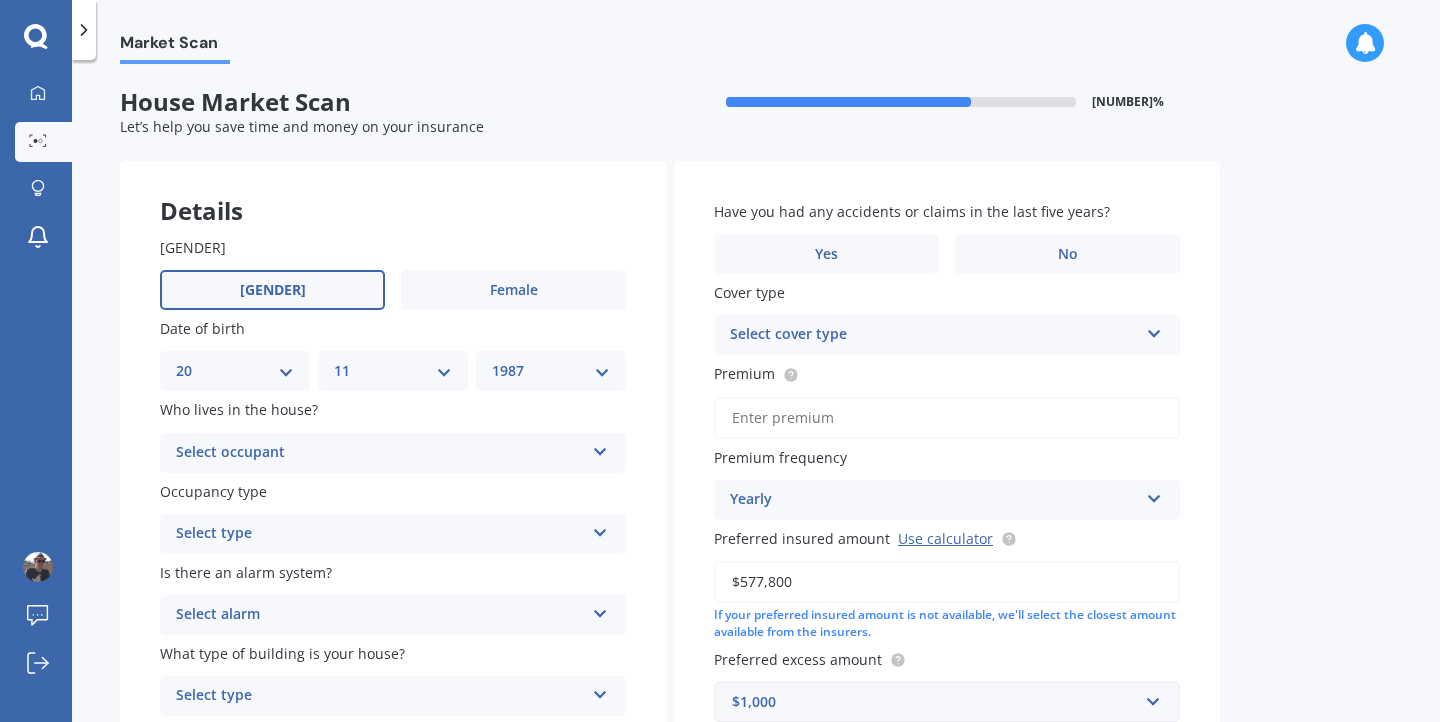 click on "Select occupant Owner Owner + Boarder" at bounding box center (393, 453) 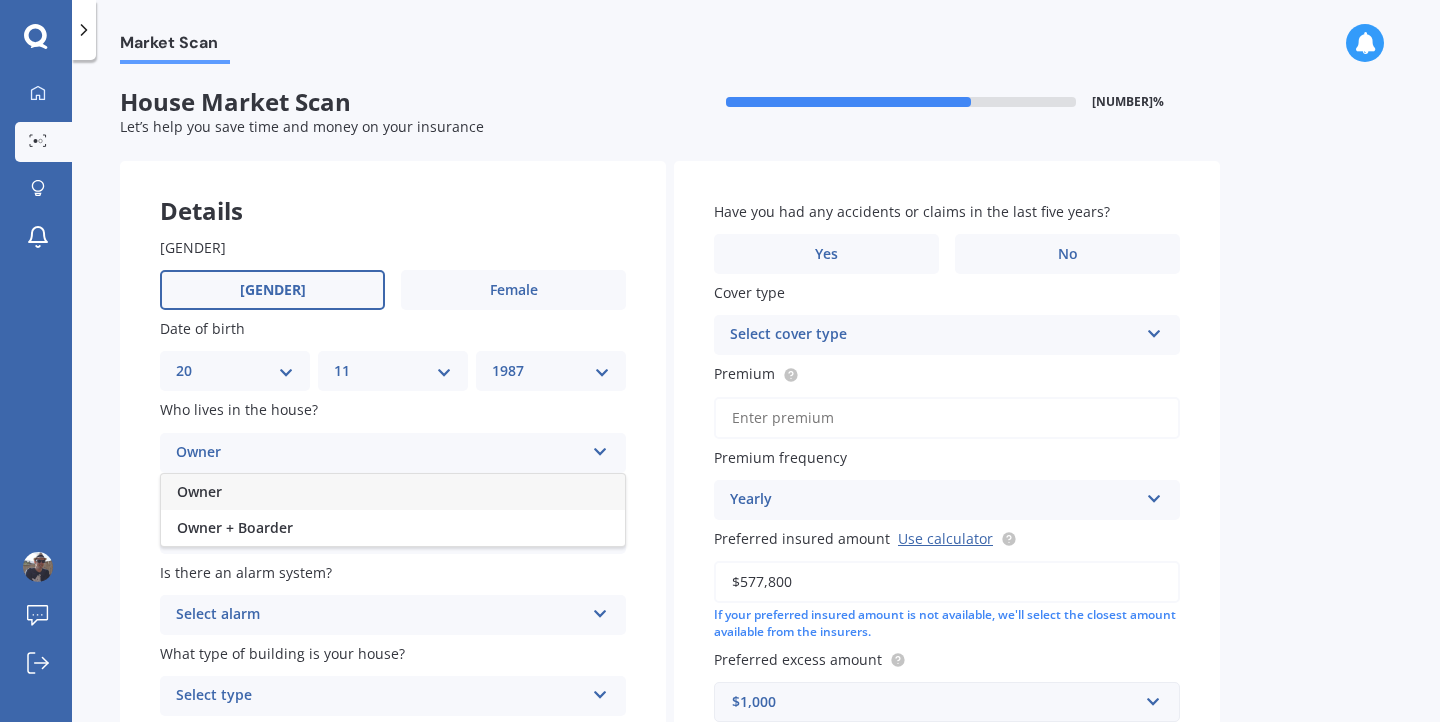 click on "Owner" at bounding box center [393, 492] 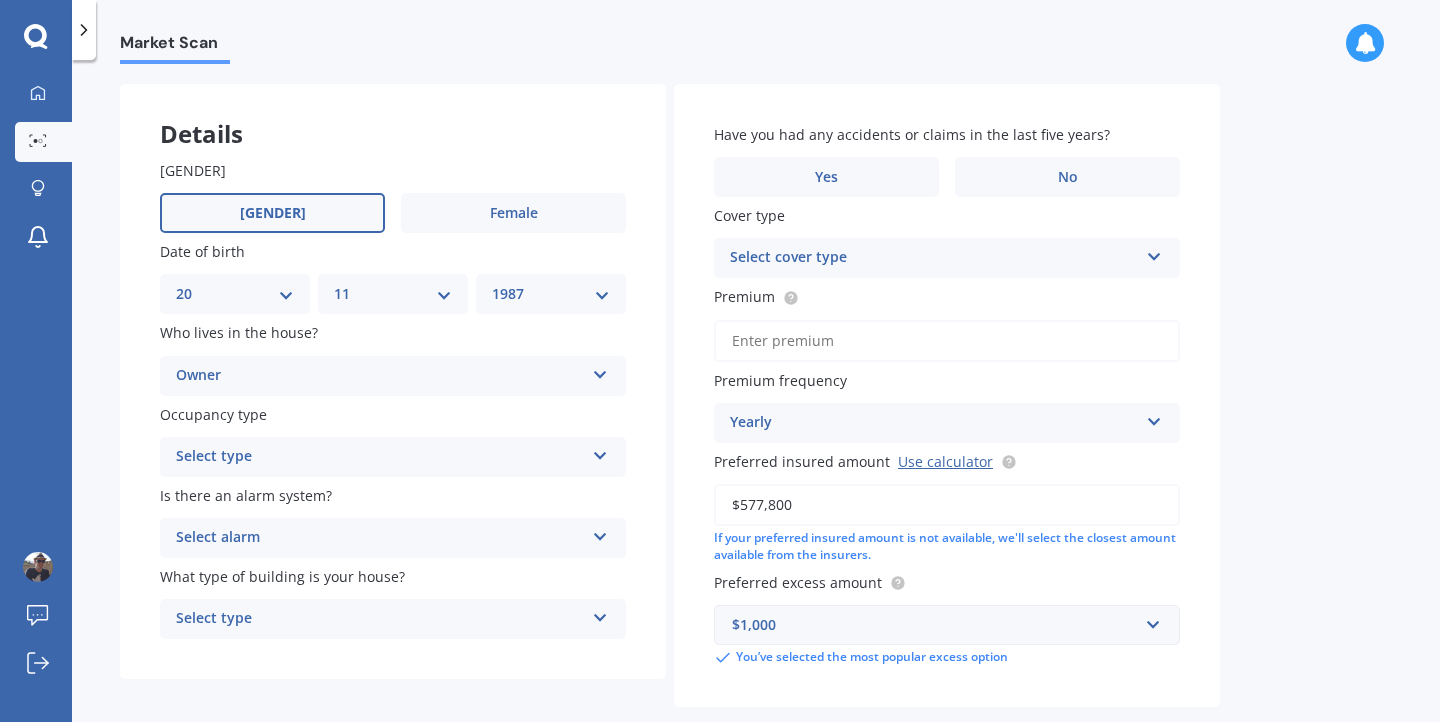 scroll, scrollTop: 84, scrollLeft: 0, axis: vertical 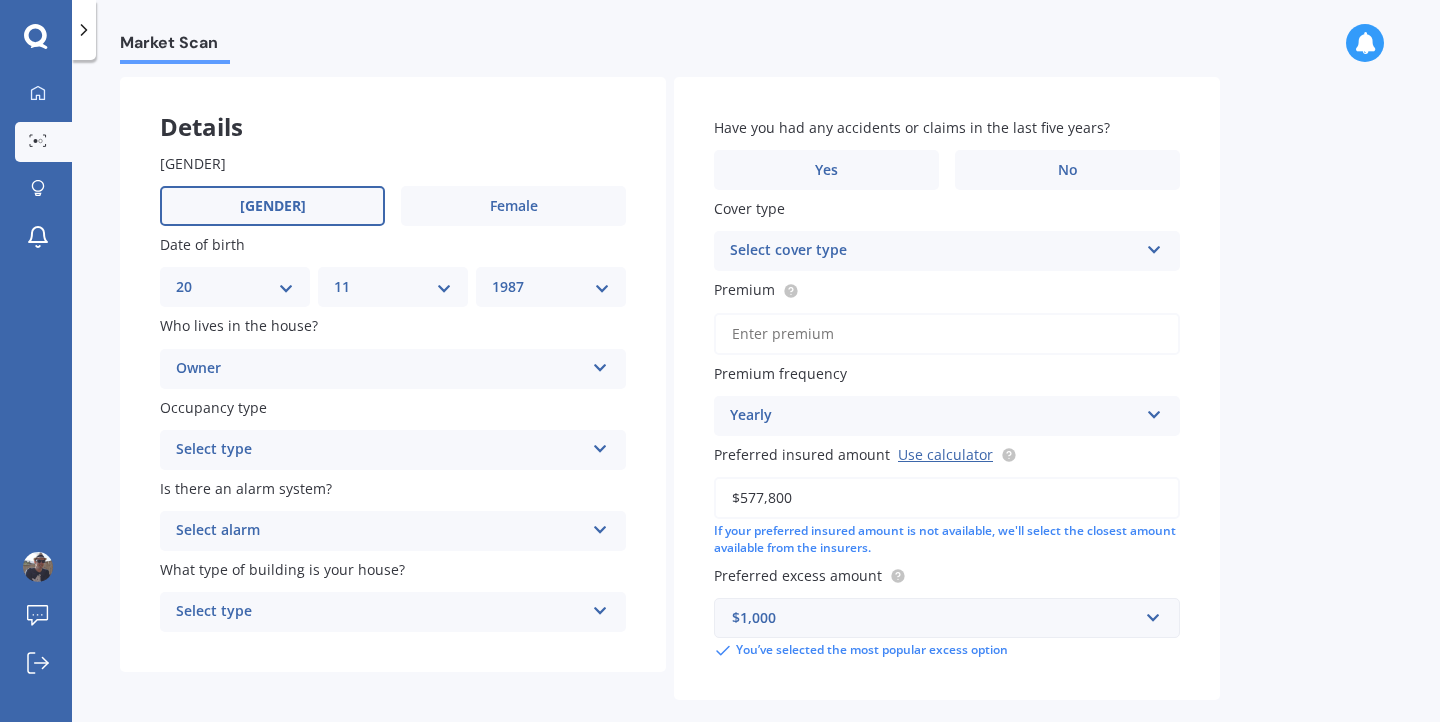click on "Select type" at bounding box center (380, 450) 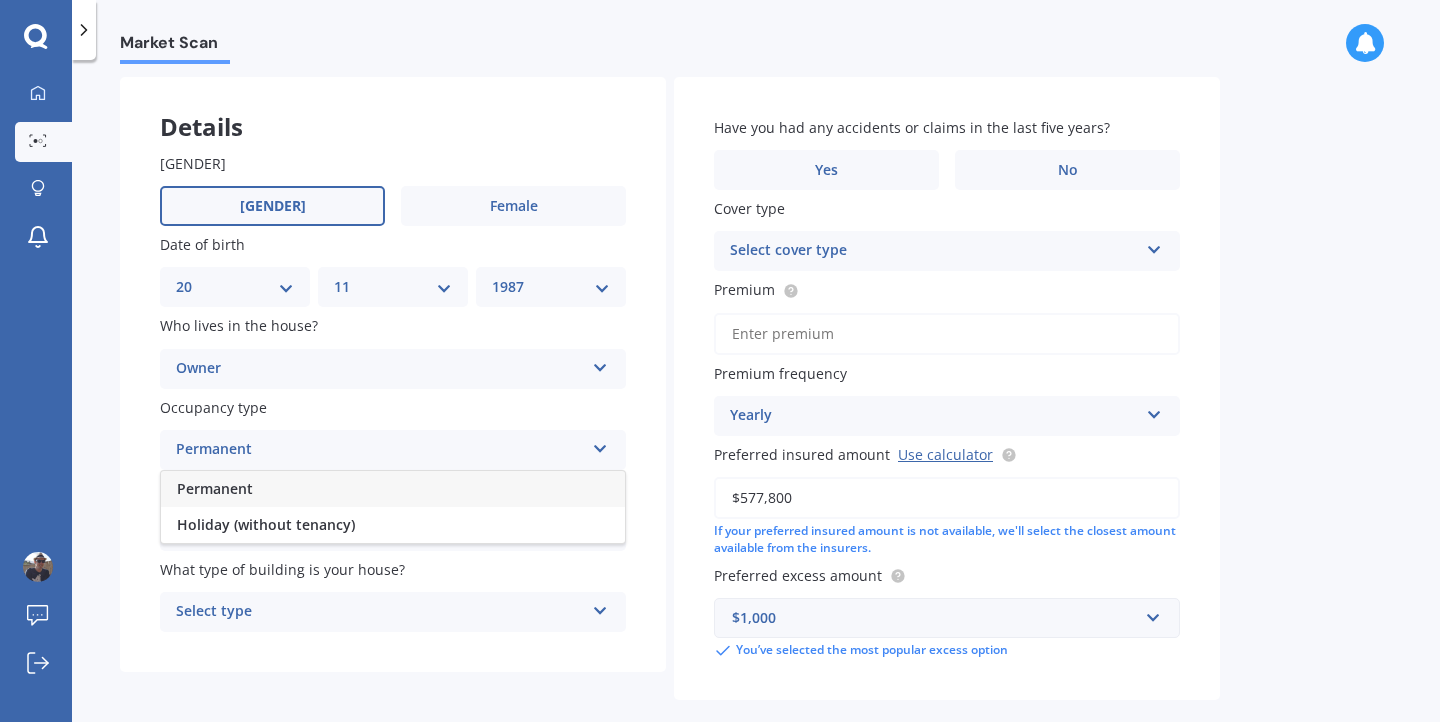 click on "Permanent" at bounding box center [393, 489] 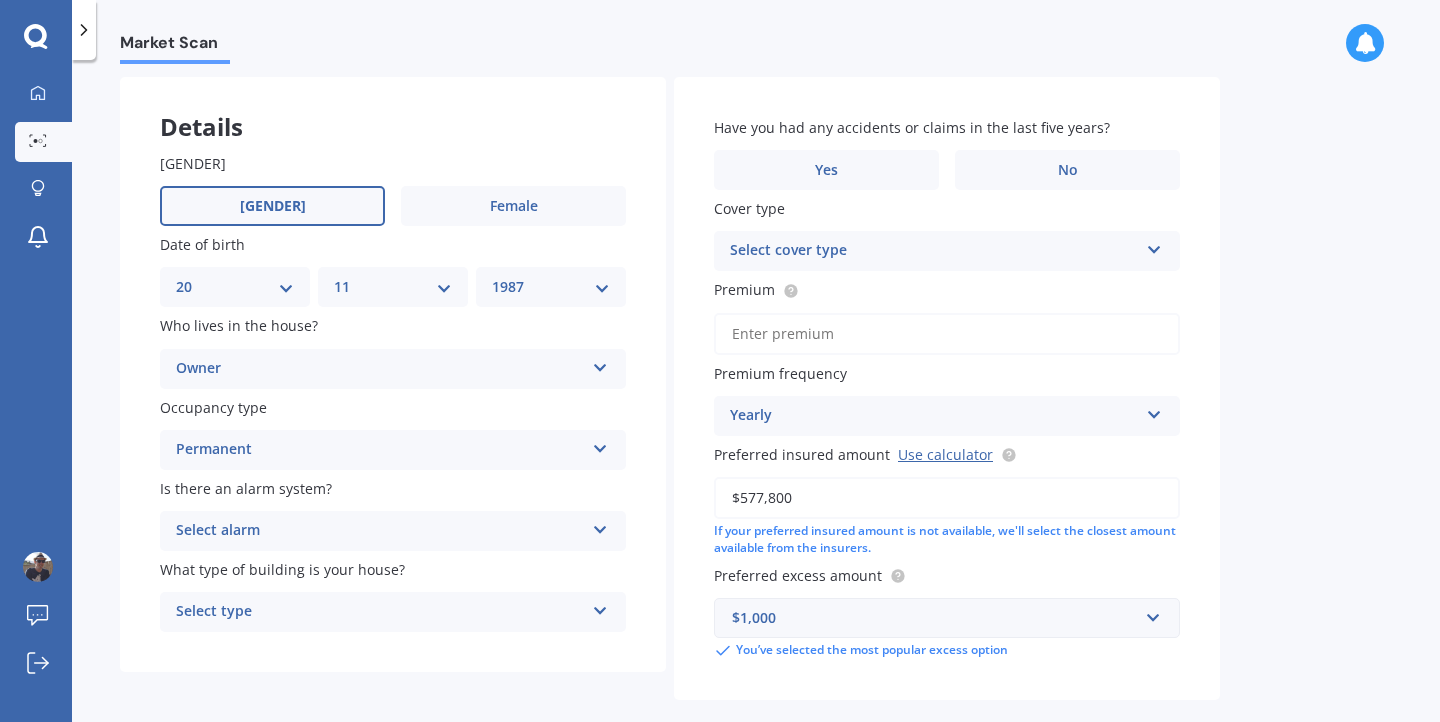 click on "Select alarm" at bounding box center (380, 531) 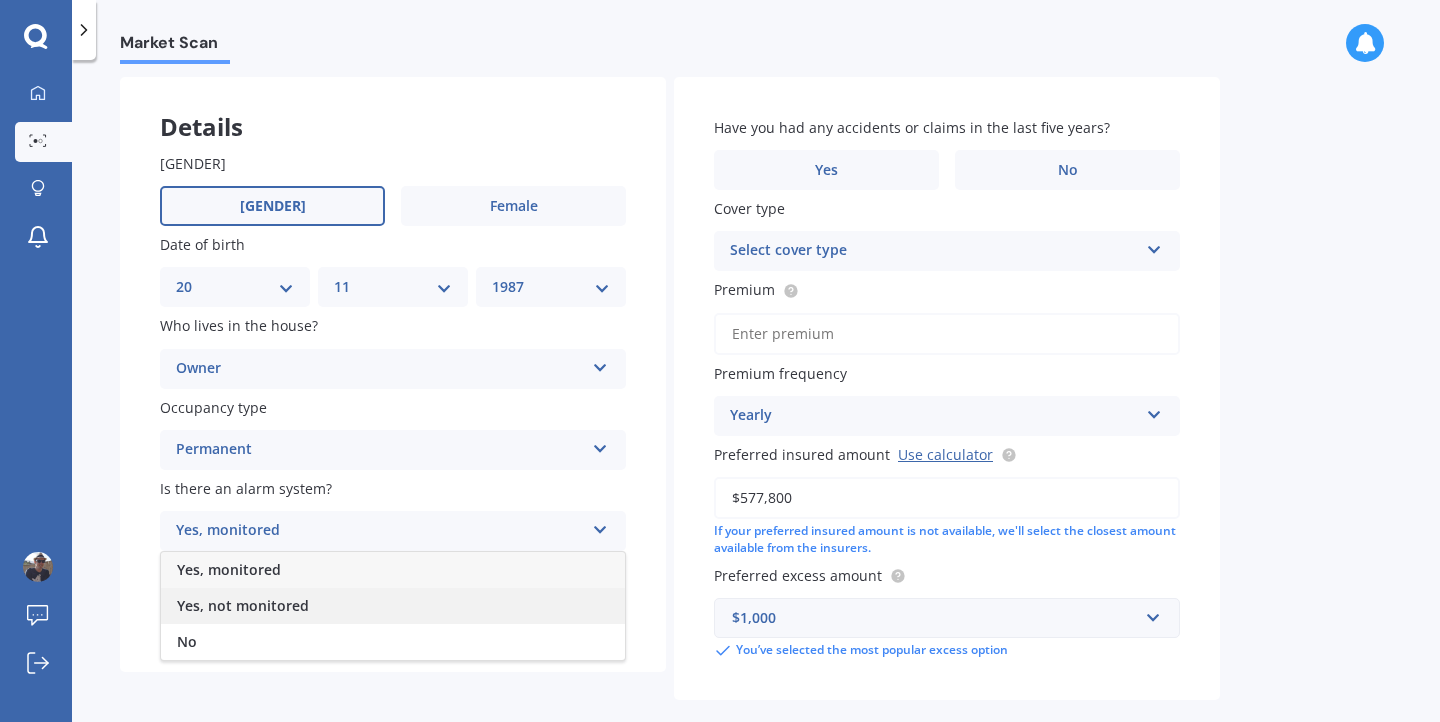 click on "Yes, not monitored" at bounding box center (393, 606) 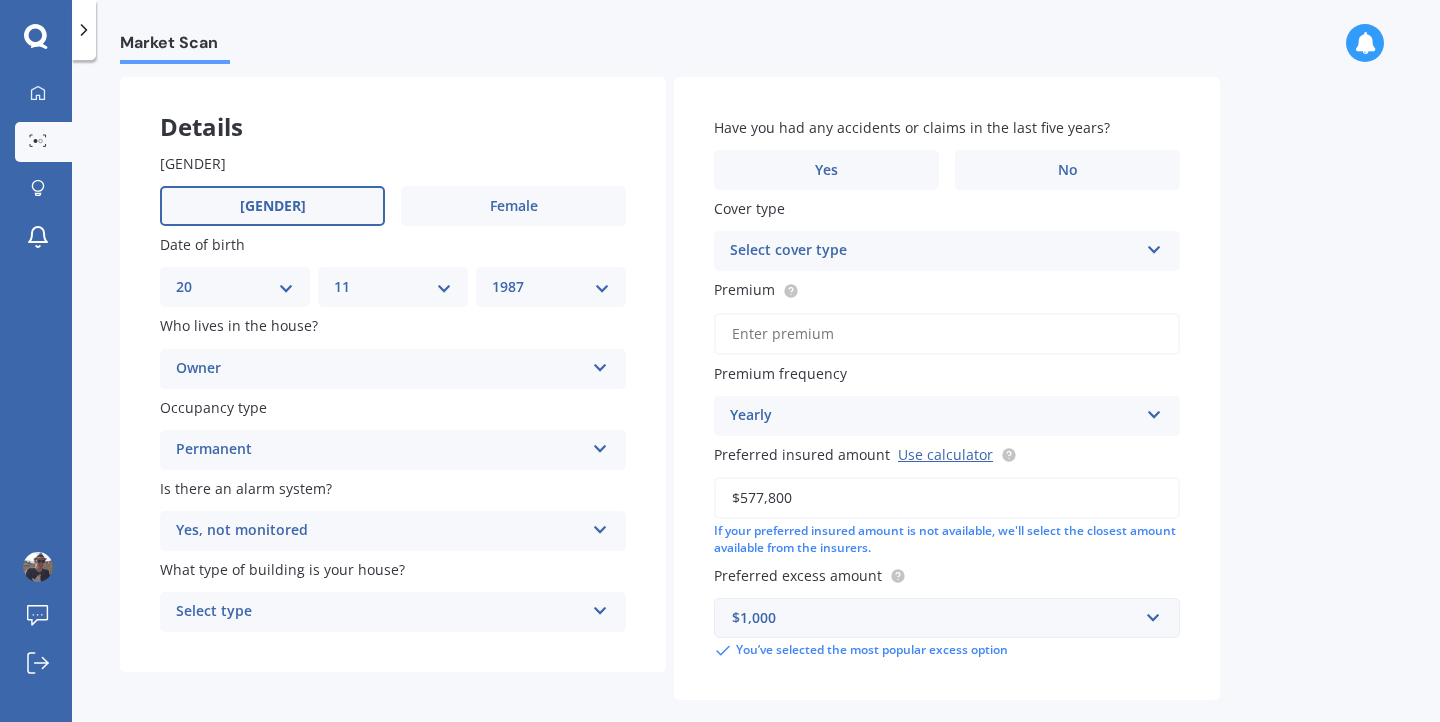 click on "Select type" at bounding box center [380, 612] 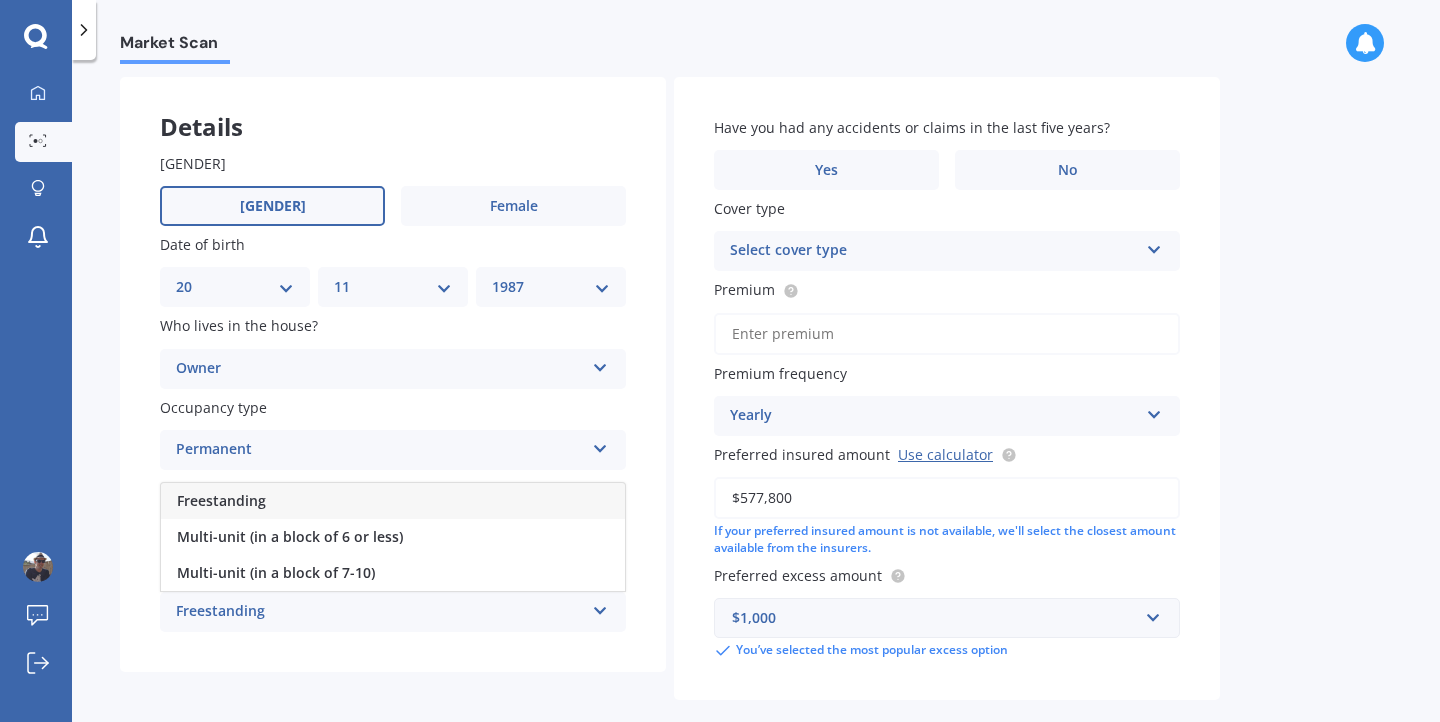 click on "Freestanding" at bounding box center (393, 501) 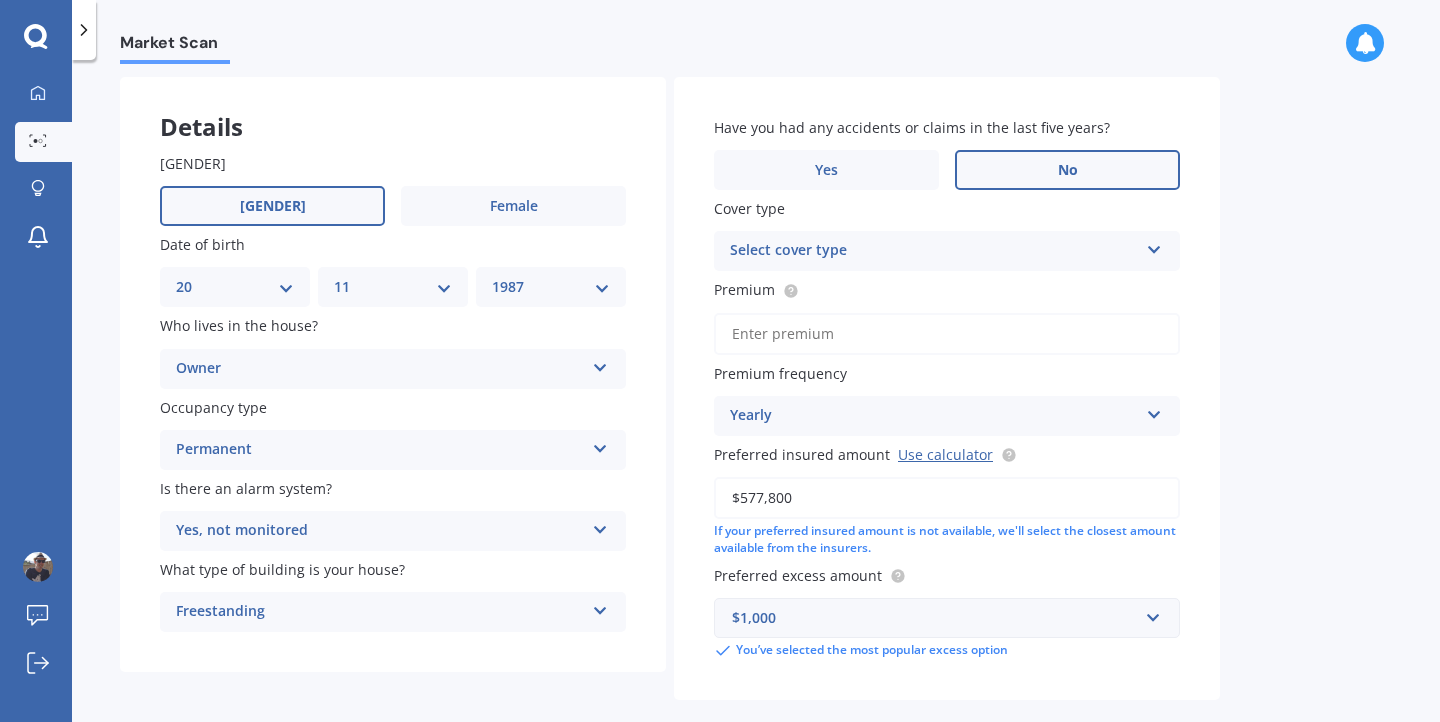 click on "No" at bounding box center [513, 206] 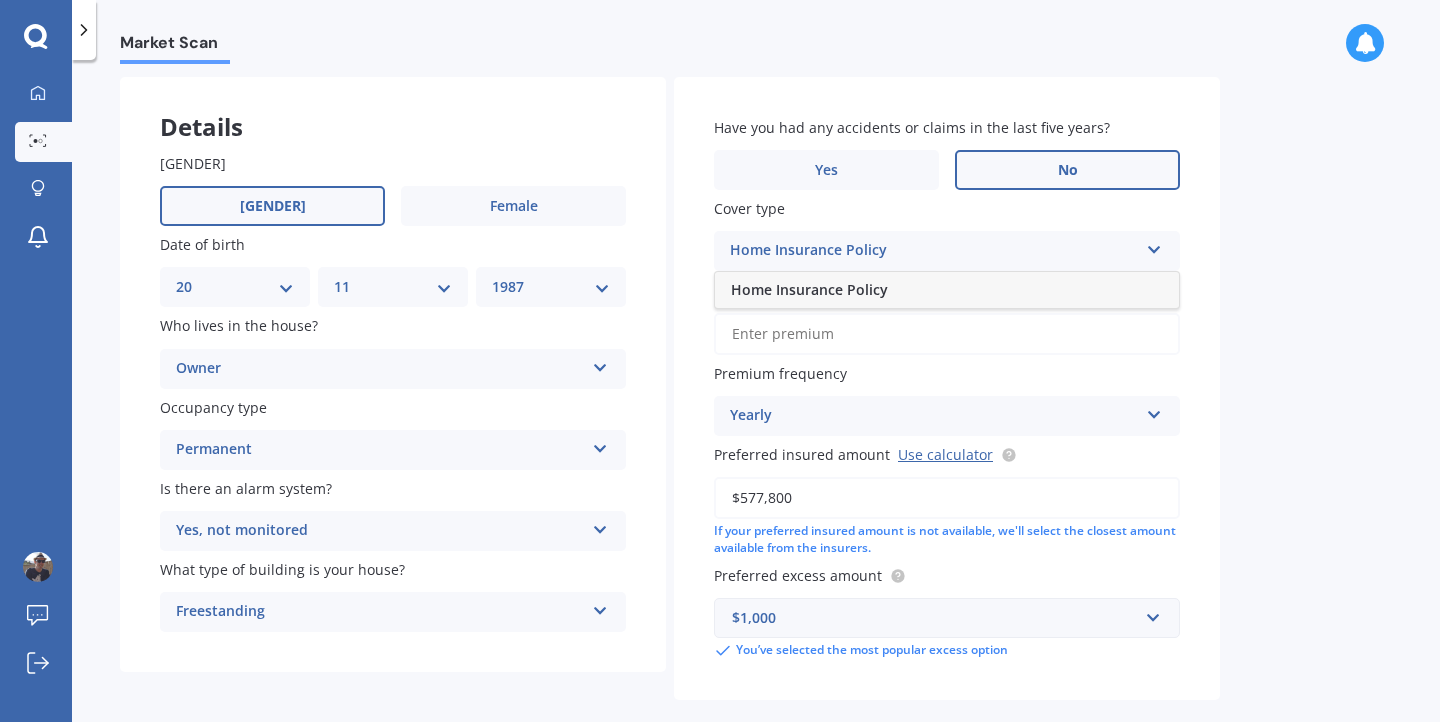 click on "Home Insurance Policy" at bounding box center (947, 290) 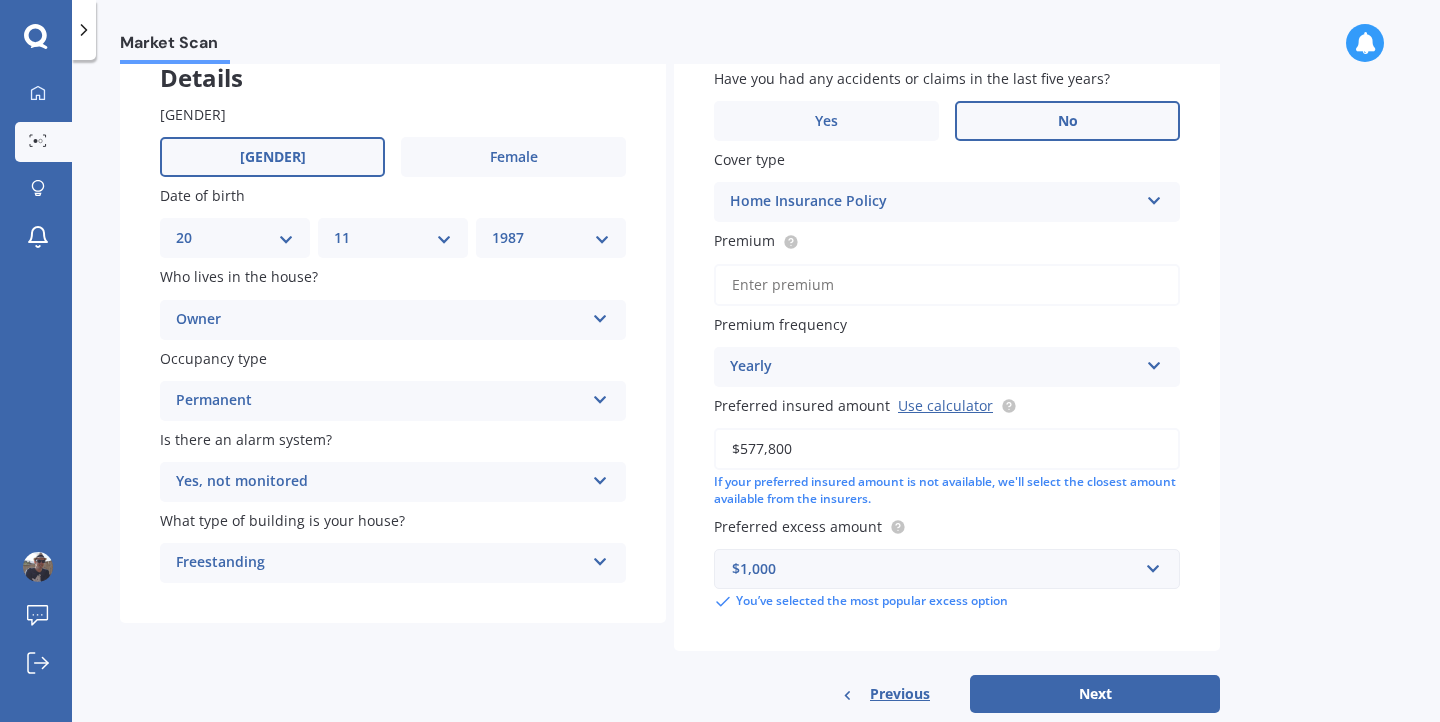 scroll, scrollTop: 136, scrollLeft: 0, axis: vertical 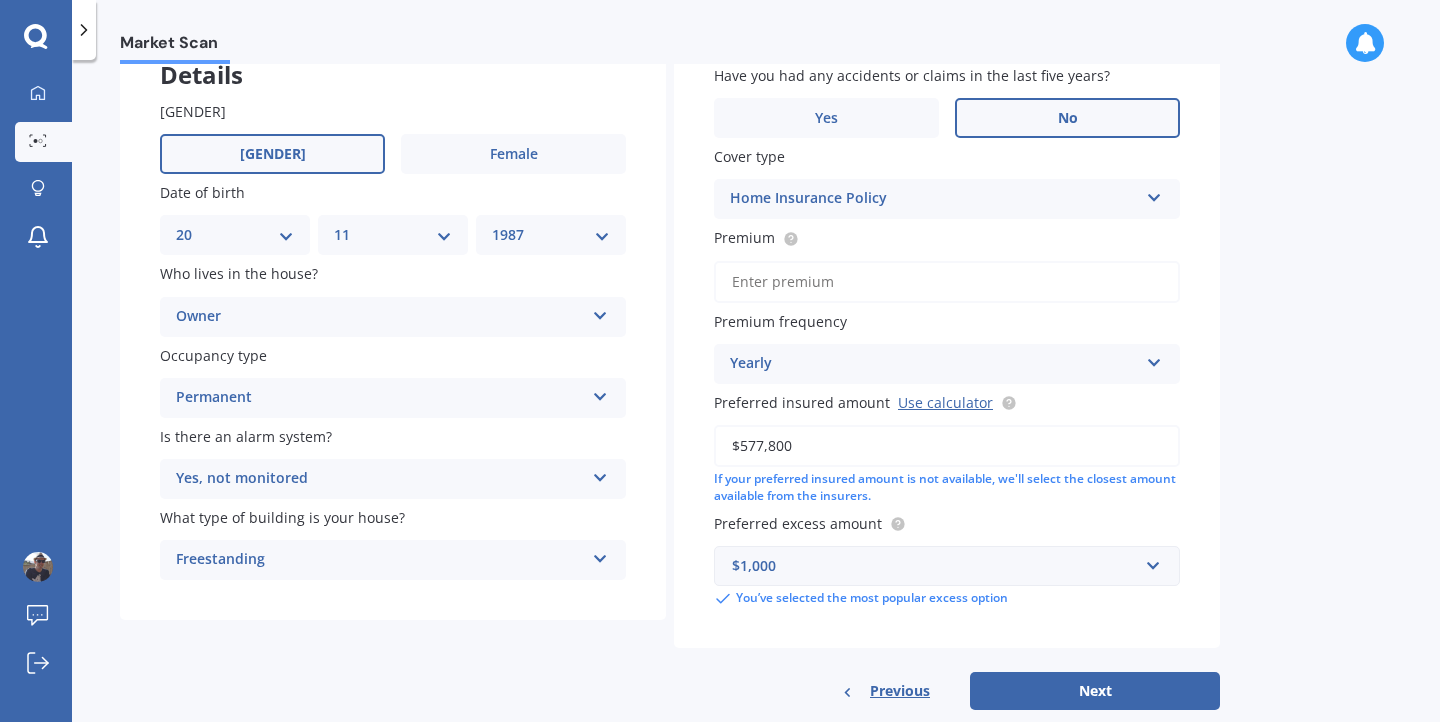 click on "Premium" at bounding box center [947, 282] 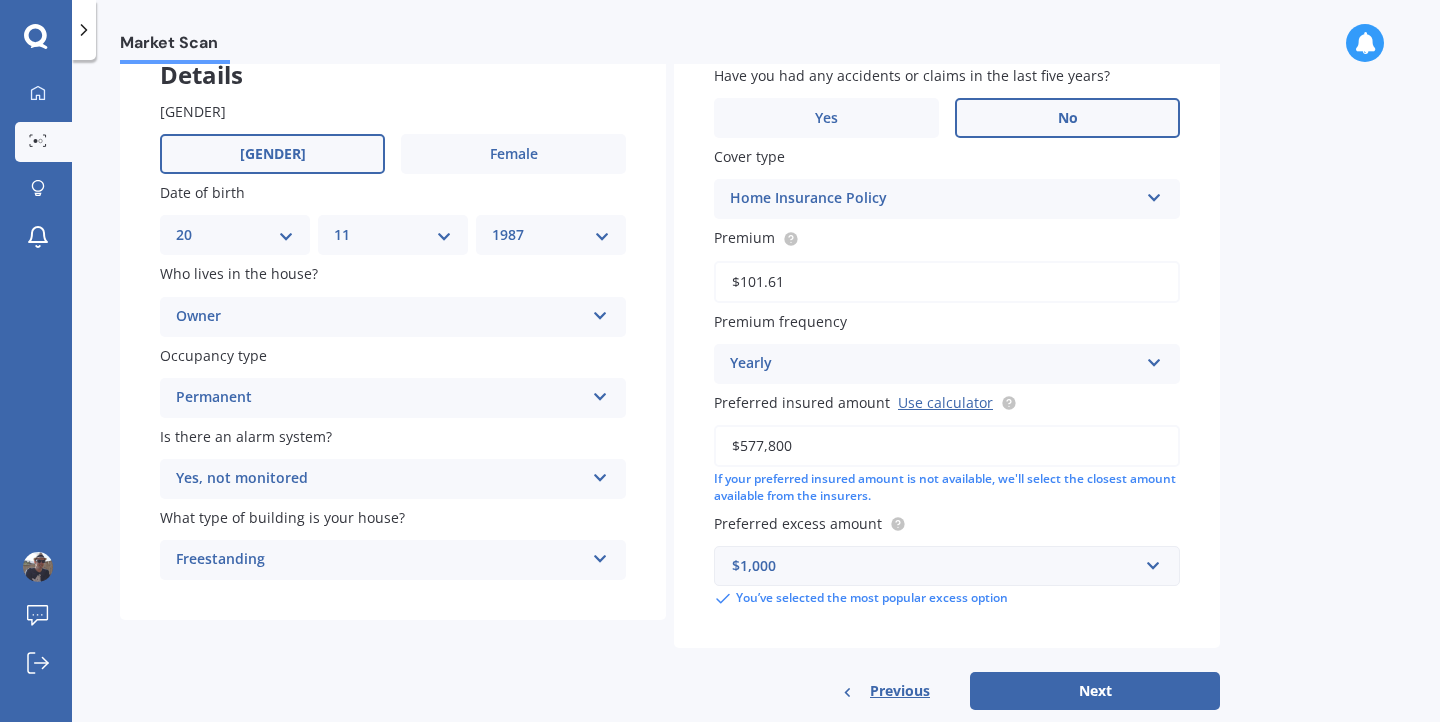 type on "$101.61" 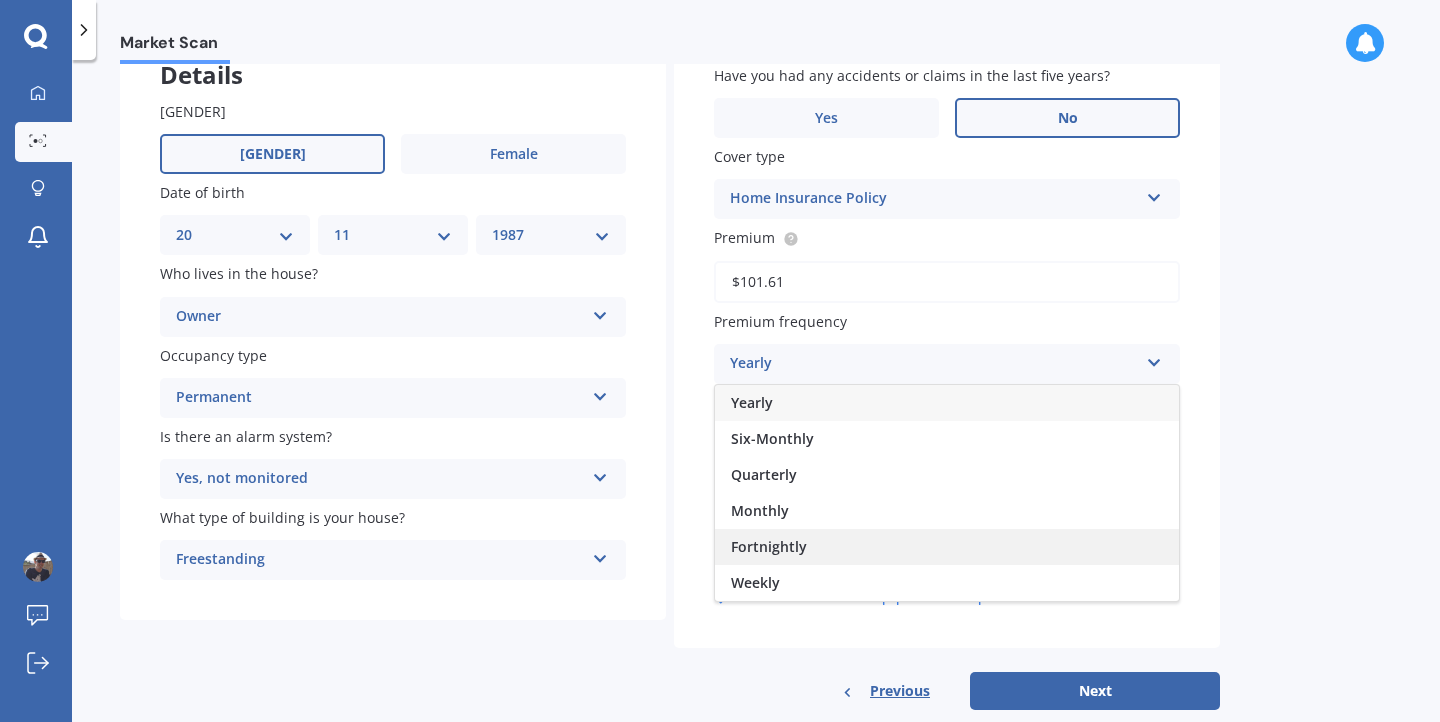 click on "Fortnightly" at bounding box center (947, 547) 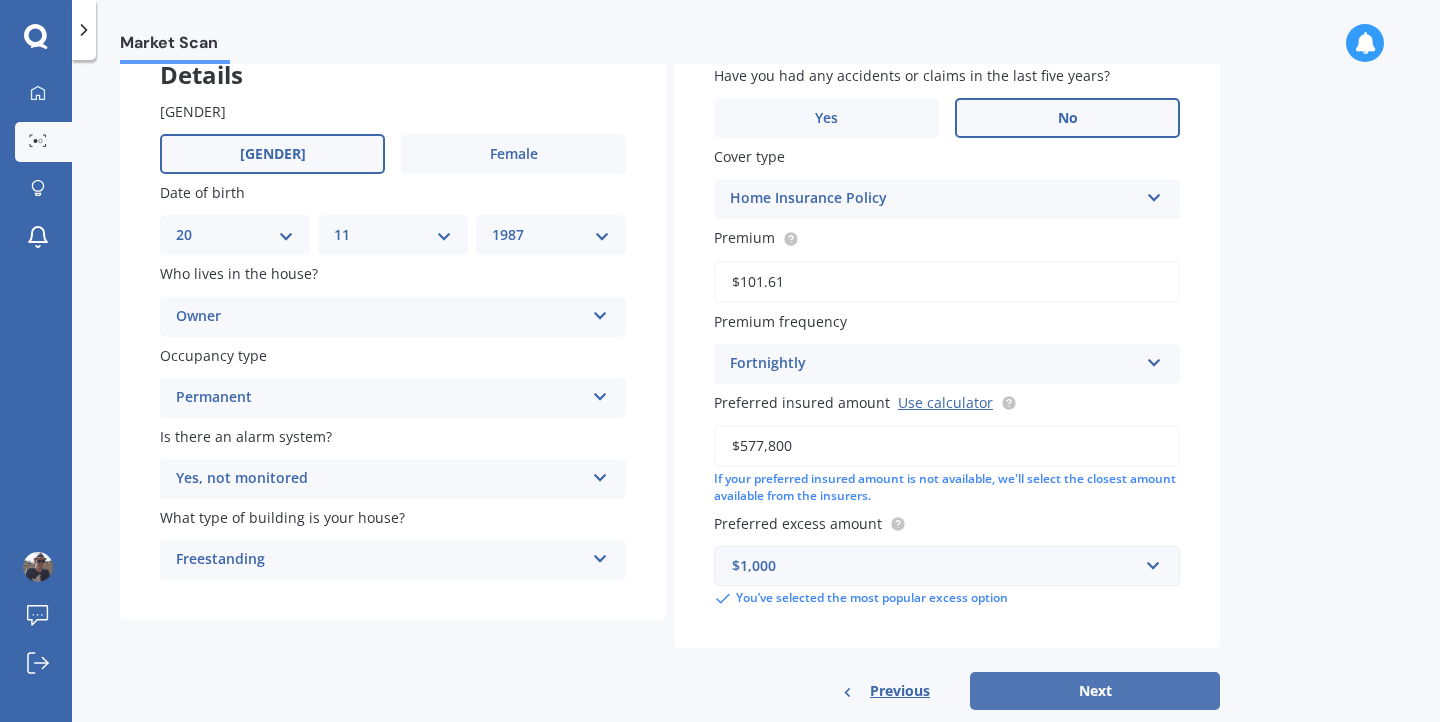click on "Next" at bounding box center (1095, 691) 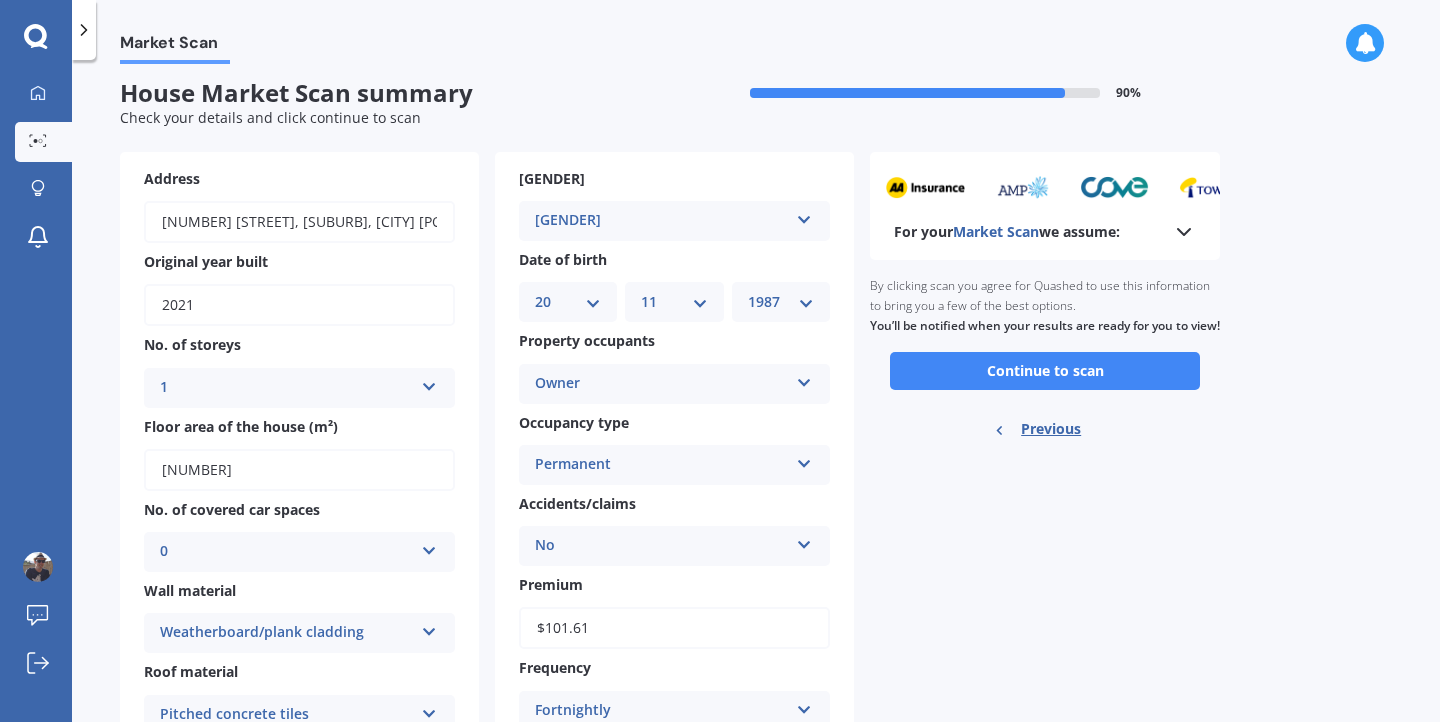 scroll, scrollTop: 0, scrollLeft: 0, axis: both 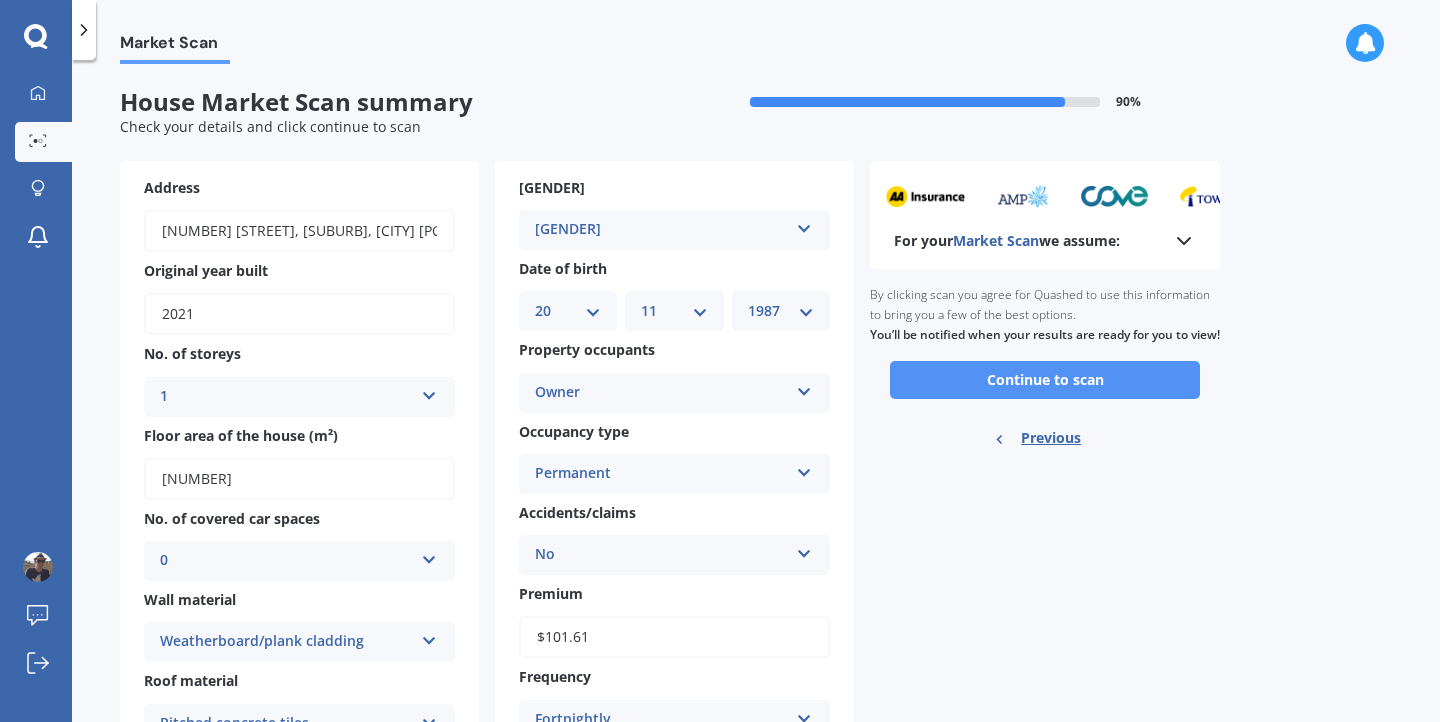 click on "Continue to scan" at bounding box center (1045, 380) 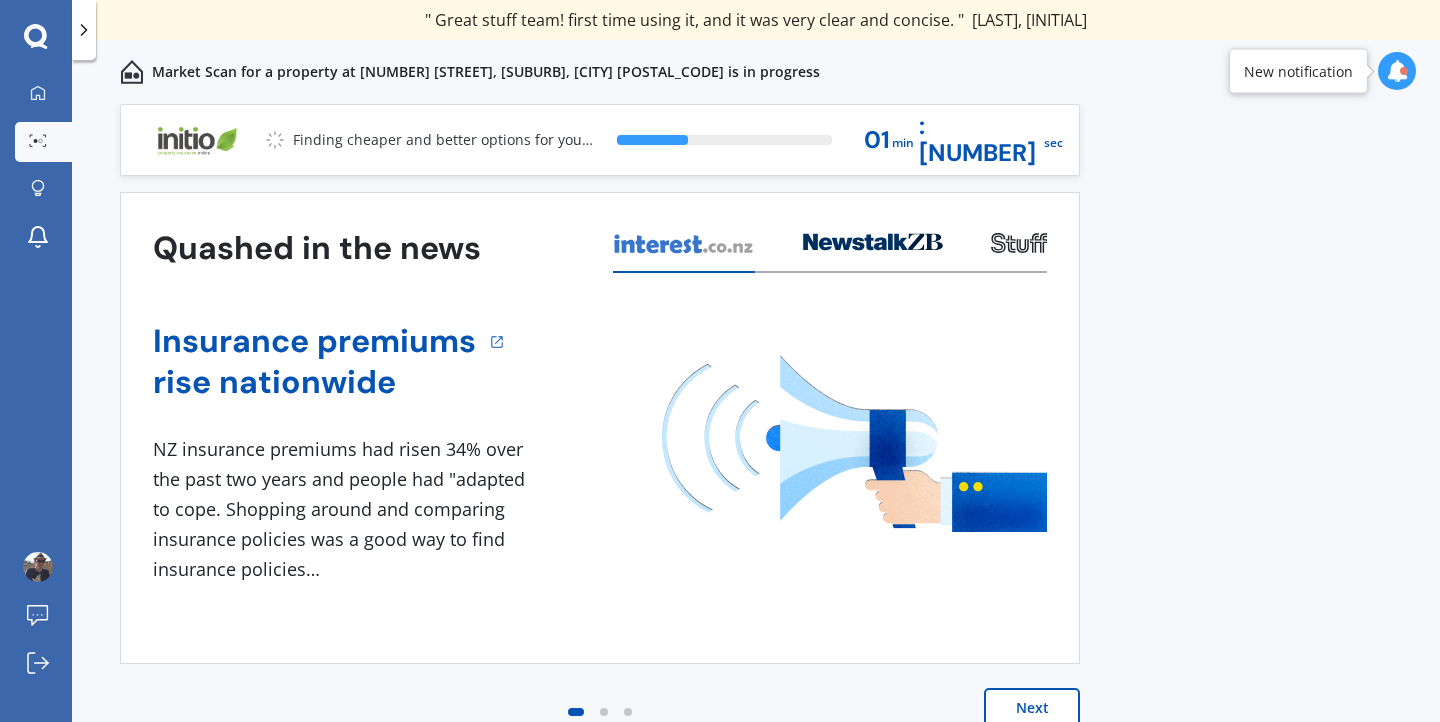 scroll, scrollTop: 2, scrollLeft: 0, axis: vertical 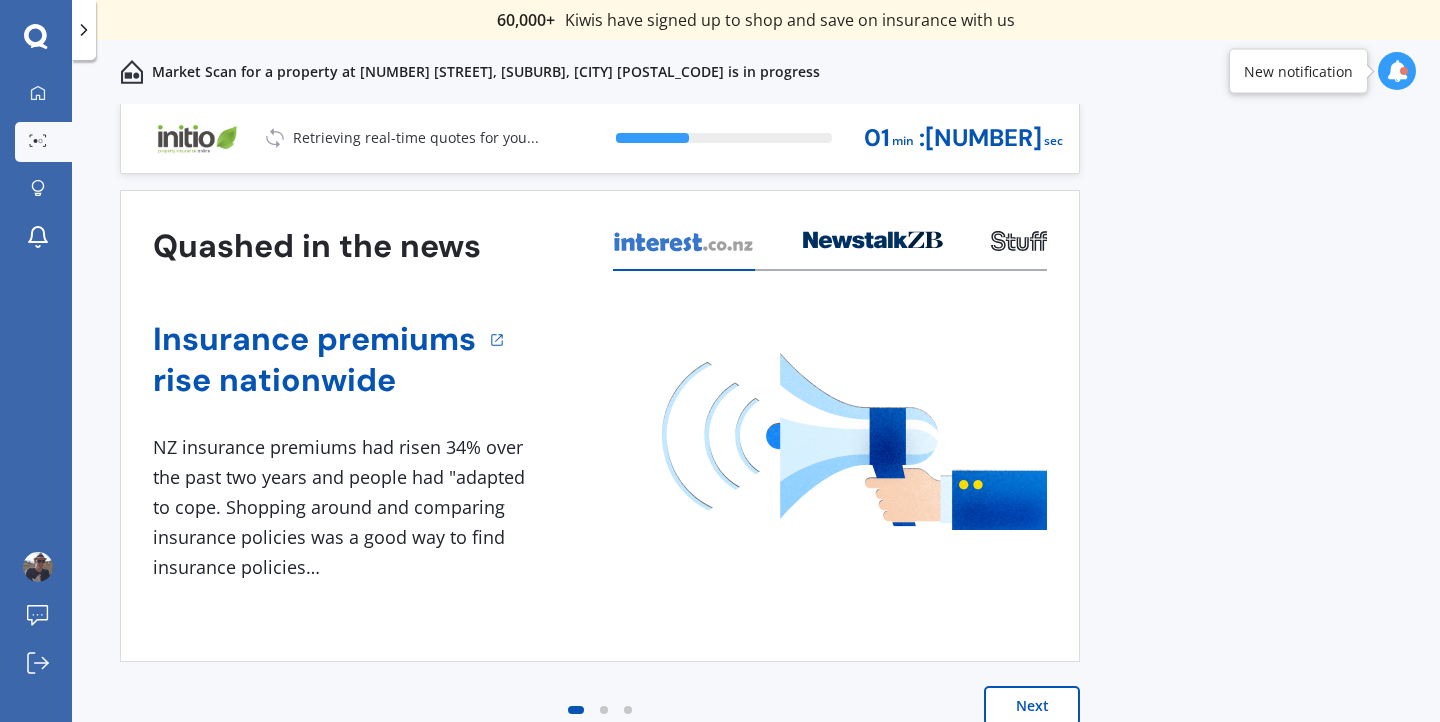 click on "Next" at bounding box center (1032, 706) 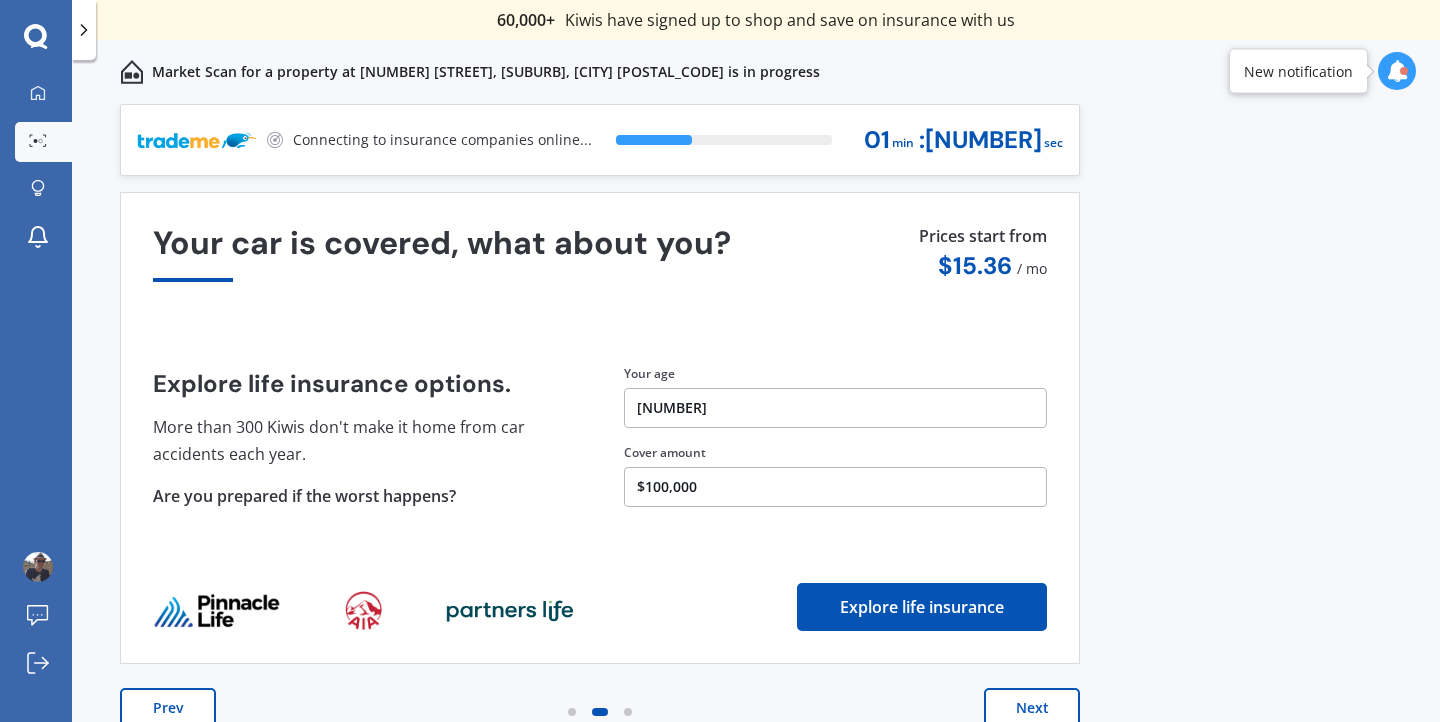 scroll, scrollTop: 2, scrollLeft: 0, axis: vertical 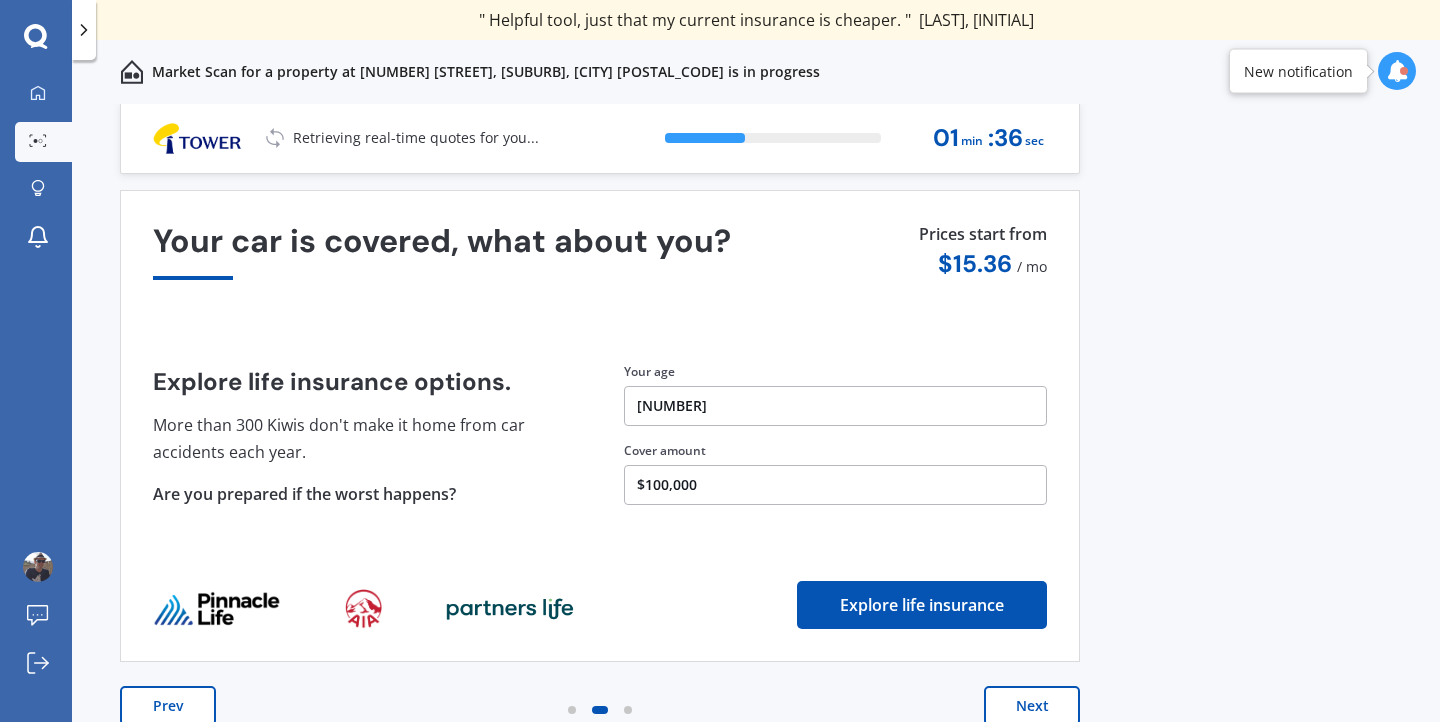 click on "Next" at bounding box center (1032, 706) 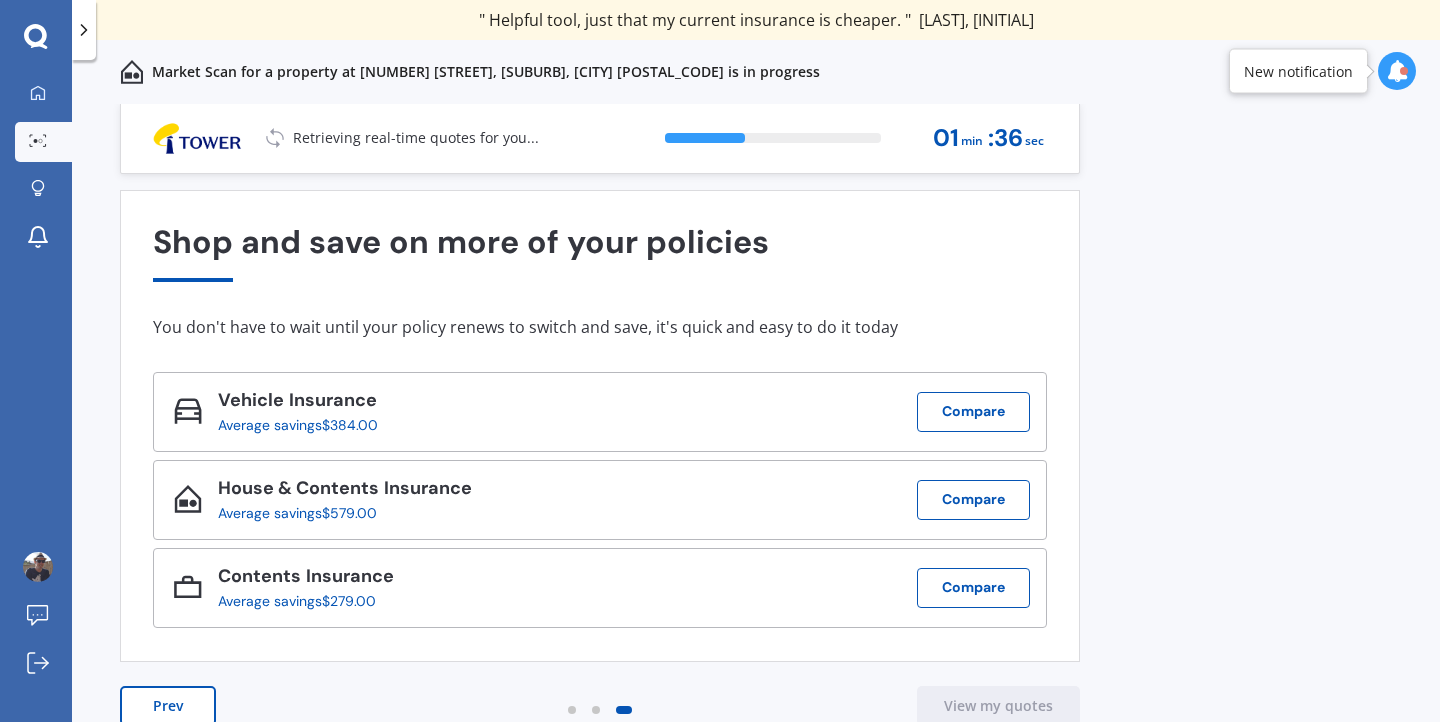 scroll, scrollTop: 0, scrollLeft: 0, axis: both 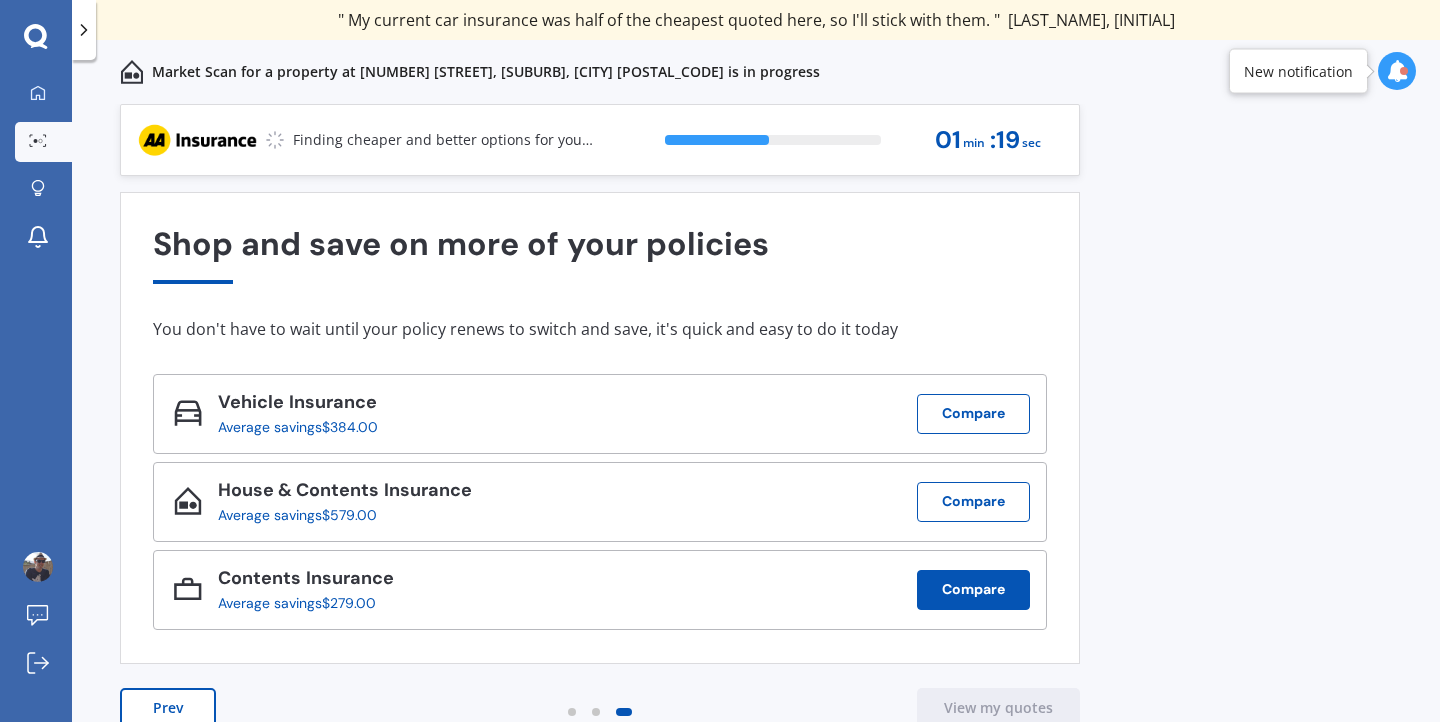 click on "Compare" at bounding box center (973, 414) 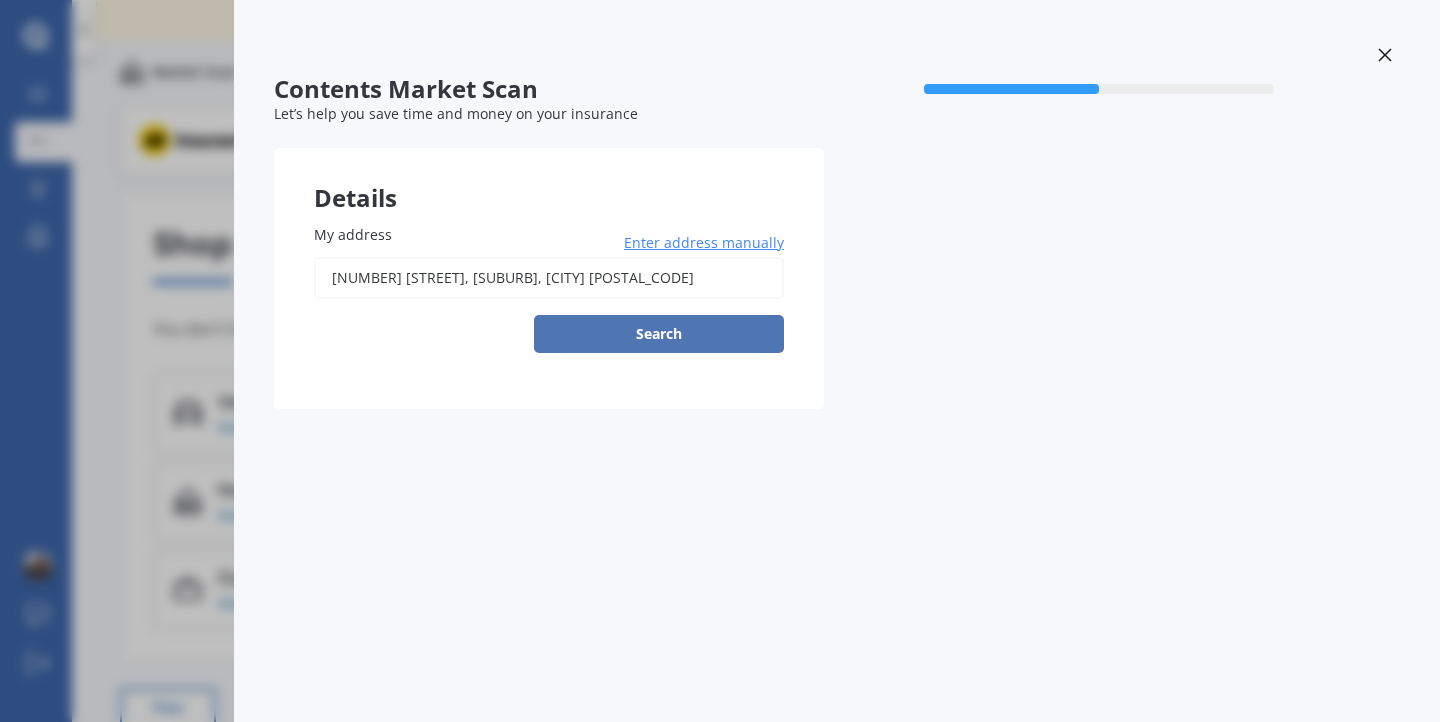click on "Search" at bounding box center (659, 334) 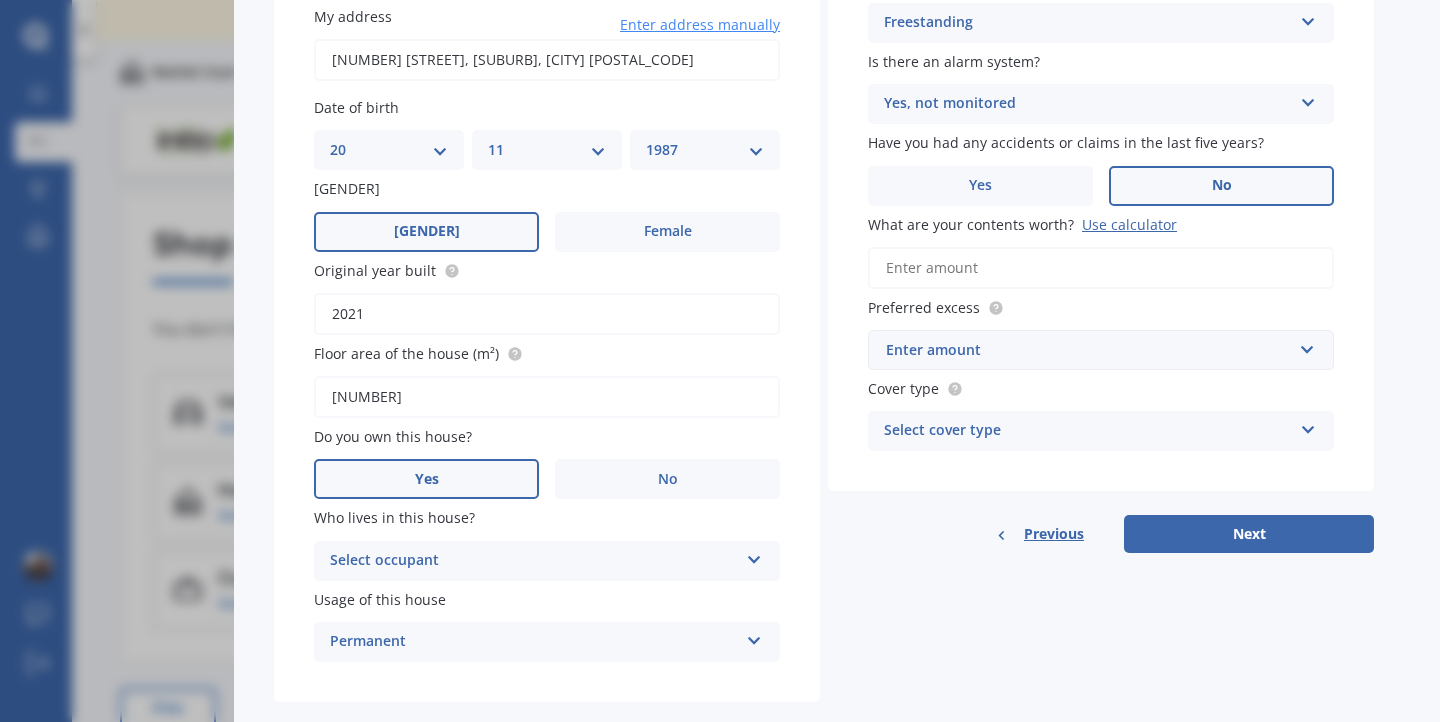 scroll, scrollTop: 224, scrollLeft: 0, axis: vertical 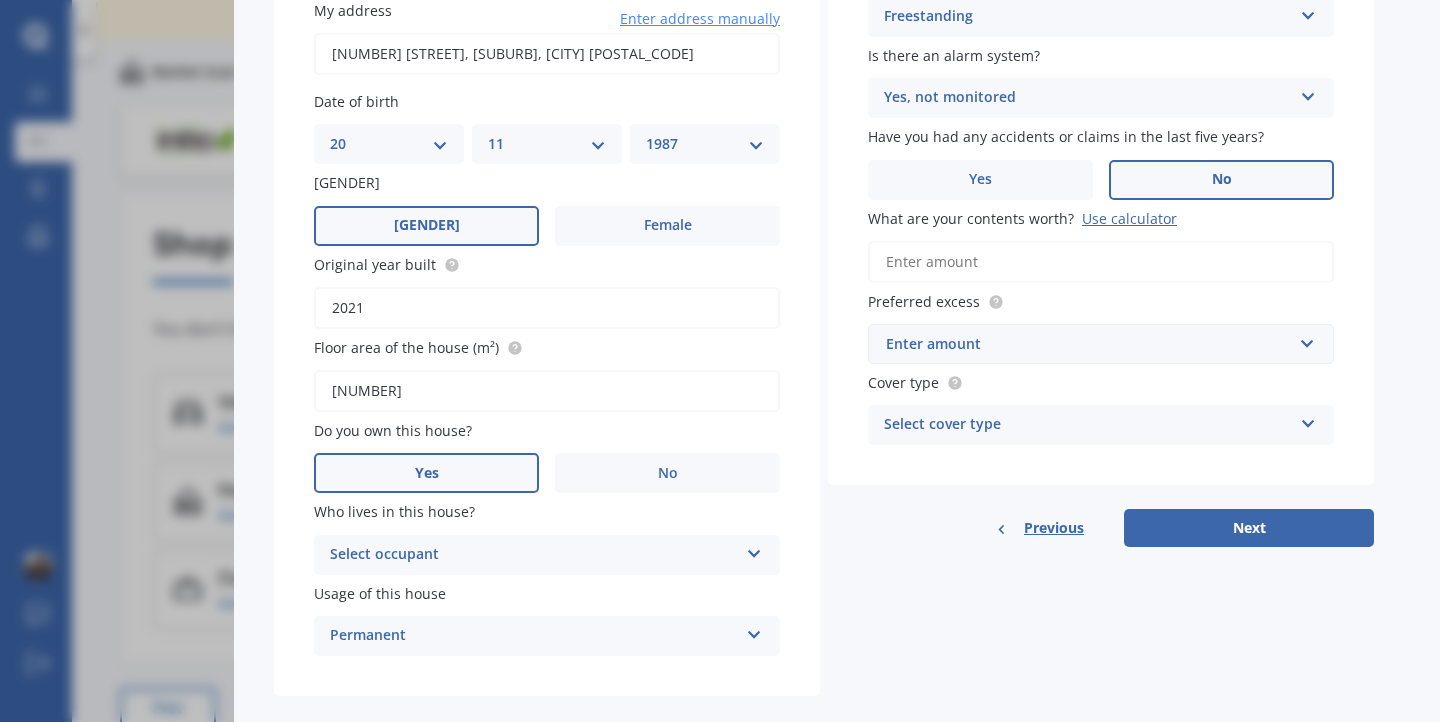 click on "Select occupant" at bounding box center (534, 555) 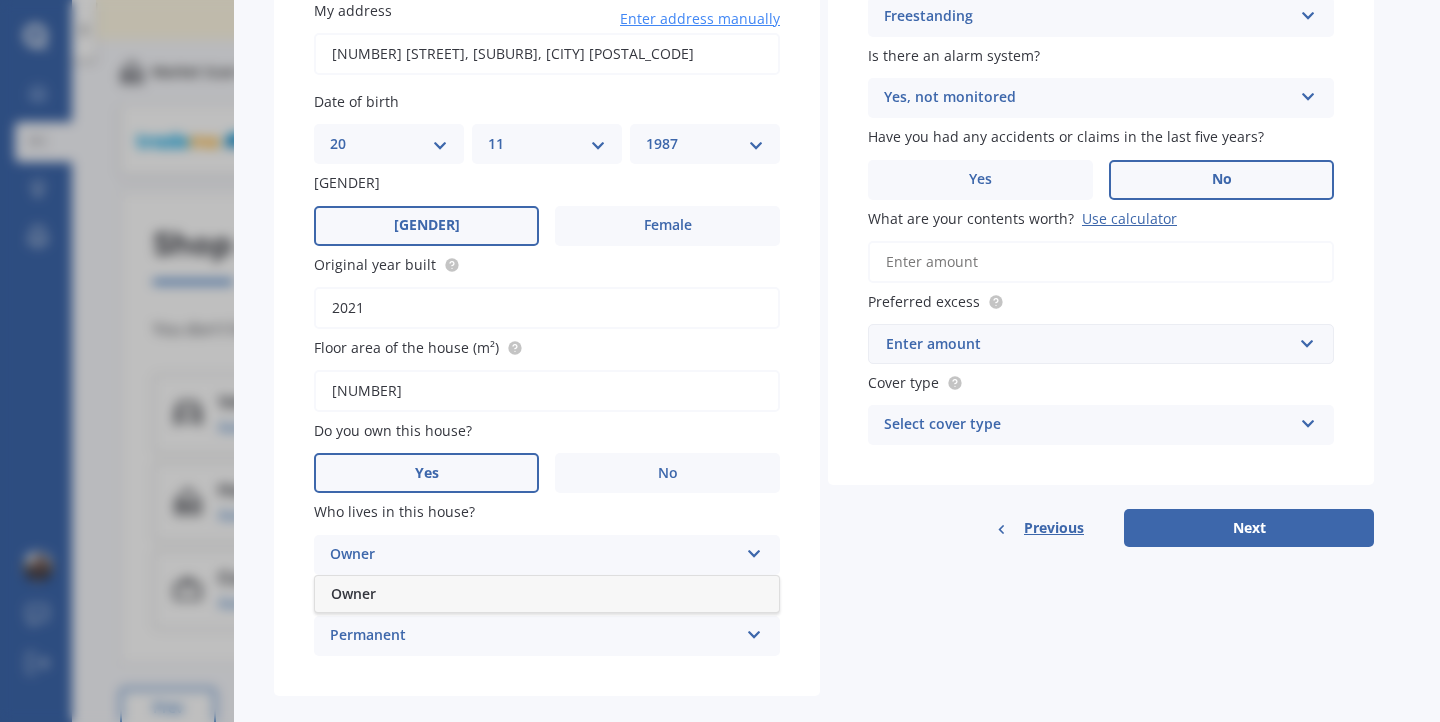 click on "Owner" at bounding box center [547, 594] 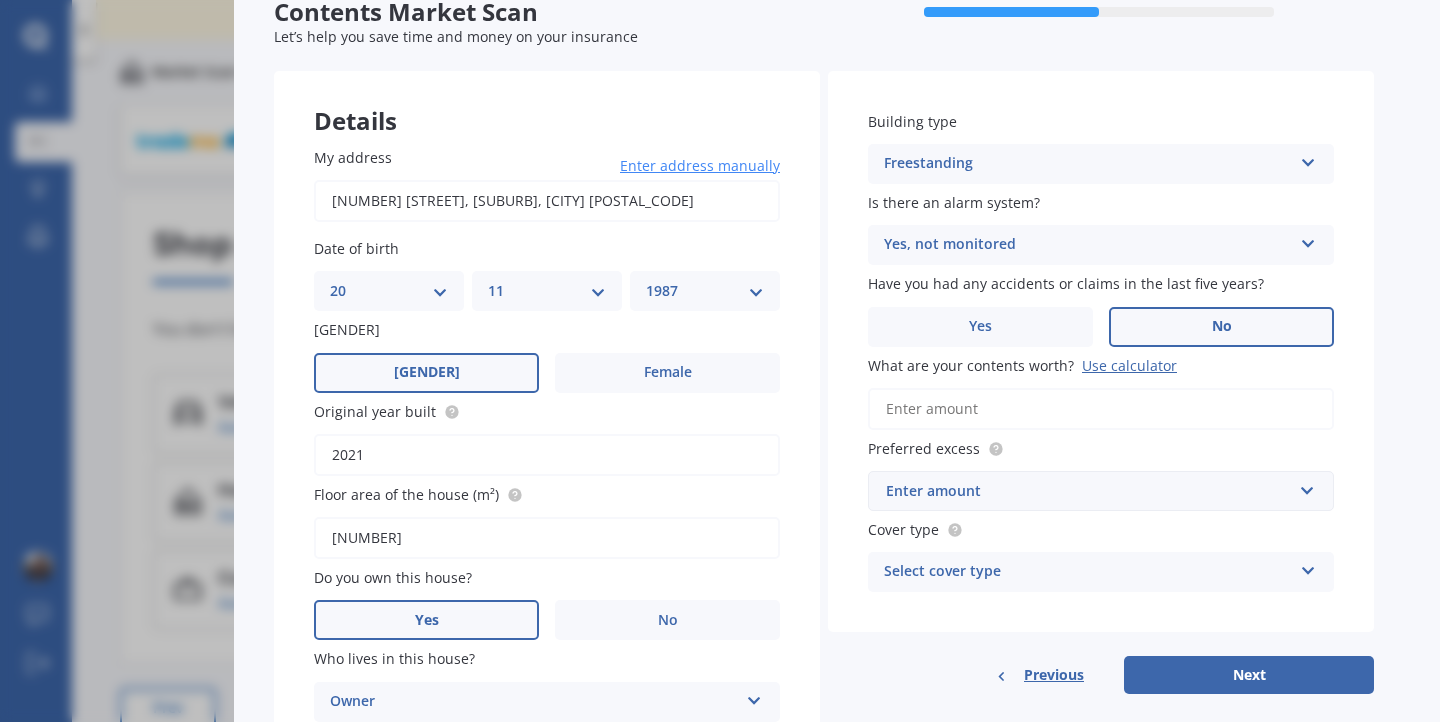 scroll, scrollTop: 76, scrollLeft: 0, axis: vertical 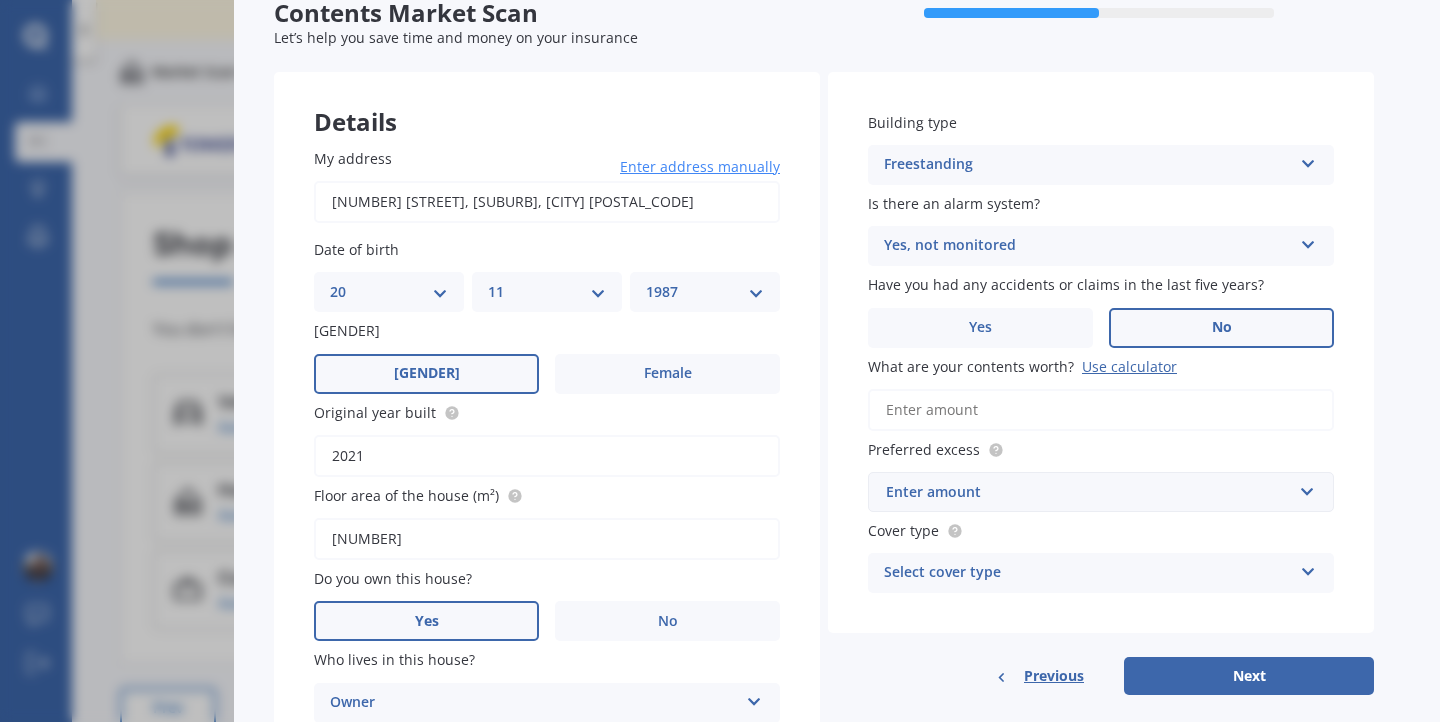 click on "What are your contents worth? Use calculator" at bounding box center (1101, 410) 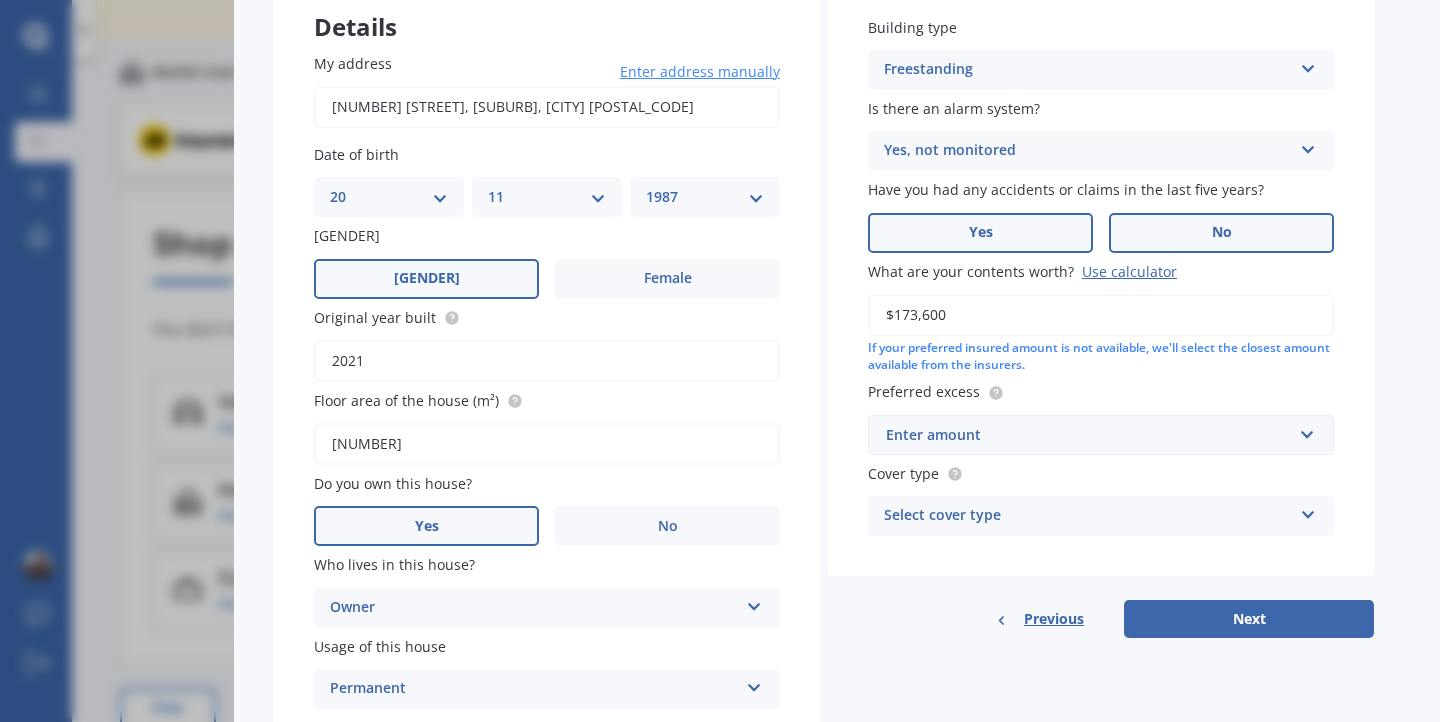 scroll, scrollTop: 187, scrollLeft: 0, axis: vertical 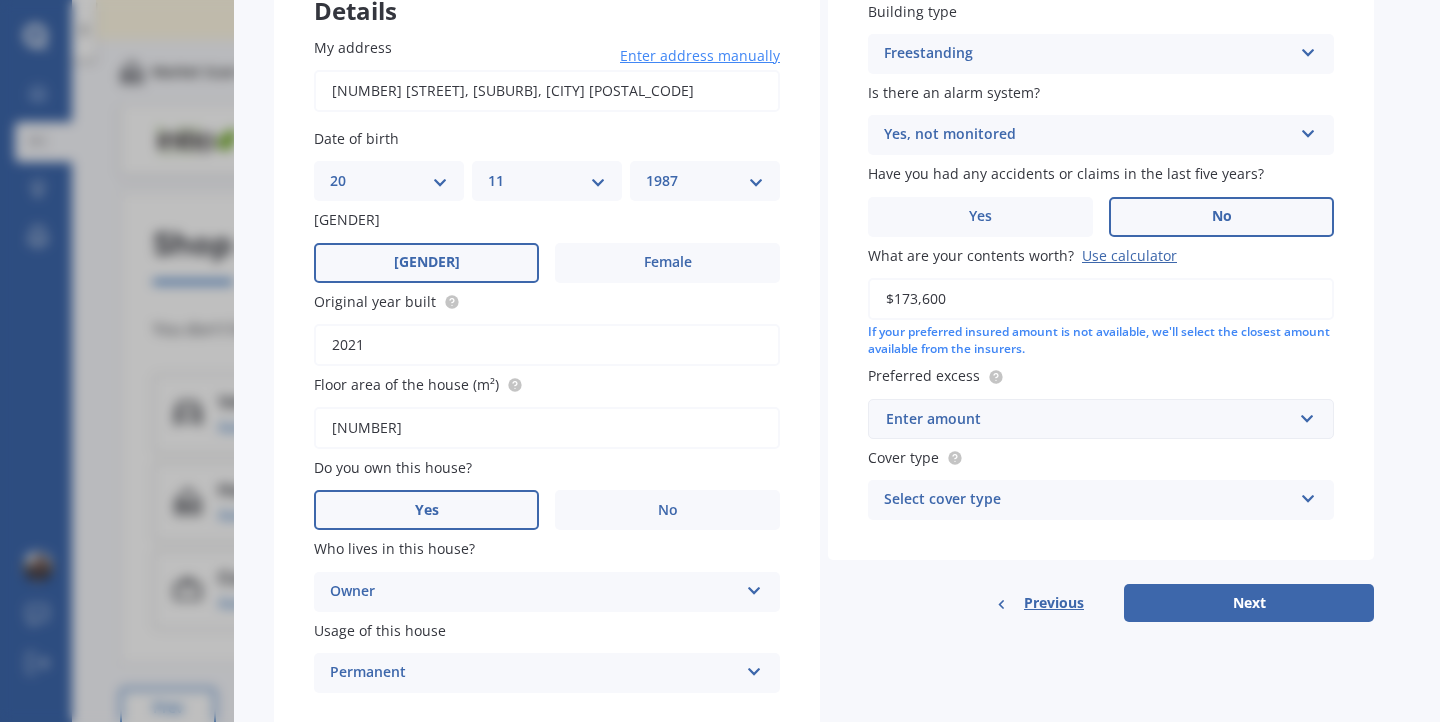 type on "$173,600" 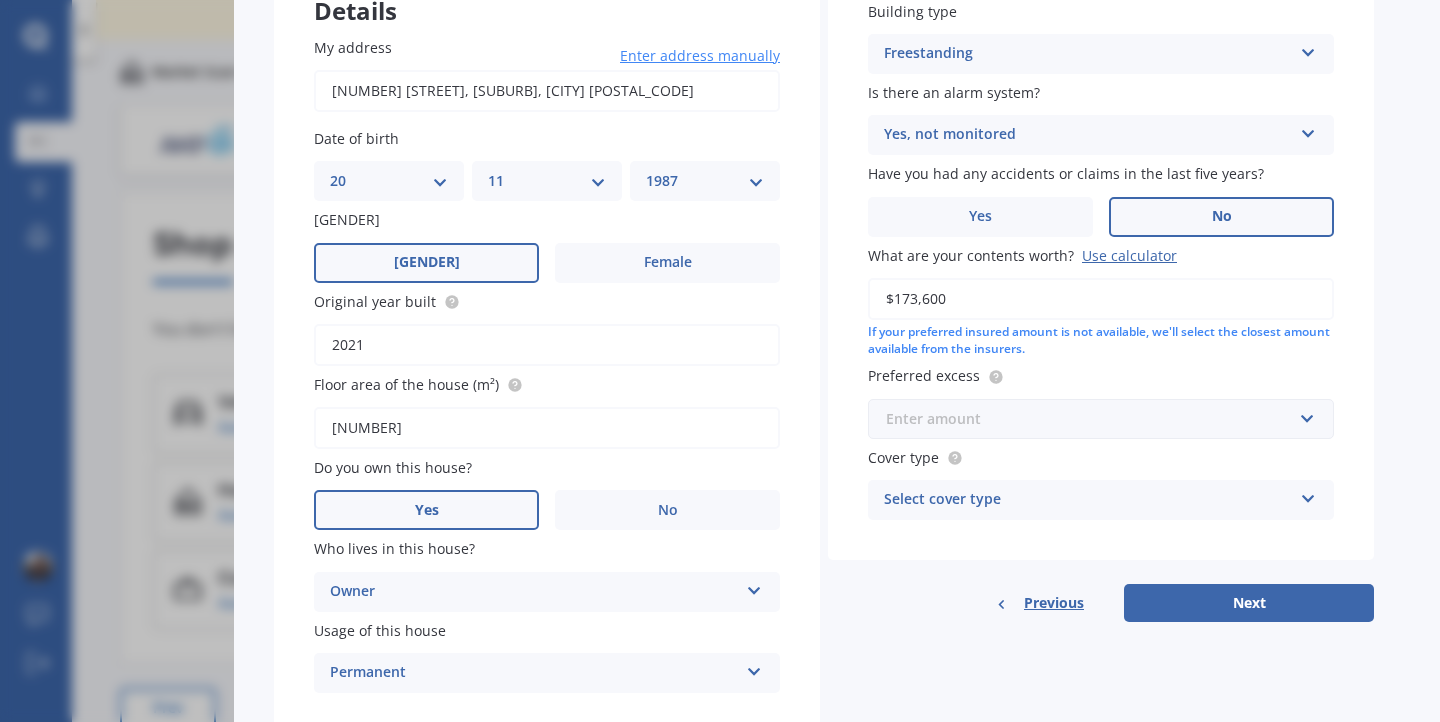 click at bounding box center [1094, 419] 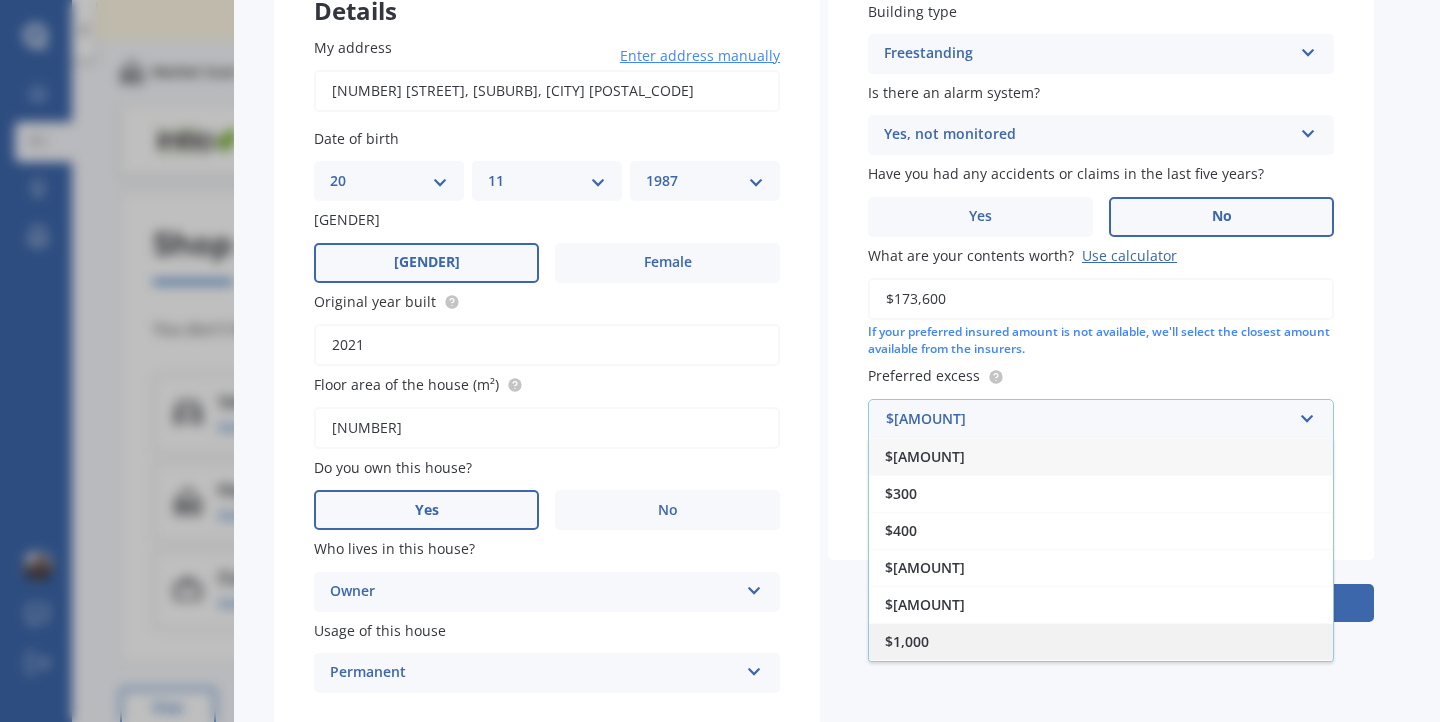 click on "$1,000" at bounding box center [1101, 641] 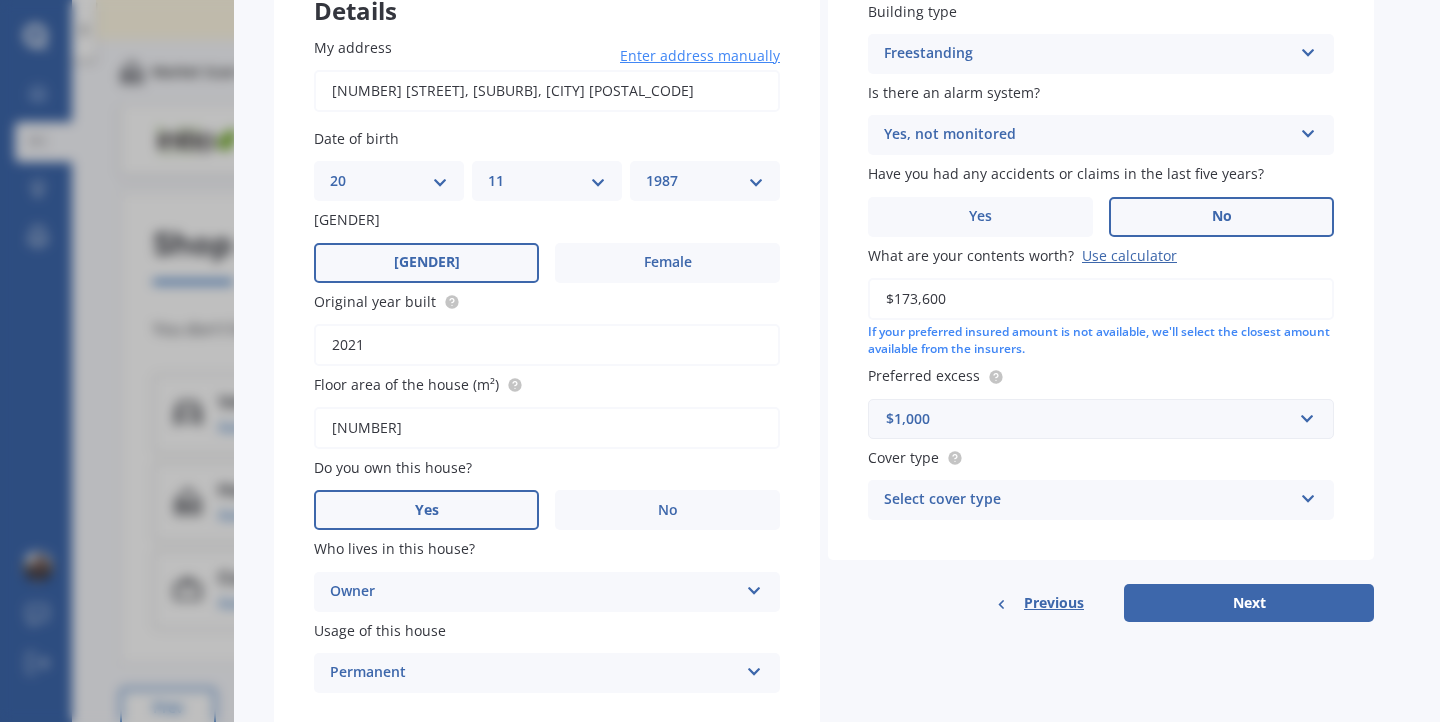 click on "Select cover type" at bounding box center (1088, 500) 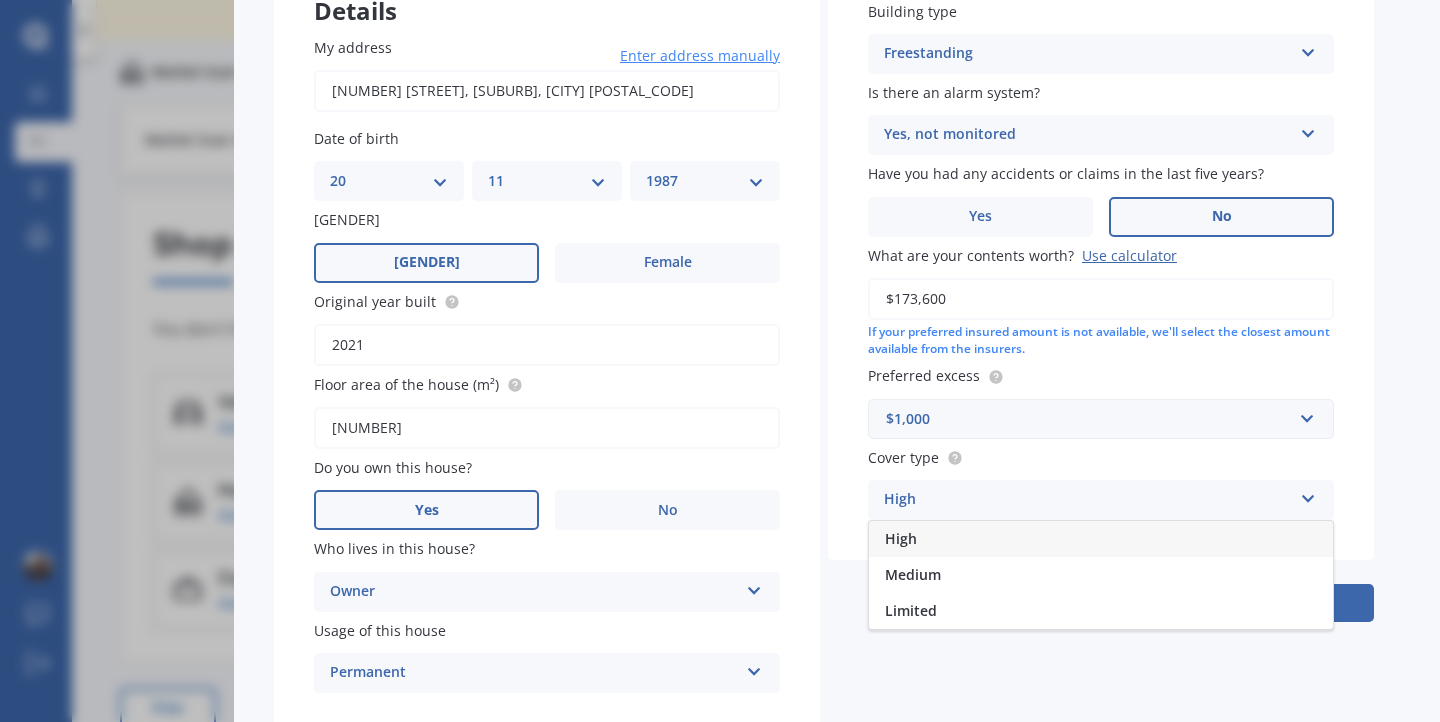 click on "Cover type" at bounding box center [1097, 457] 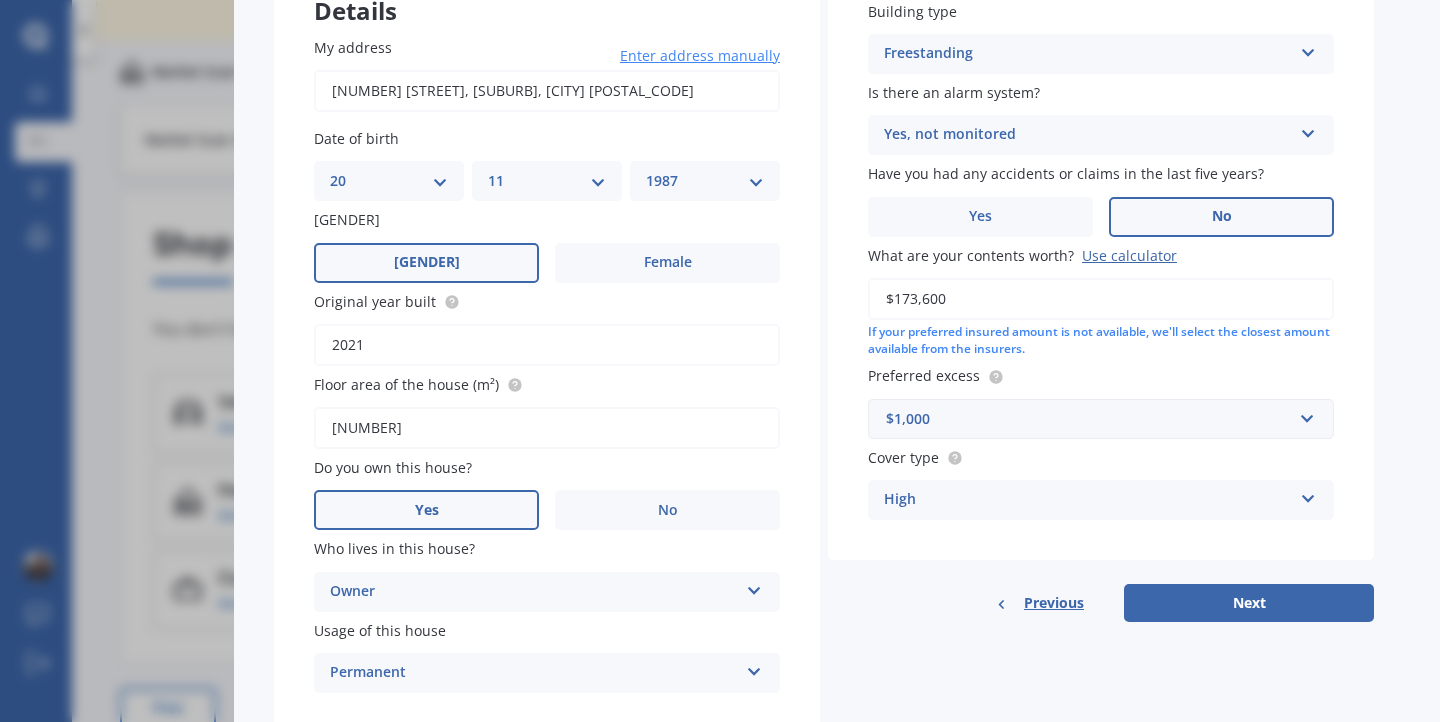 click on "High" at bounding box center [534, 592] 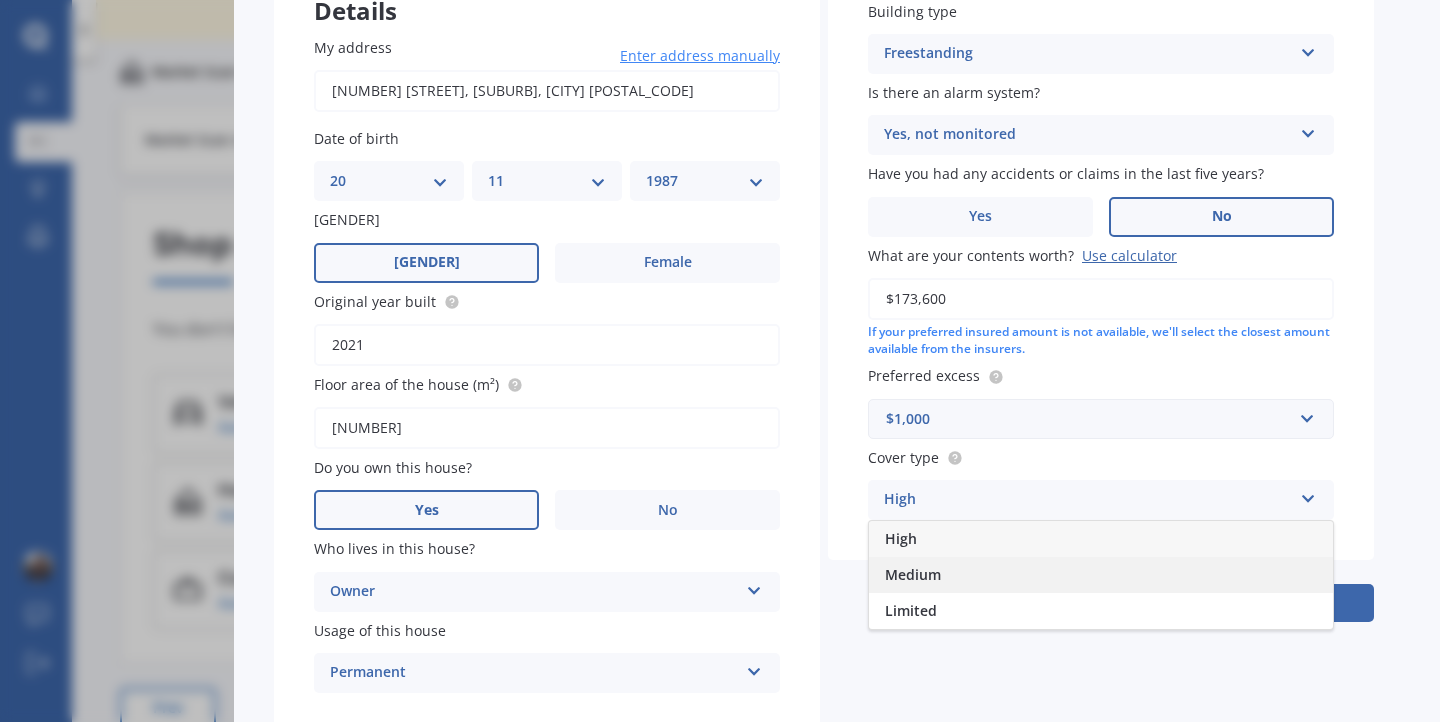 click on "Medium" at bounding box center (901, 538) 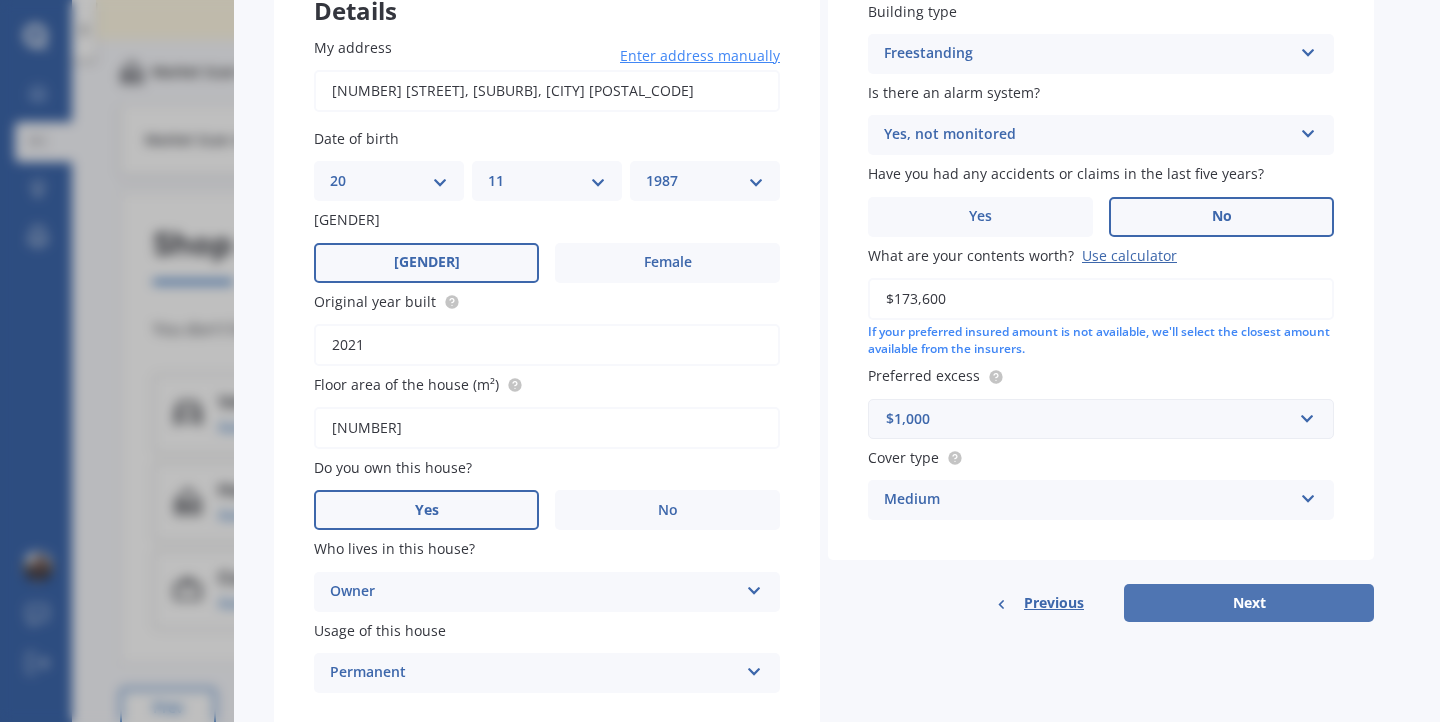 click on "Next" at bounding box center [1249, 603] 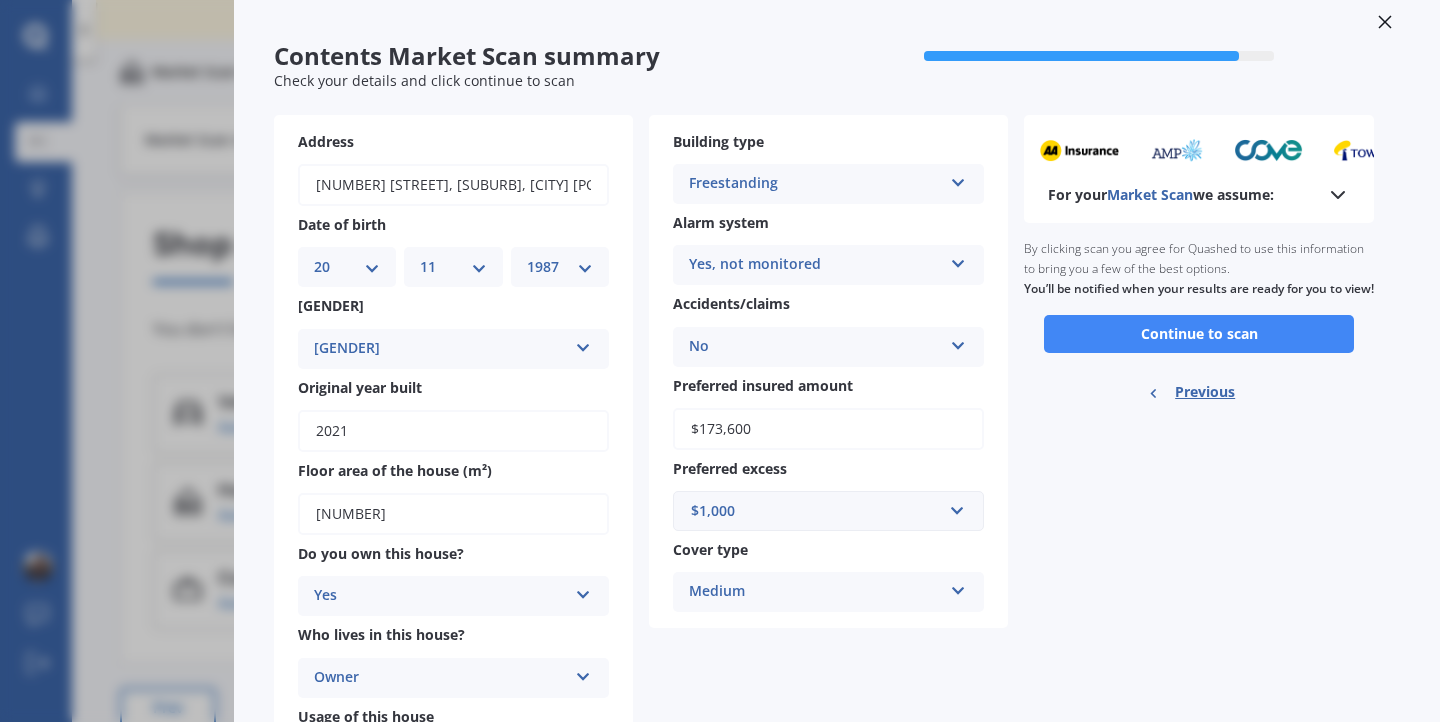 scroll, scrollTop: 31, scrollLeft: 0, axis: vertical 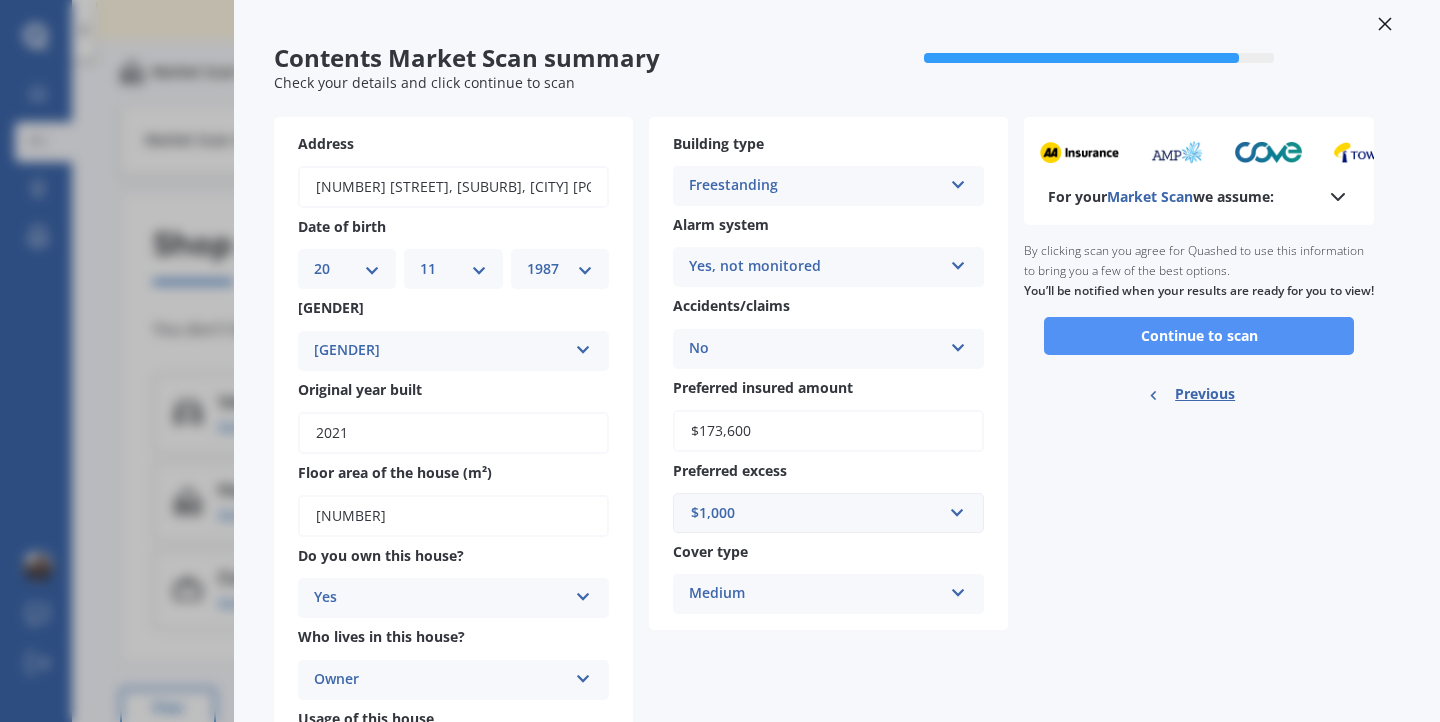click on "Continue to scan" at bounding box center [1199, 336] 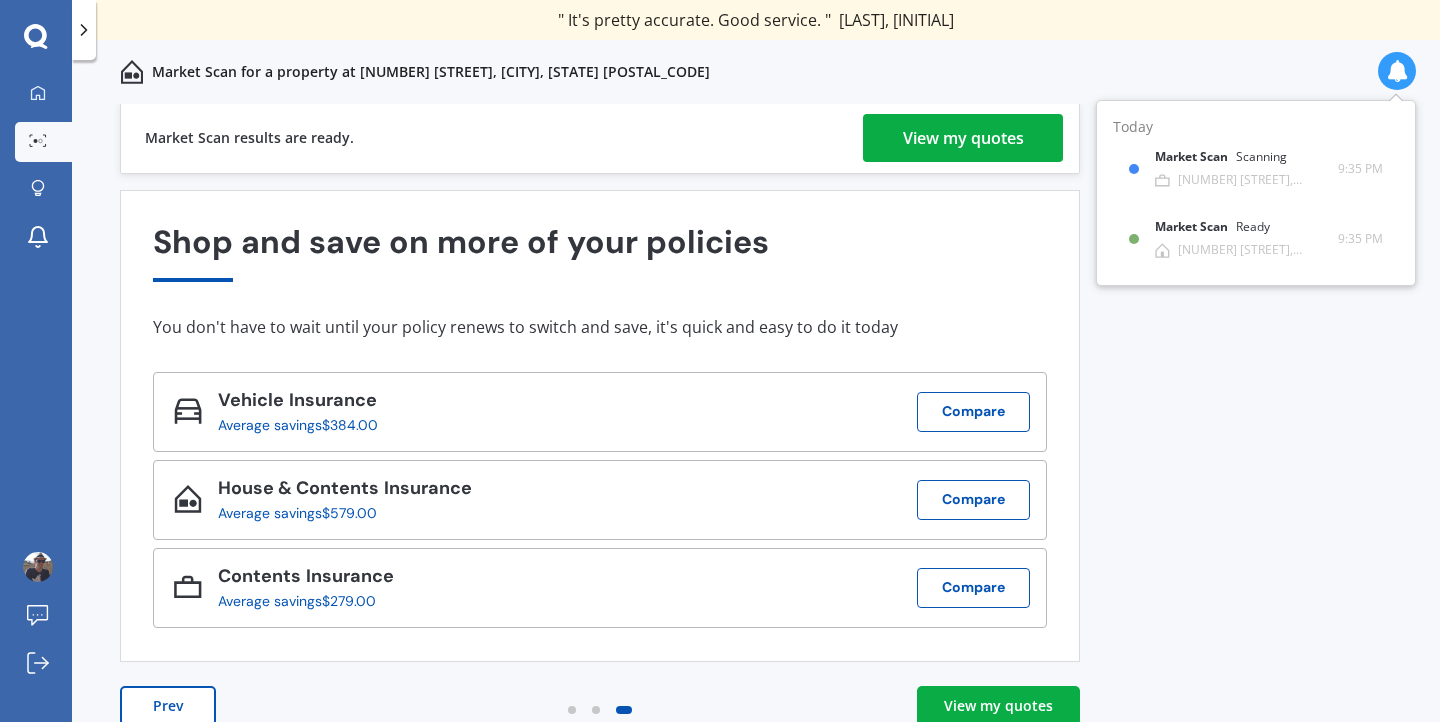 scroll, scrollTop: 0, scrollLeft: 0, axis: both 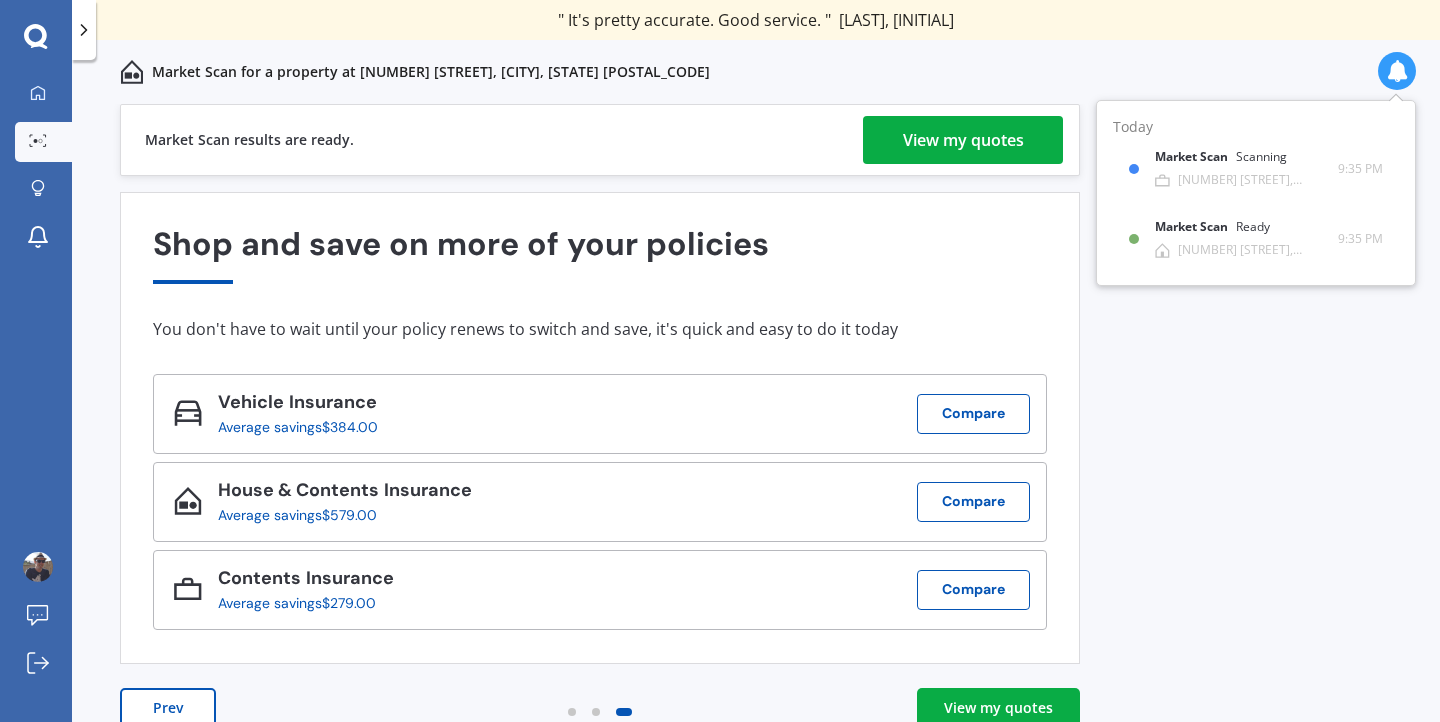 click on "View my quotes" at bounding box center [963, 140] 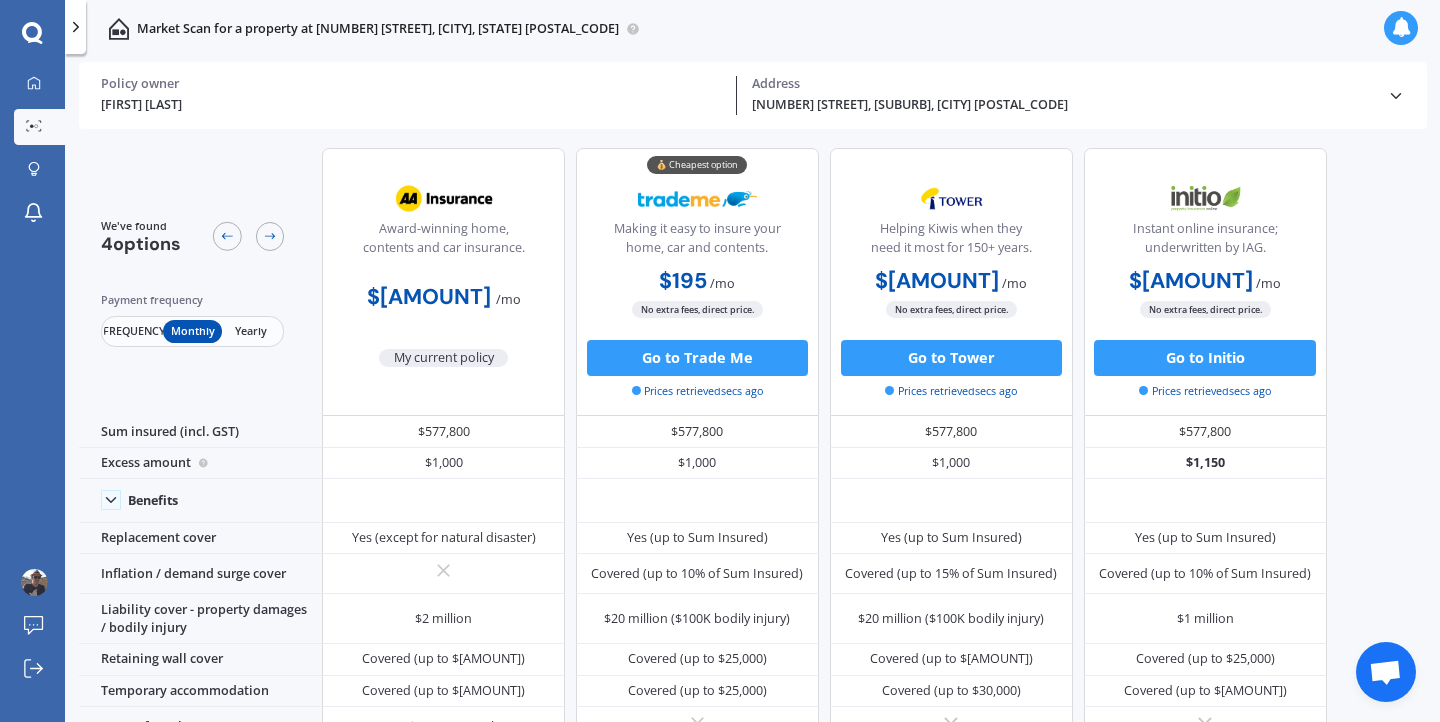 click on "[MODEL]" at bounding box center [133, 331] 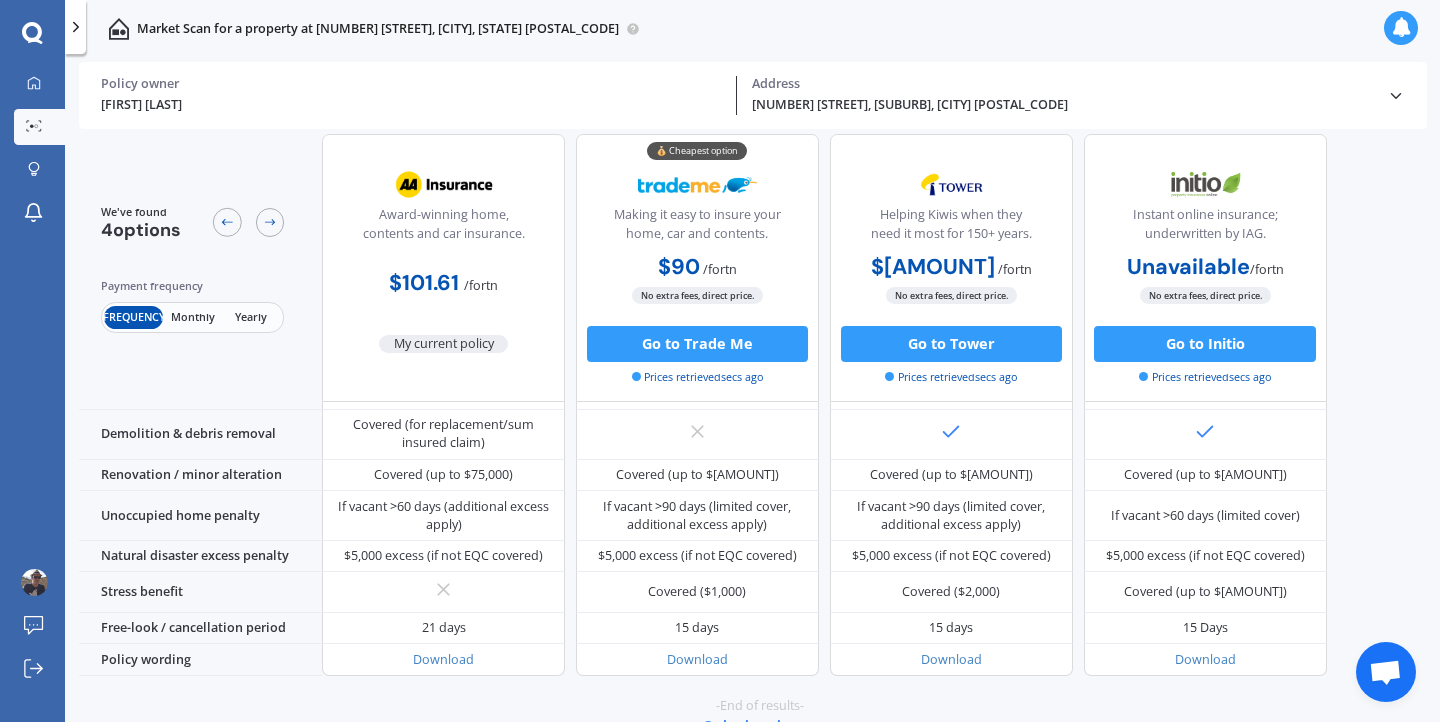 scroll, scrollTop: 850, scrollLeft: 0, axis: vertical 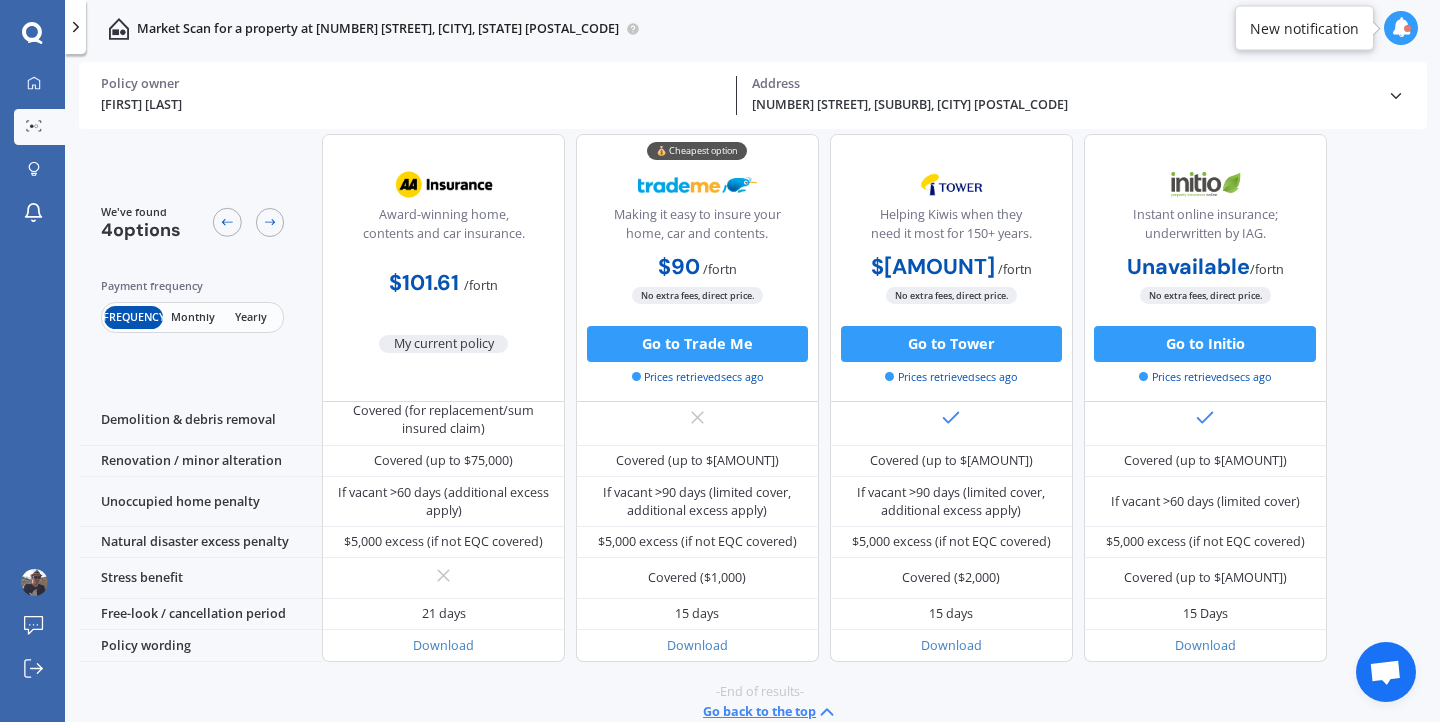 click at bounding box center [76, 27] 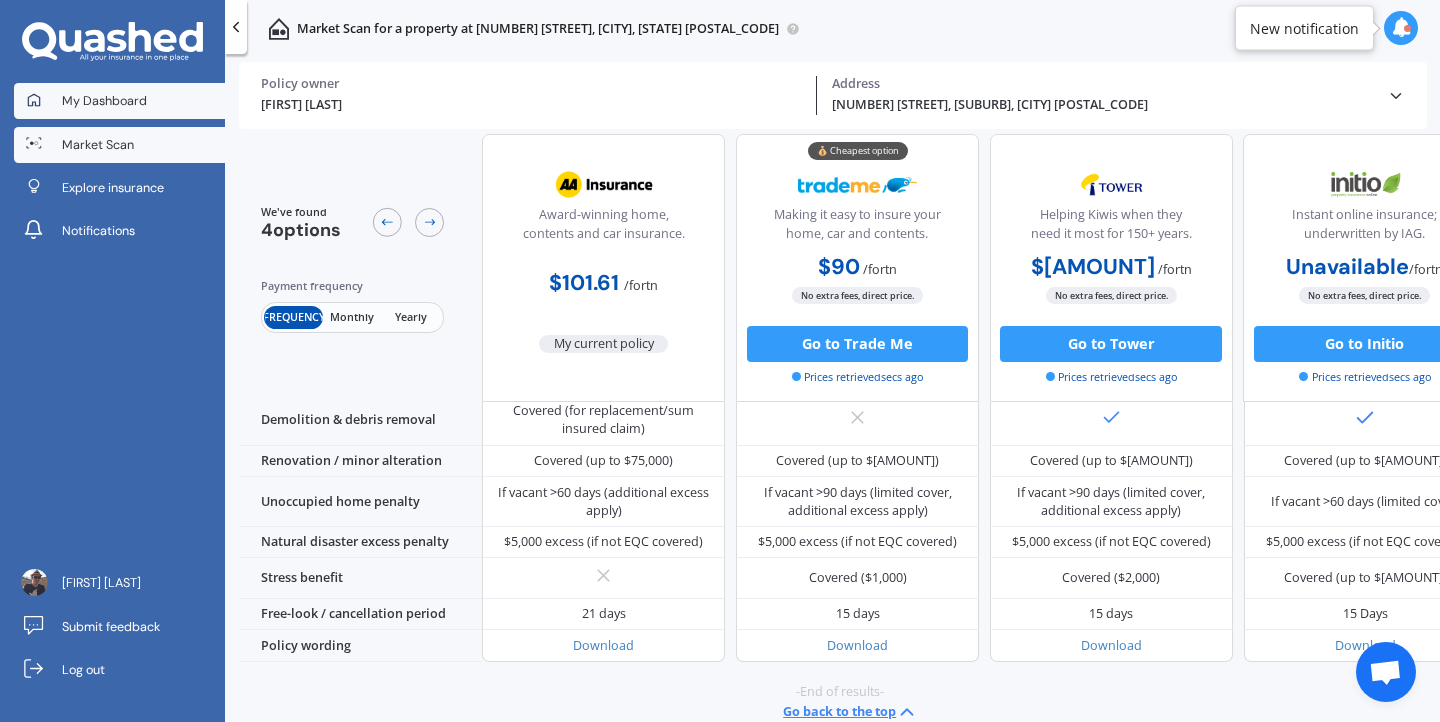 click on "My Dashboard" at bounding box center (104, 101) 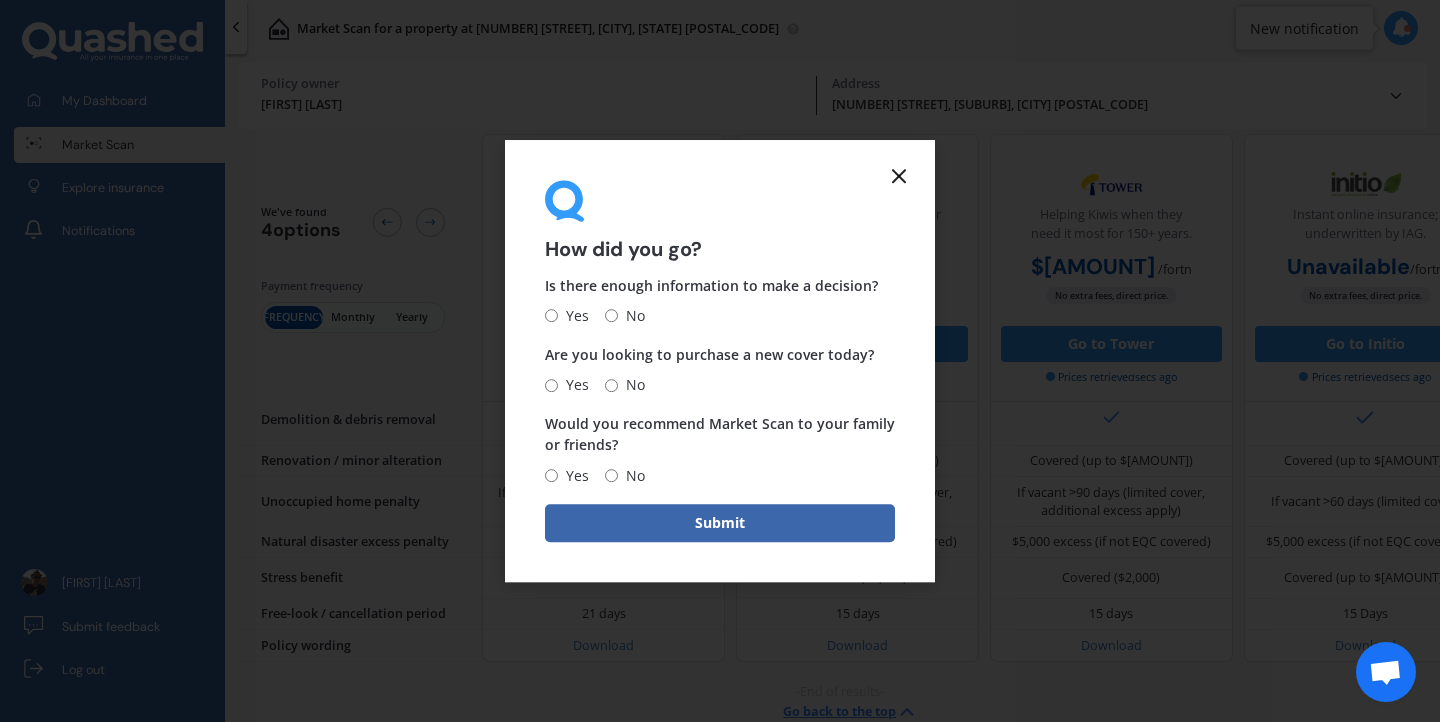 click on "Yes" at bounding box center (551, 316) 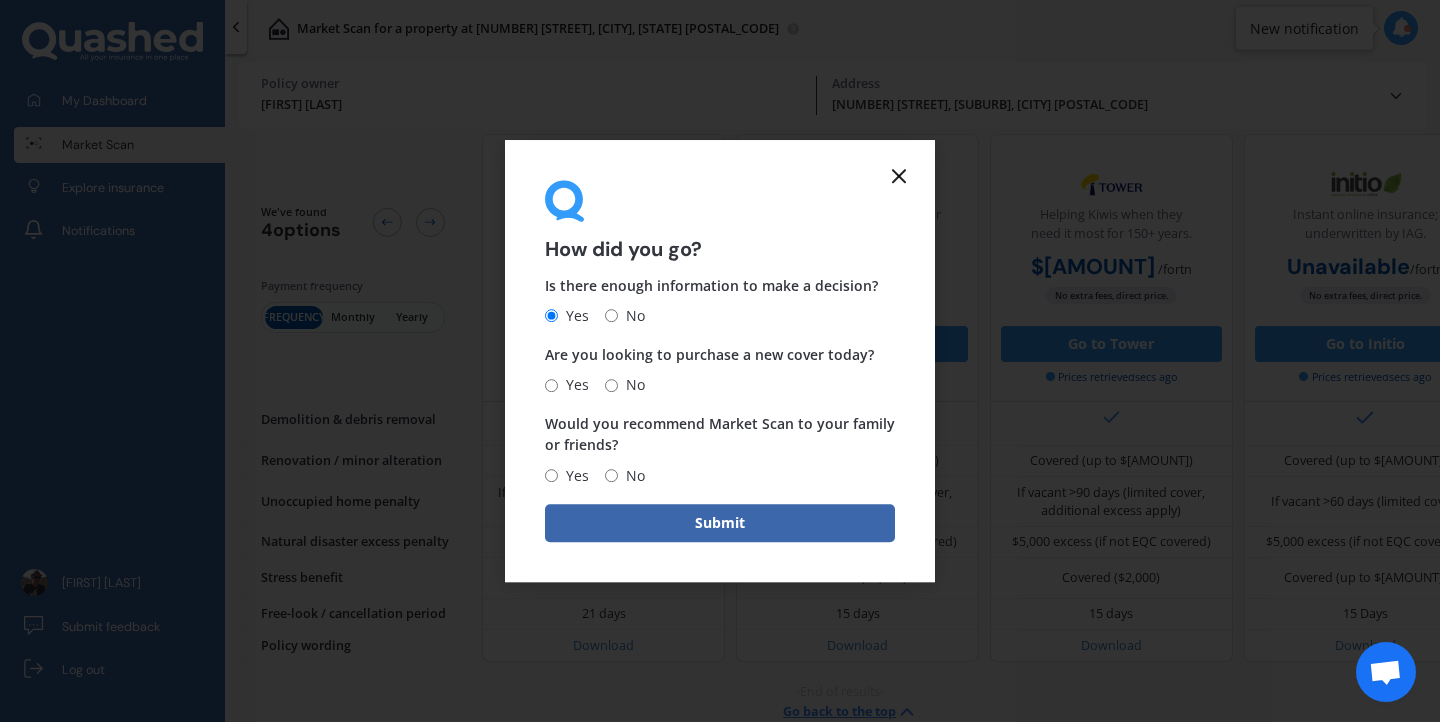 click on "No" at bounding box center (551, 385) 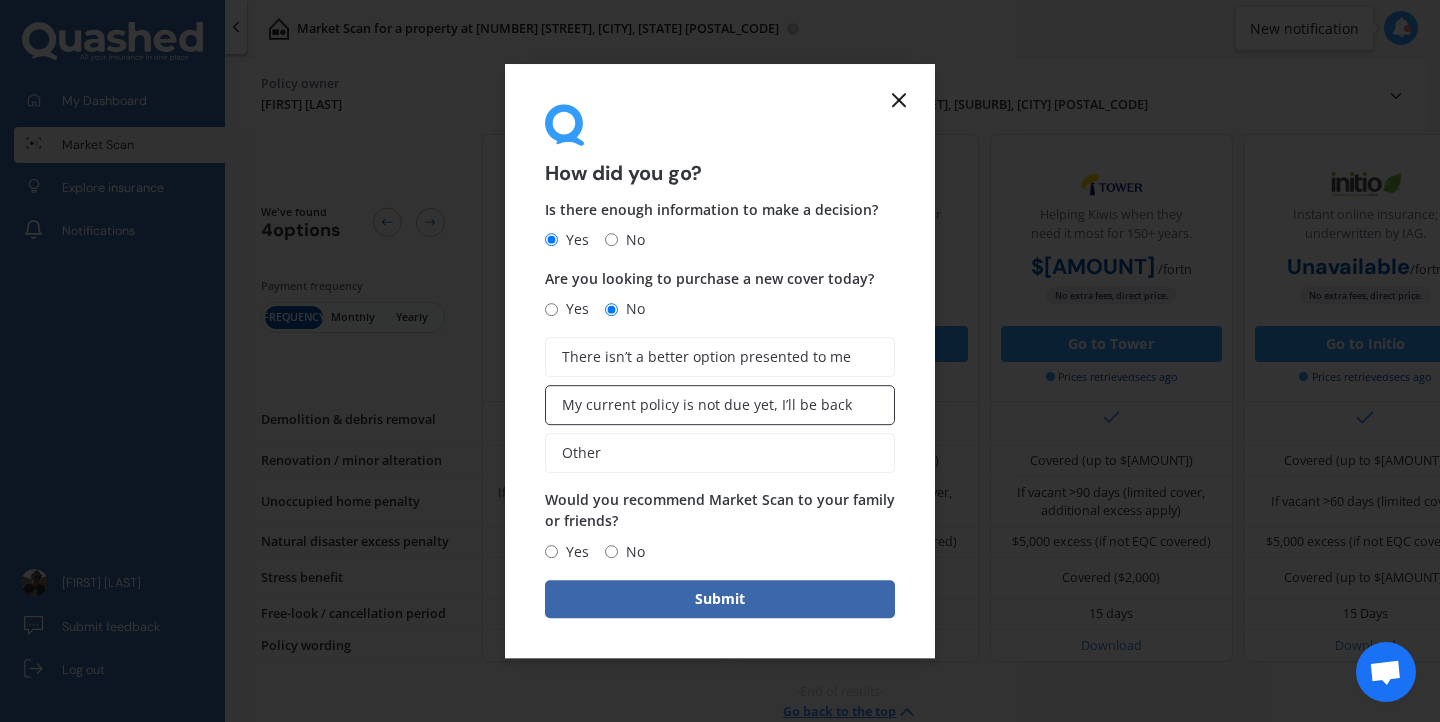 click on "My current policy is not due yet, I’ll be back" at bounding box center (720, 405) 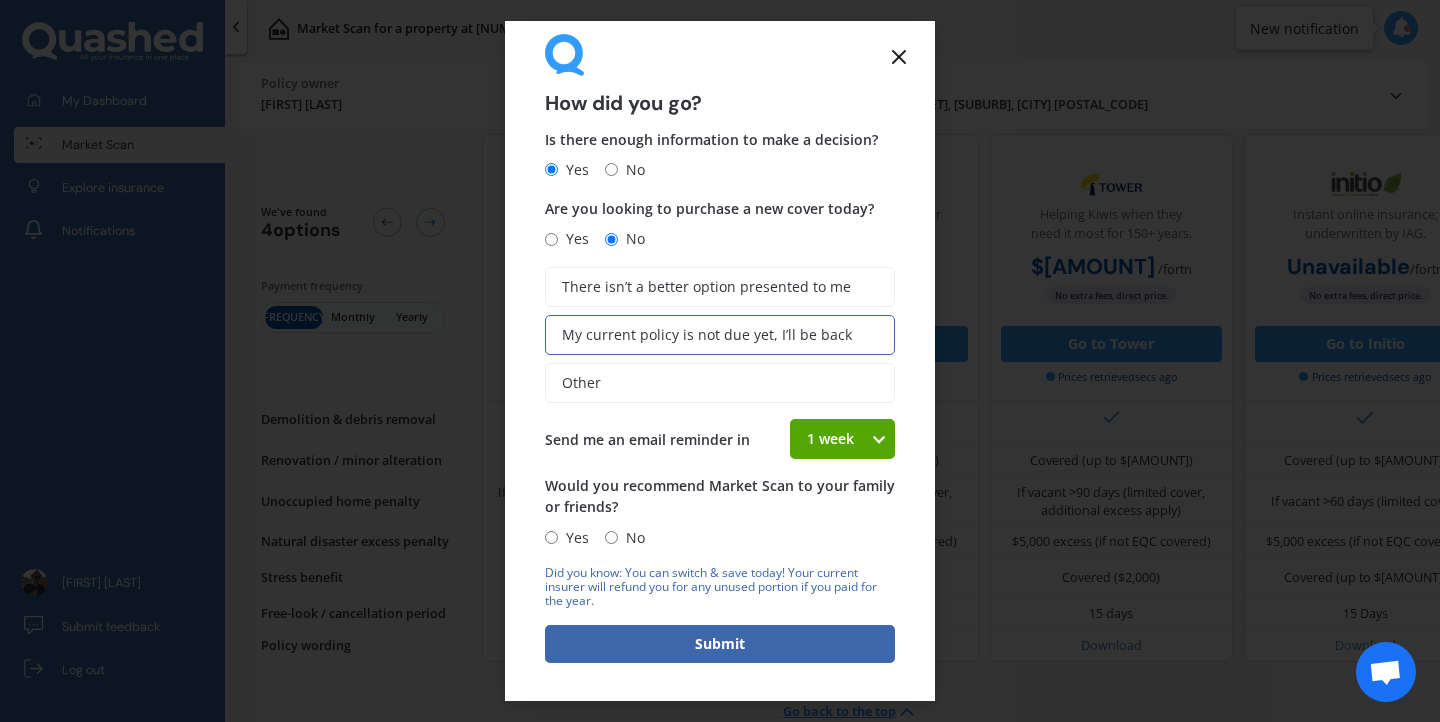scroll, scrollTop: 30, scrollLeft: 0, axis: vertical 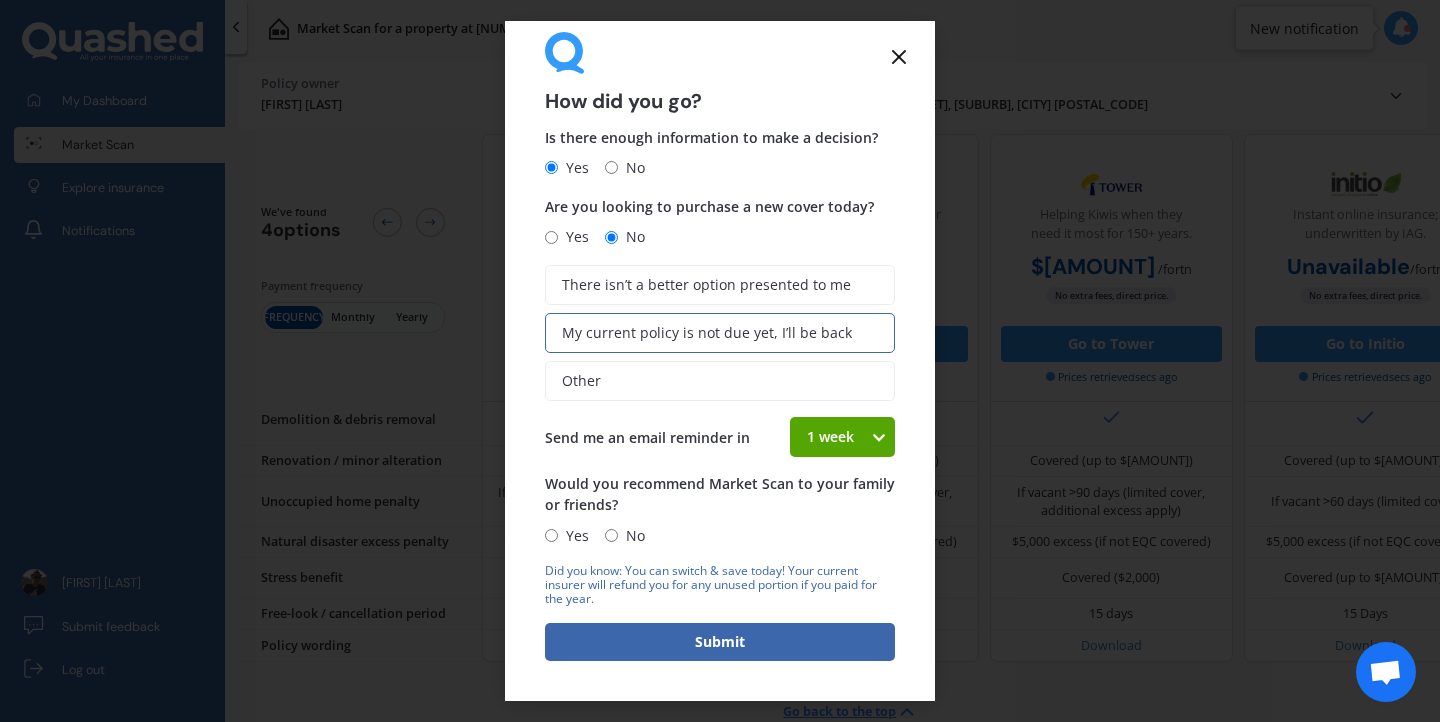 click on "1 week" at bounding box center [830, 437] 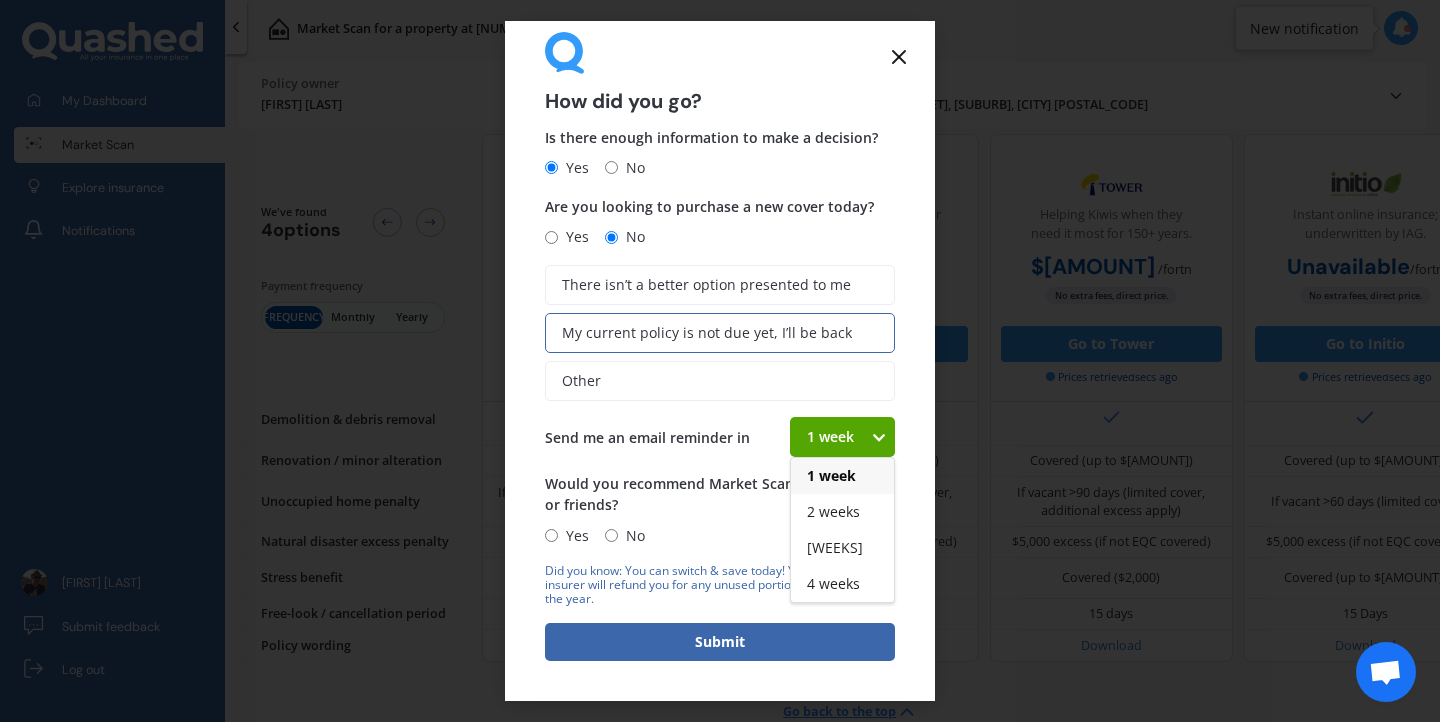 click on "Send me an email reminder in" at bounding box center (647, 437) 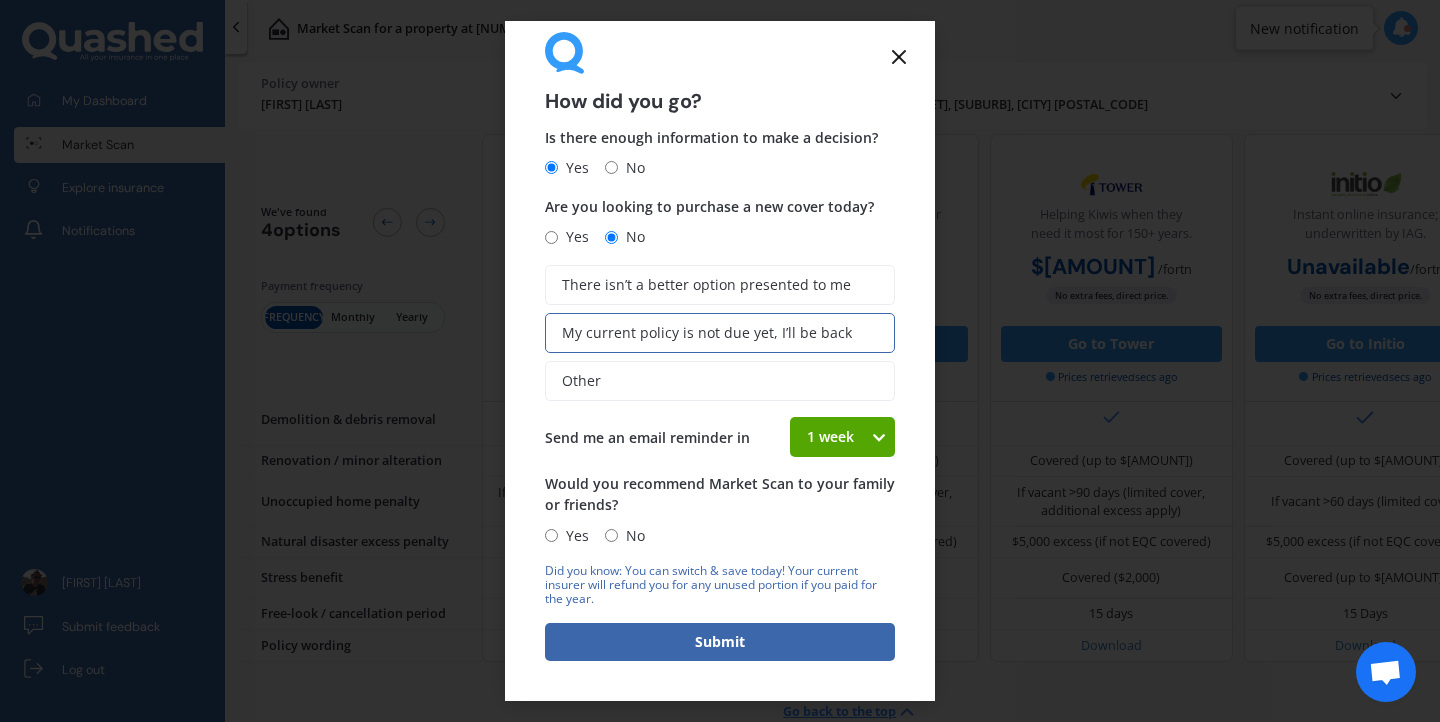click at bounding box center (899, 57) 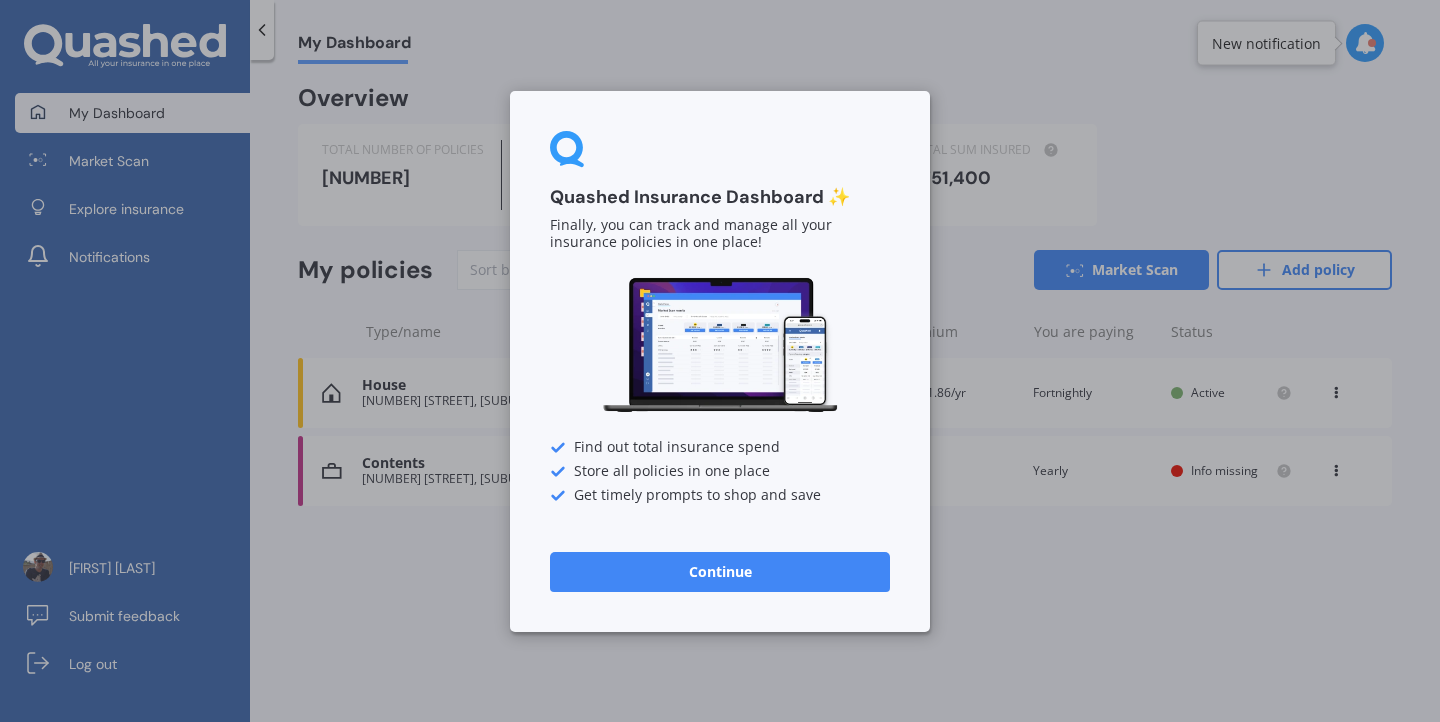 click on "Continue" at bounding box center [720, 571] 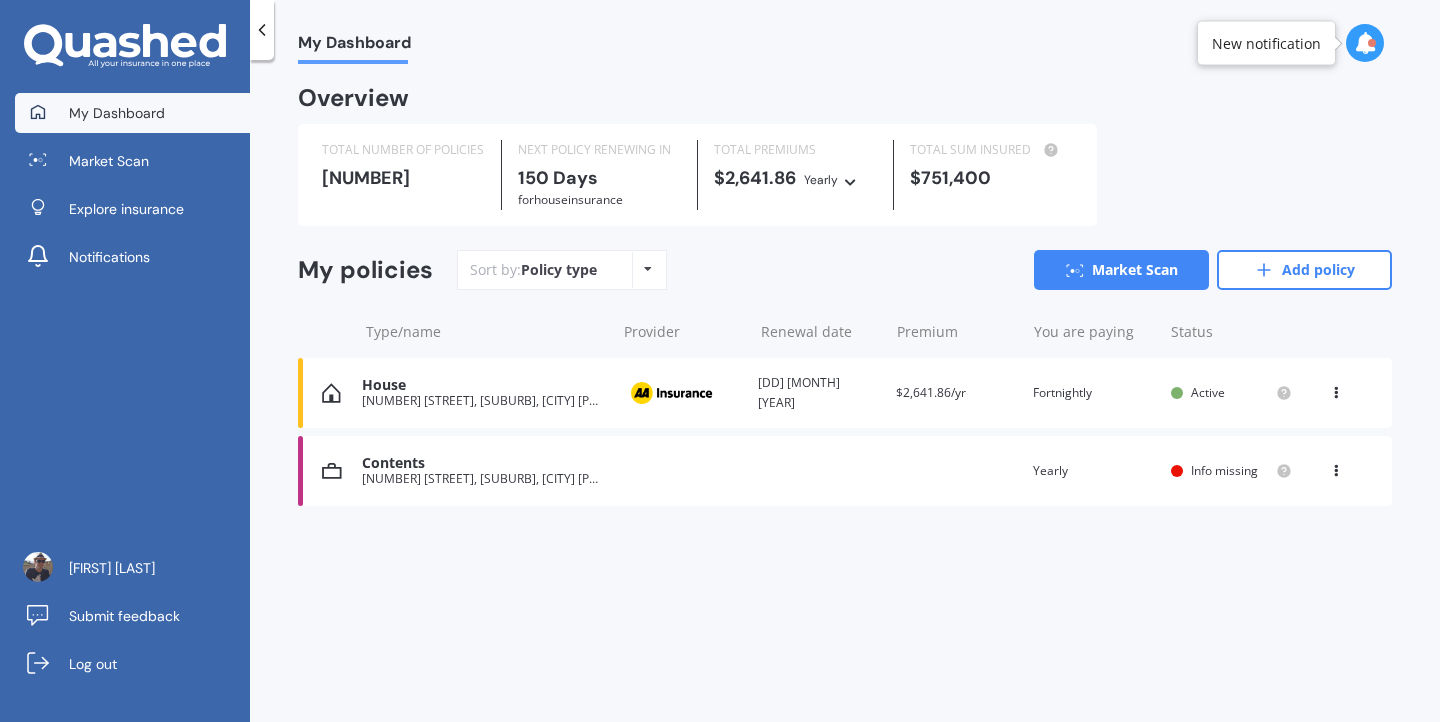 click on "Info missing" at bounding box center (1231, 471) 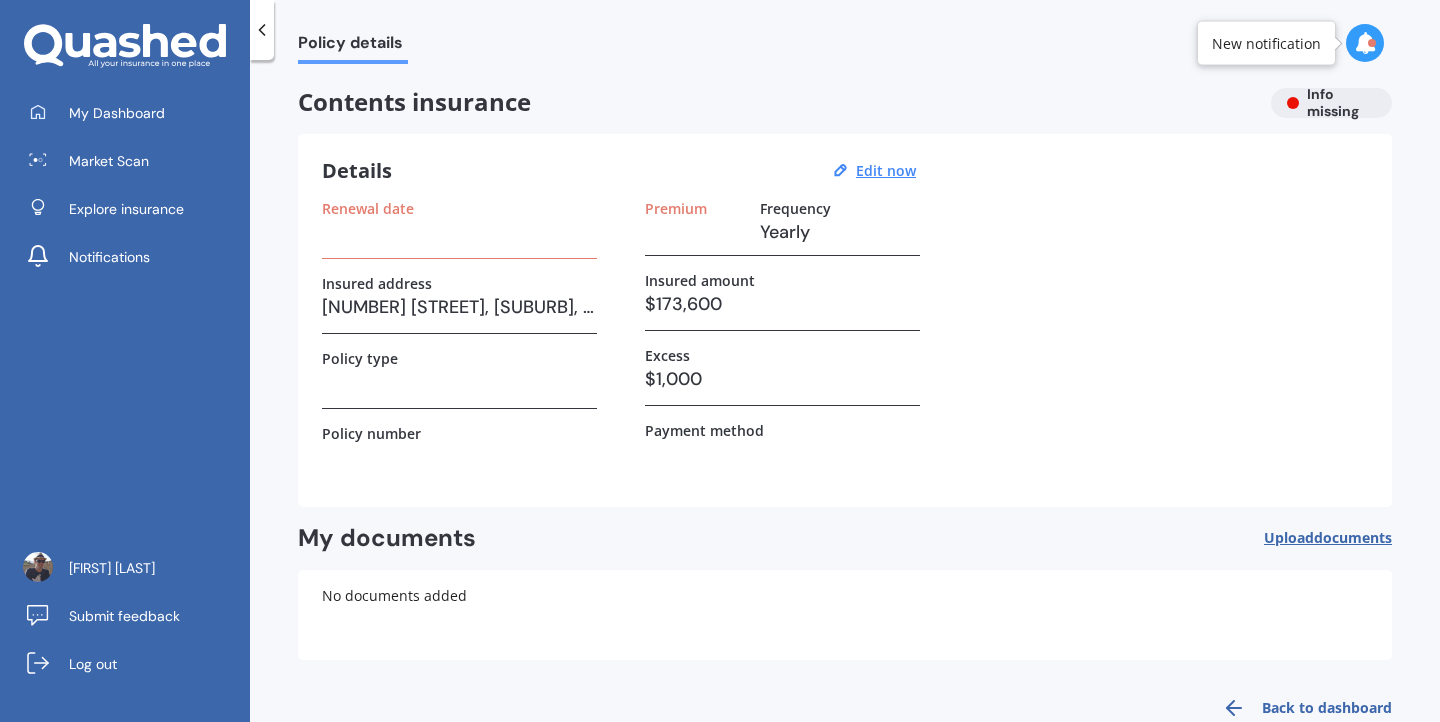 click at bounding box center (694, 232) 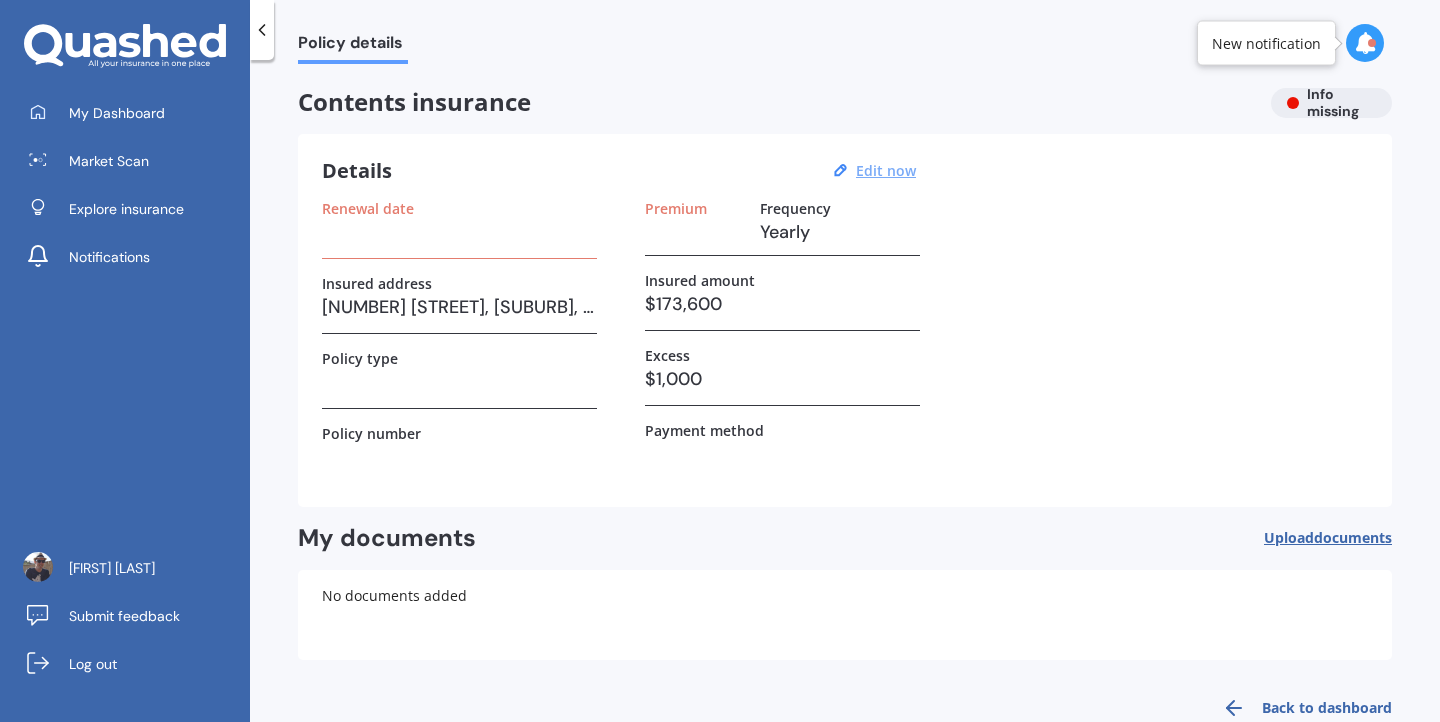 click on "Edit now" at bounding box center (886, 170) 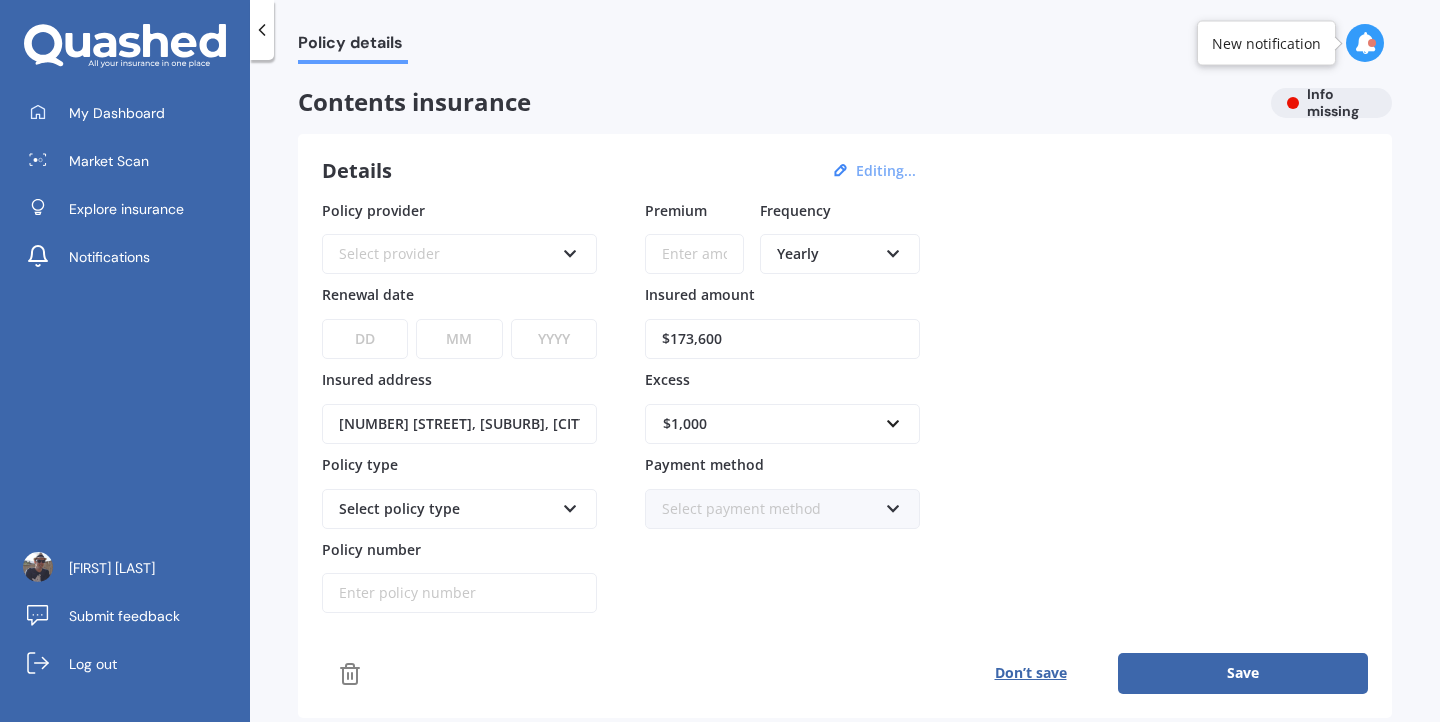 click on "Premium" at bounding box center (694, 254) 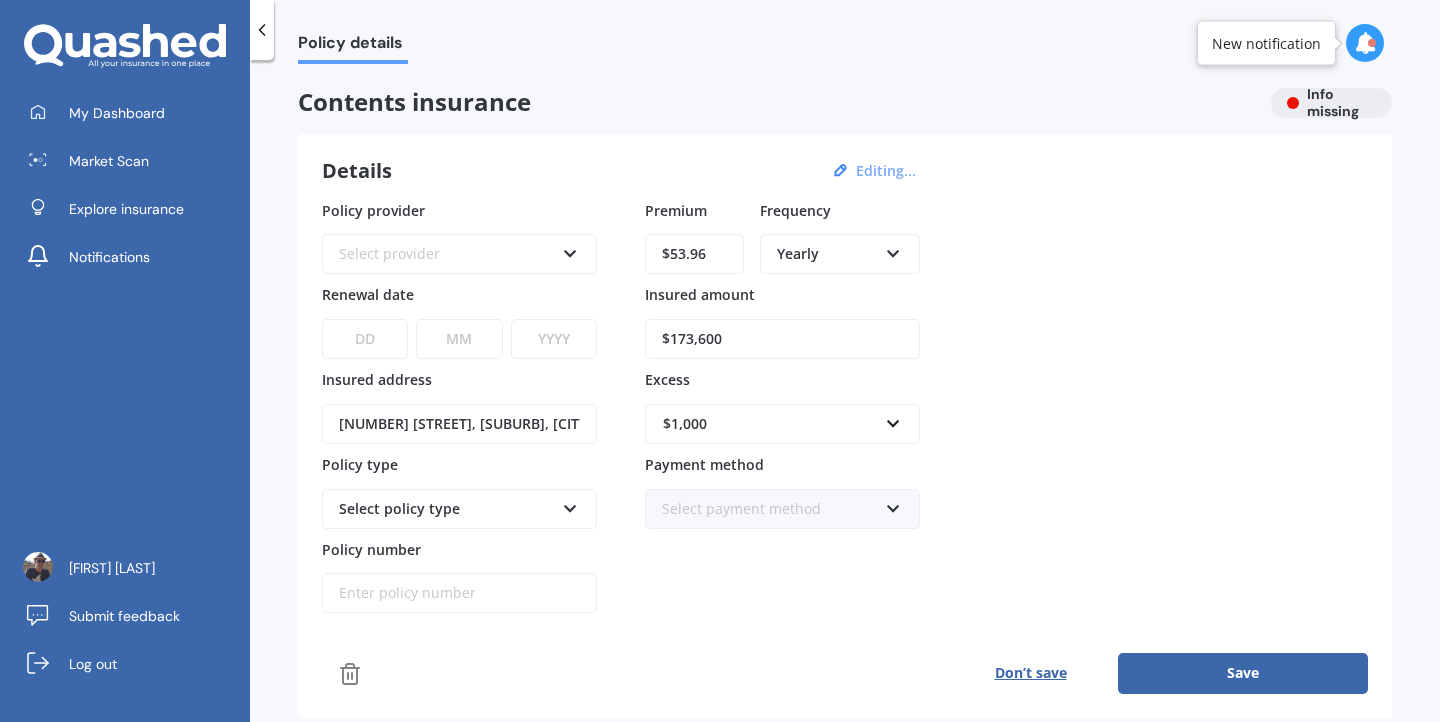 type on "$53.96" 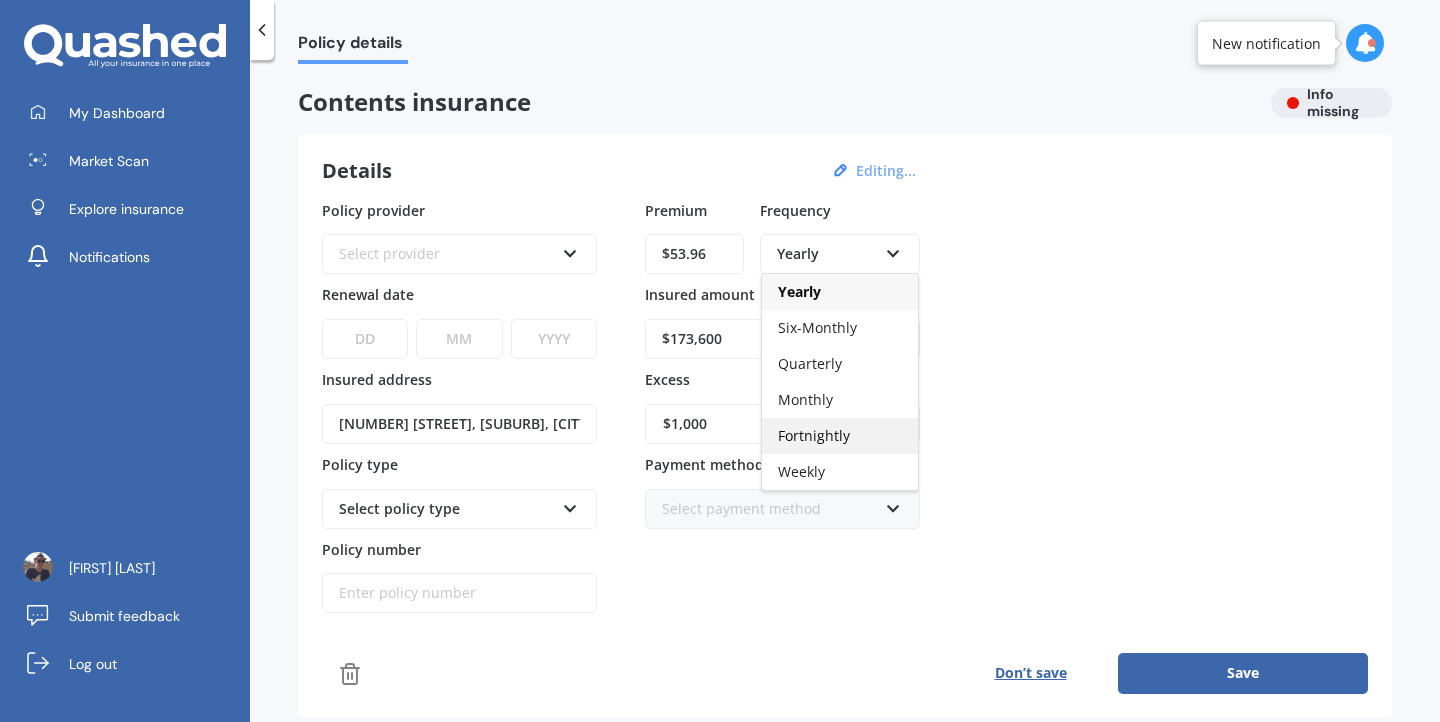 click on "Fortnightly" at bounding box center (799, 291) 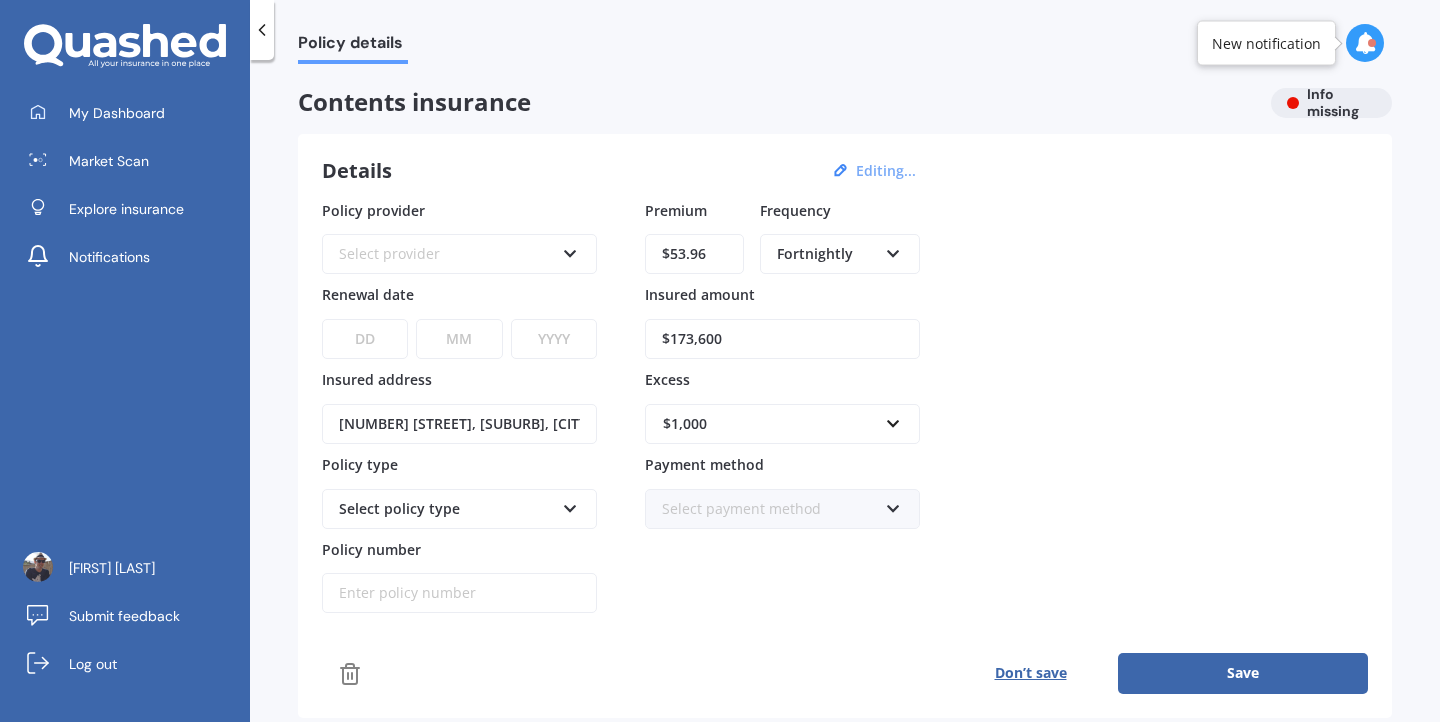 click on "Select provider" at bounding box center (446, 254) 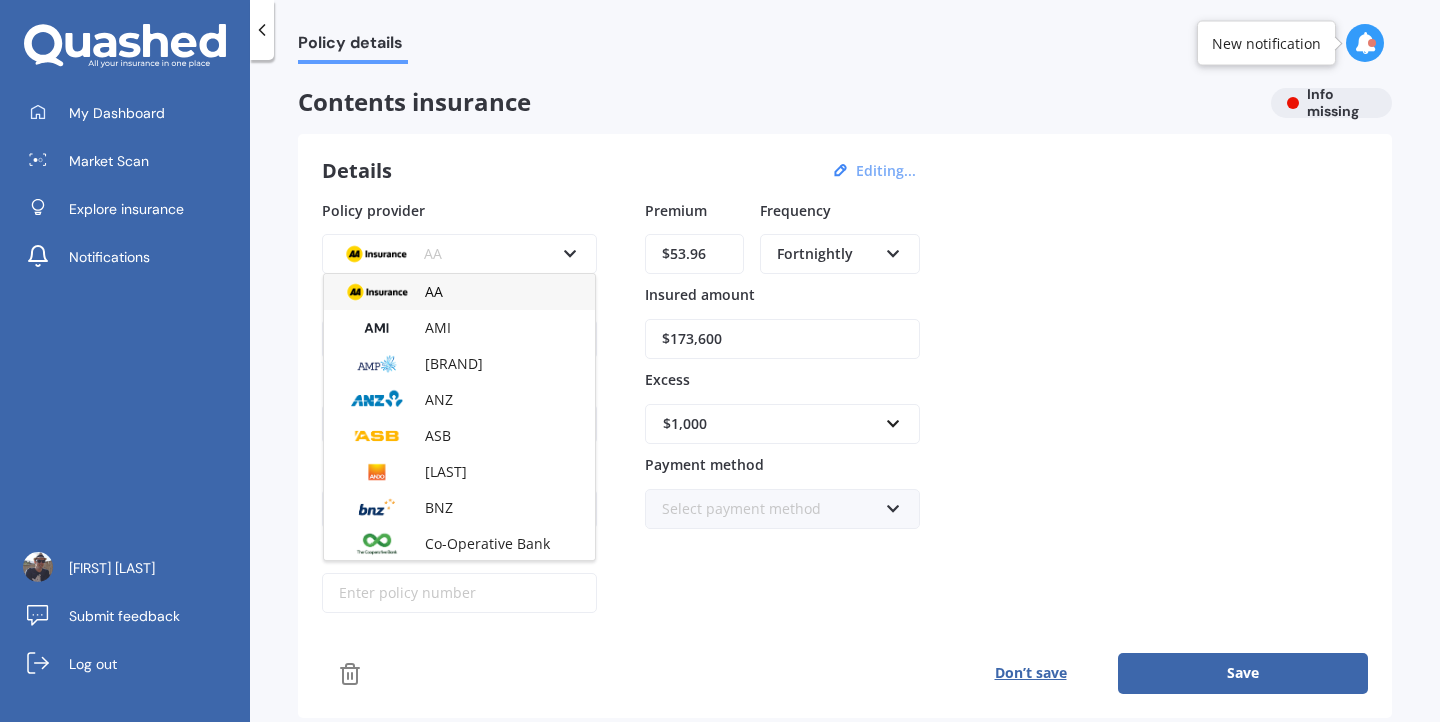 click on "AA" at bounding box center (459, 292) 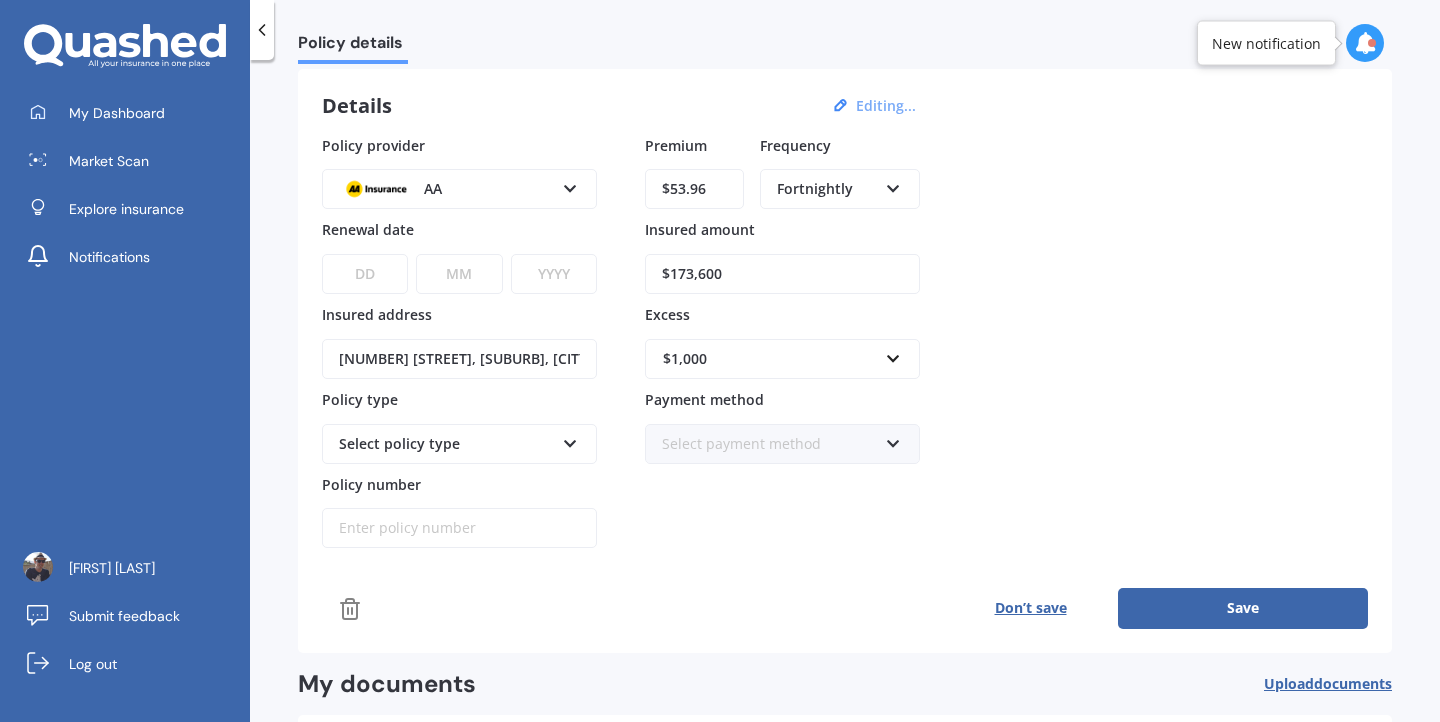 scroll, scrollTop: 79, scrollLeft: 0, axis: vertical 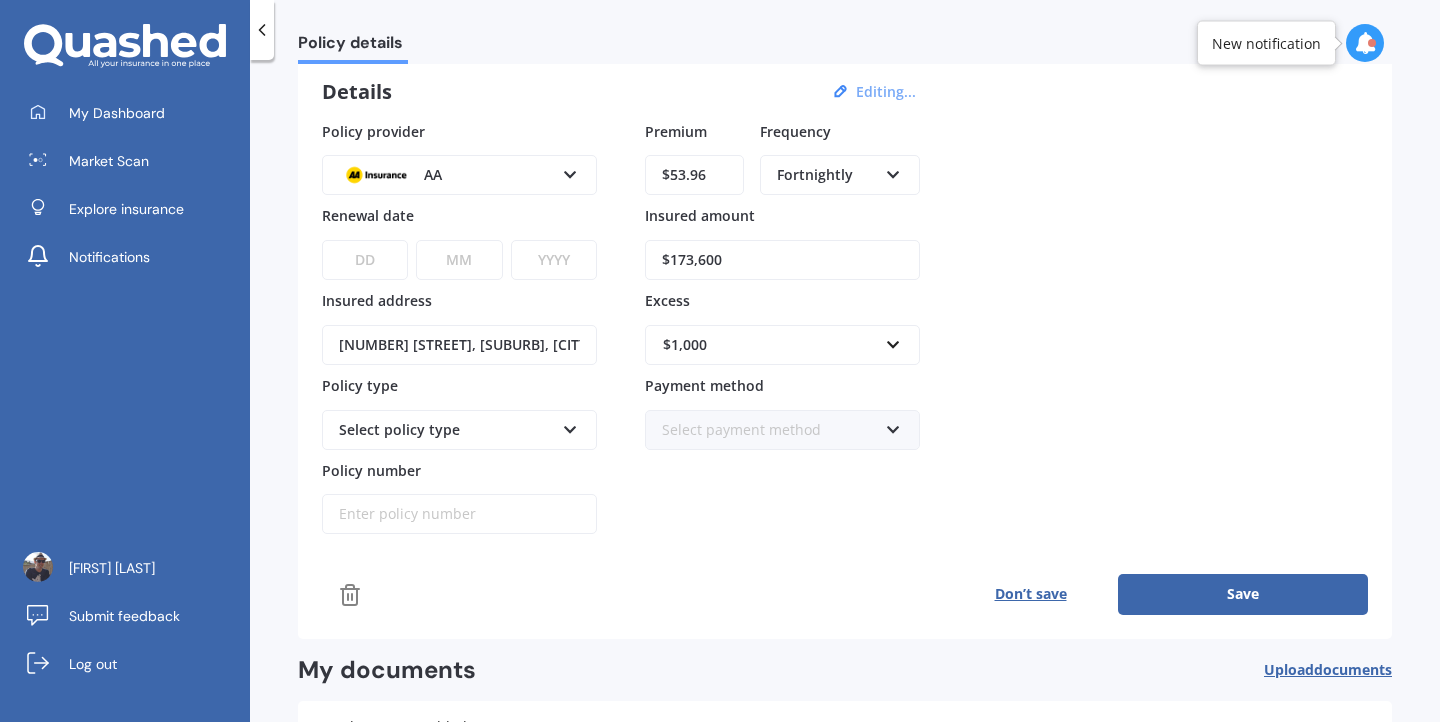 click at bounding box center [570, 171] 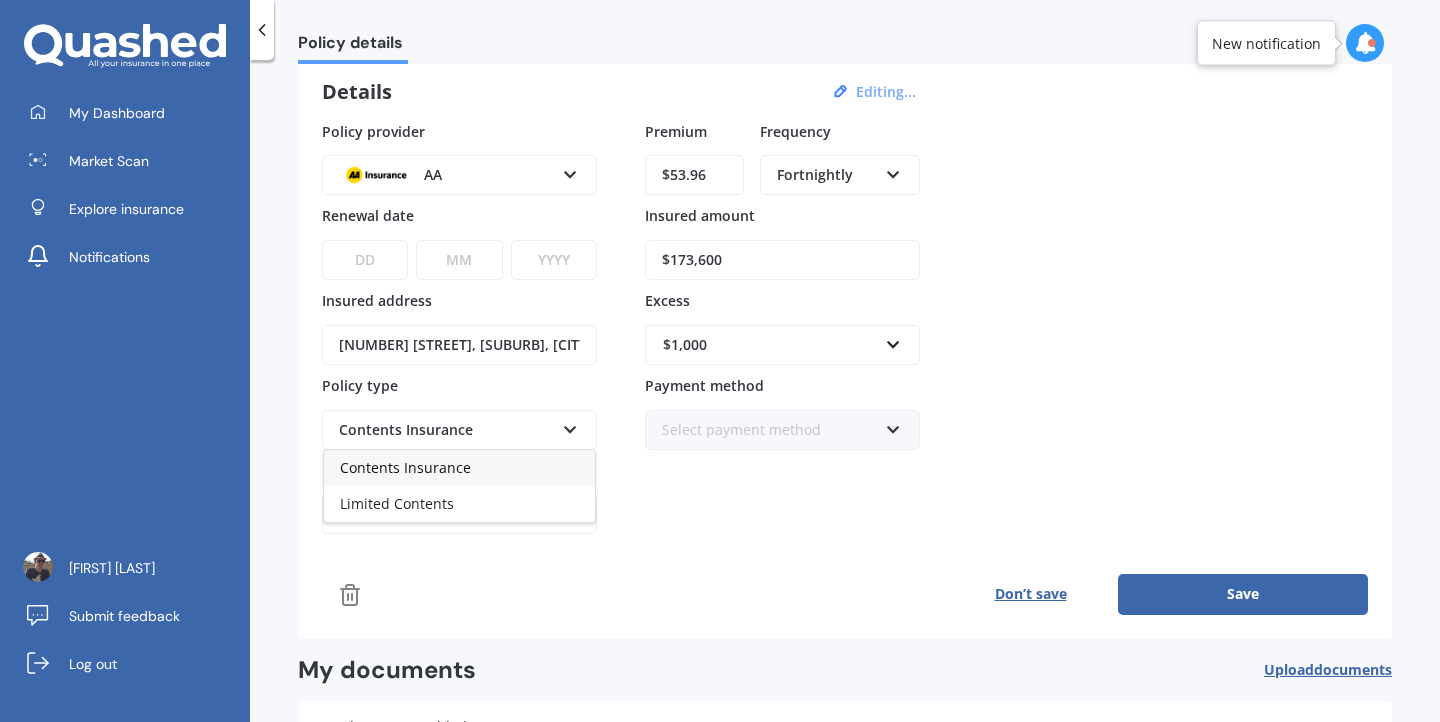 click on "Contents Insurance" at bounding box center (459, 468) 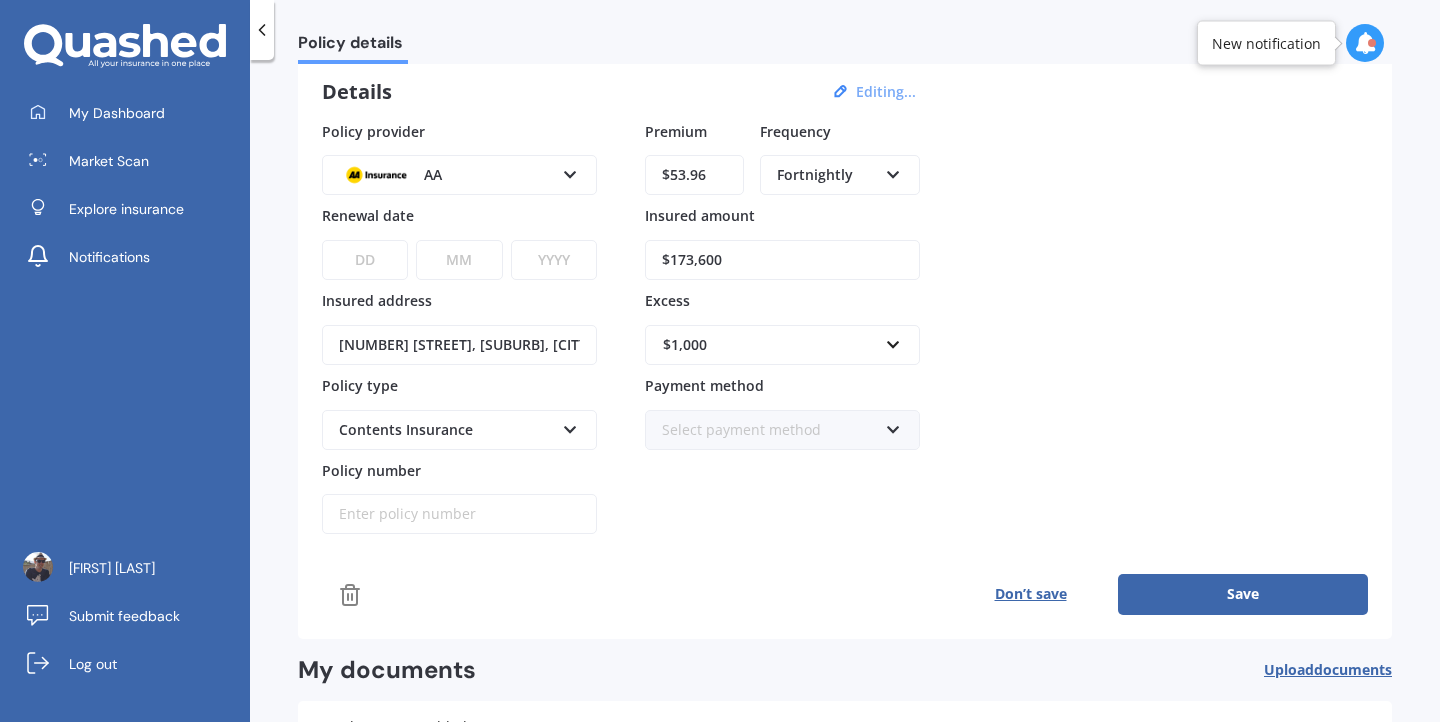 click on "Save" at bounding box center (1243, 594) 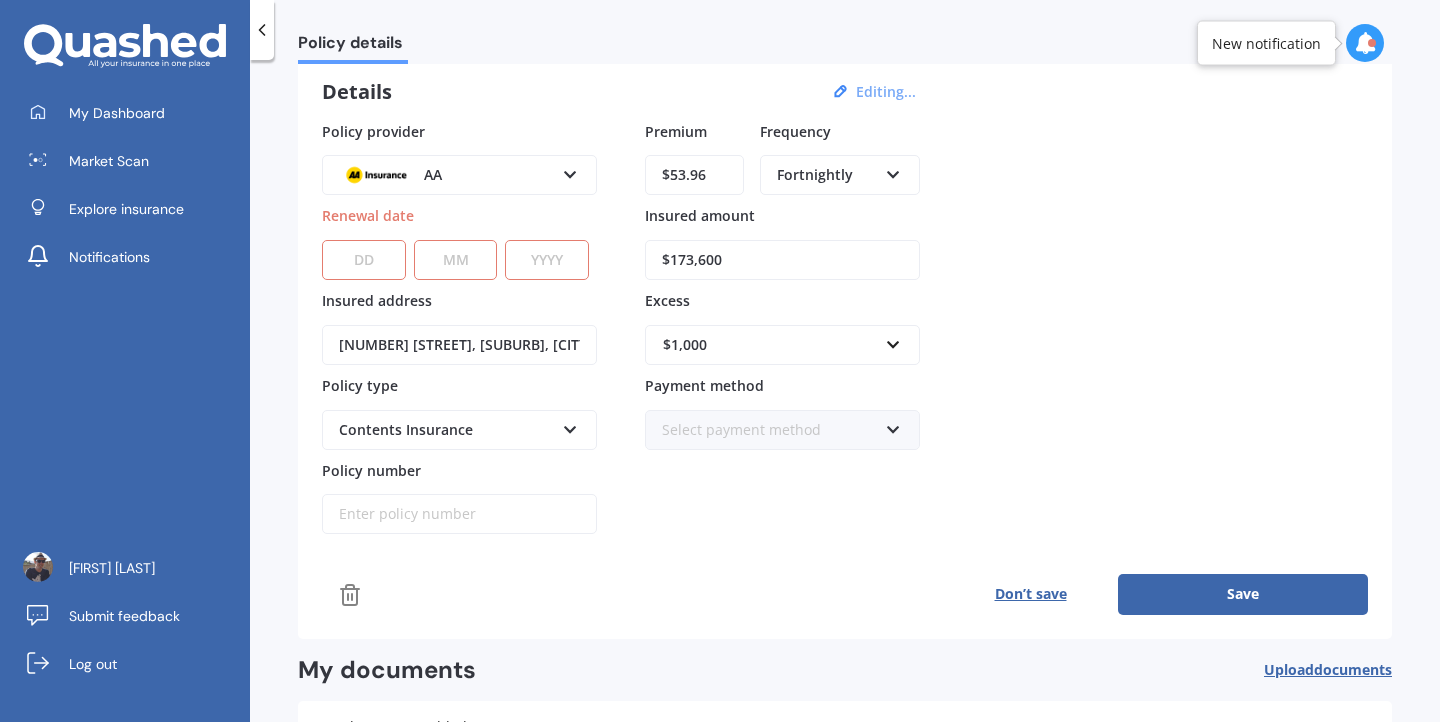 click on "DD 01 02 03 04 05 06 07 08 09 10 11 12 13 14 15 16 17 18 19 20 21 22 23 24 25 26 27 28 29 30 31" at bounding box center [364, 260] 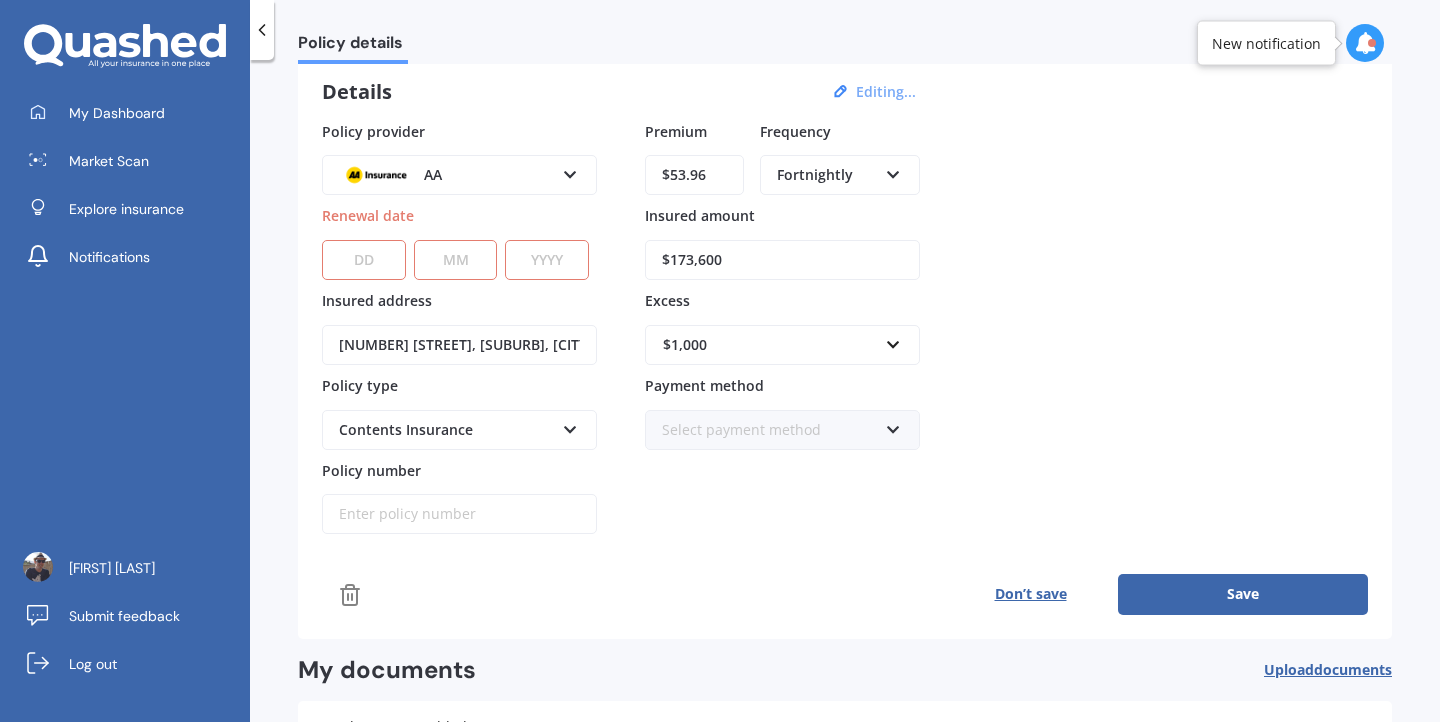 select on "[AGE]" 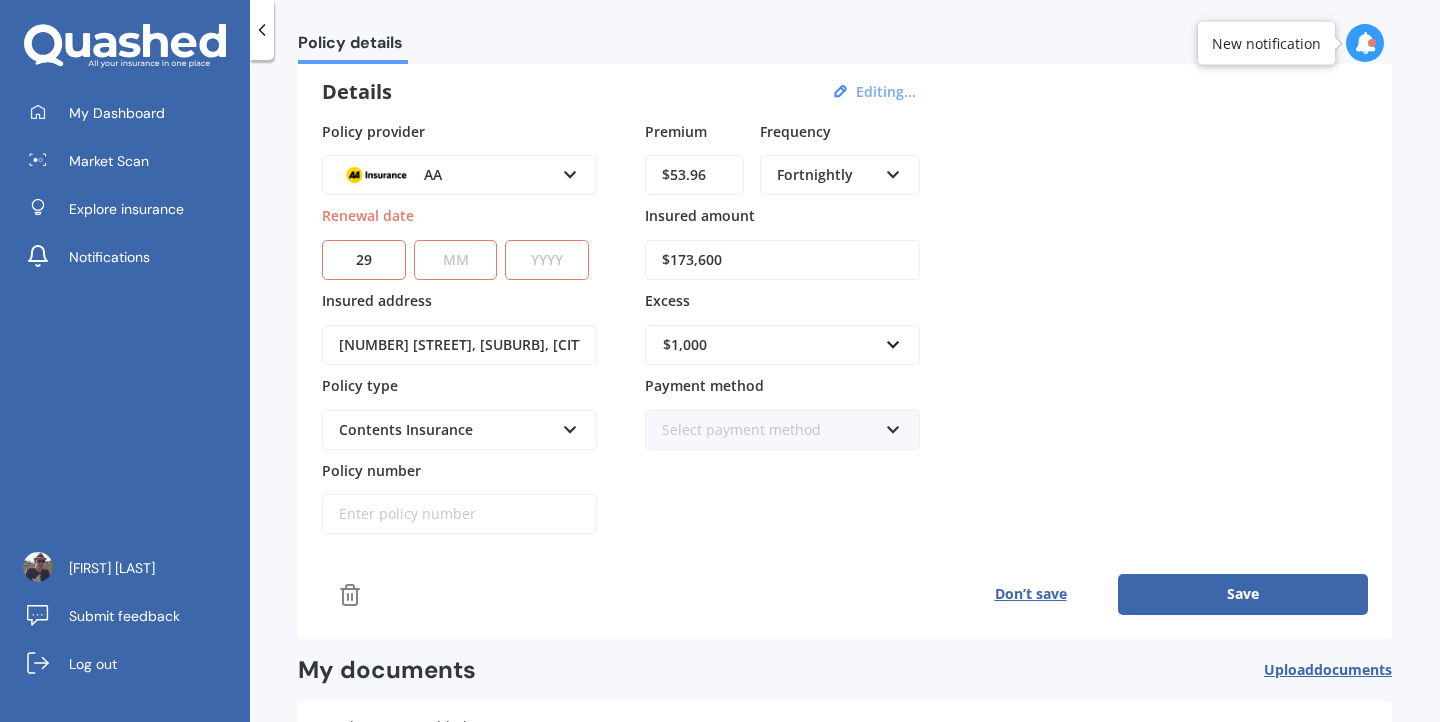click on "MM 01 02 03 04 05 06 07 08 09 10 11 12" at bounding box center [456, 260] 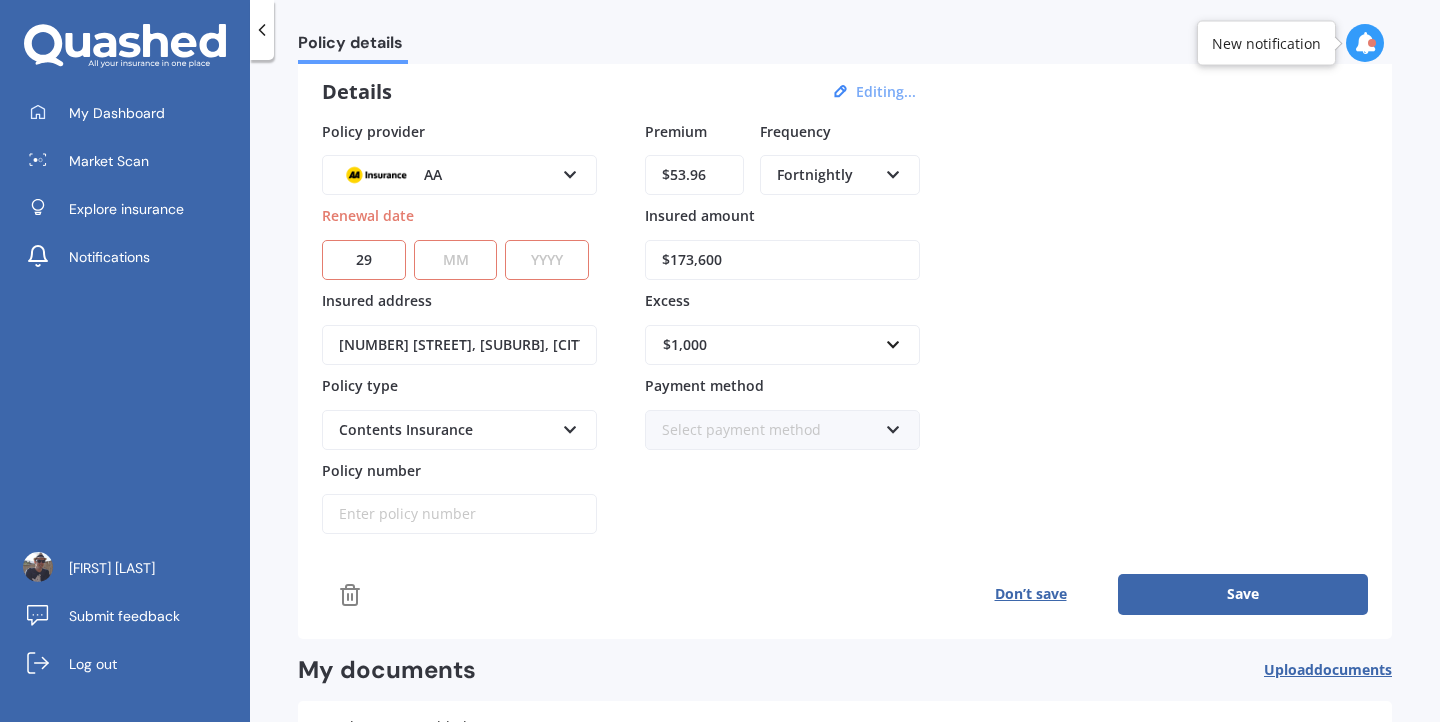 select on "[AGE]" 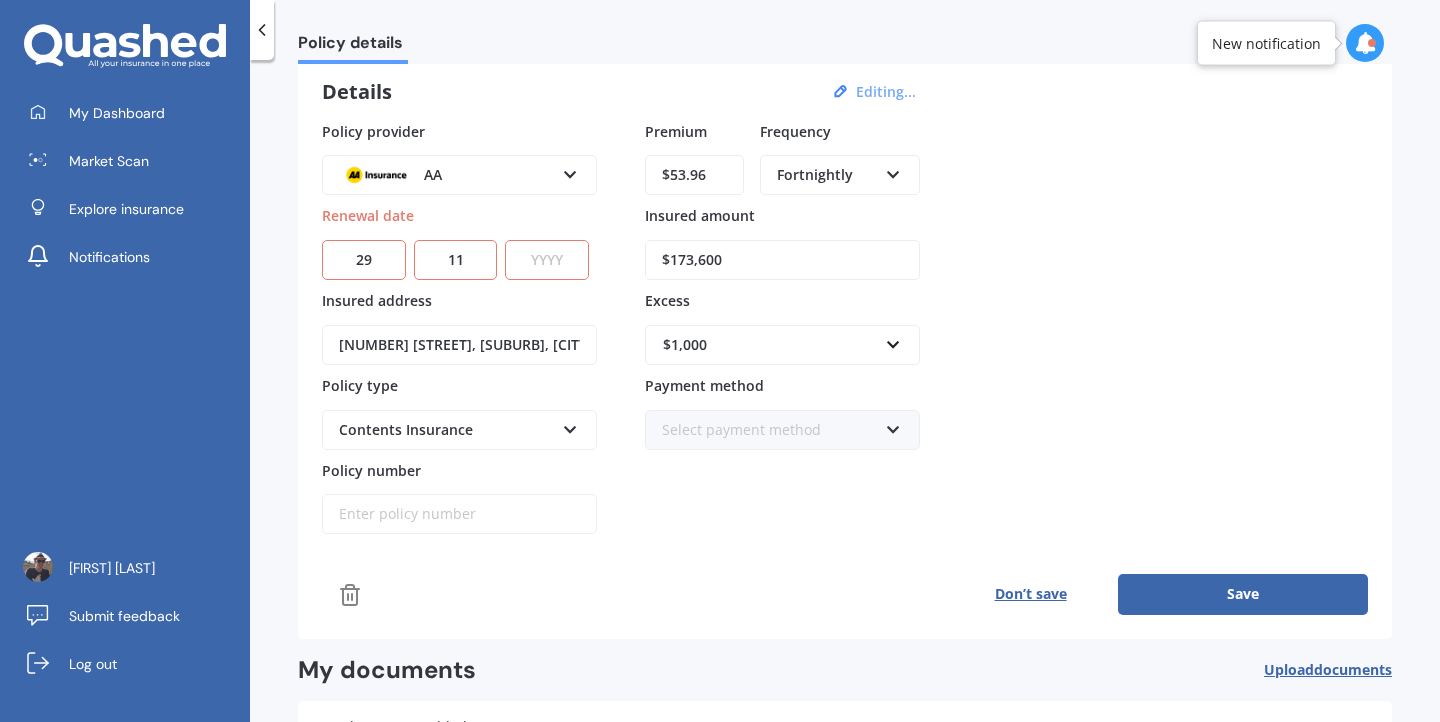 click on "YYYY 2027 2026 2025 2024 2023 2022 2021 2020 2019 2018 2017 2016 2015 2014 2013 2012 2011 2010 2009 2008 2007 2006 2005 2004 2003 2002 2001 2000 1999 1998 1997 1996 1995 1994 1993 1992 1991 1990 1989 1988 1987 1986 1985 1984 1983 1982 1981 1980 1979 1978 1977 1976 1975 1974 1973 1972 1971 1970 1969 1968 1967 1966 1965 1964 1963 1962 1961 1960 1959 1958 1957 1956 1955 1954 1953 1952 1951 1950 1949 1948 1947 1946 1945 1944 1943 1942 1941 1940 1939 1938 1937 1936 1935 1934 1933 1932 1931 1930 1929 1928" at bounding box center [547, 260] 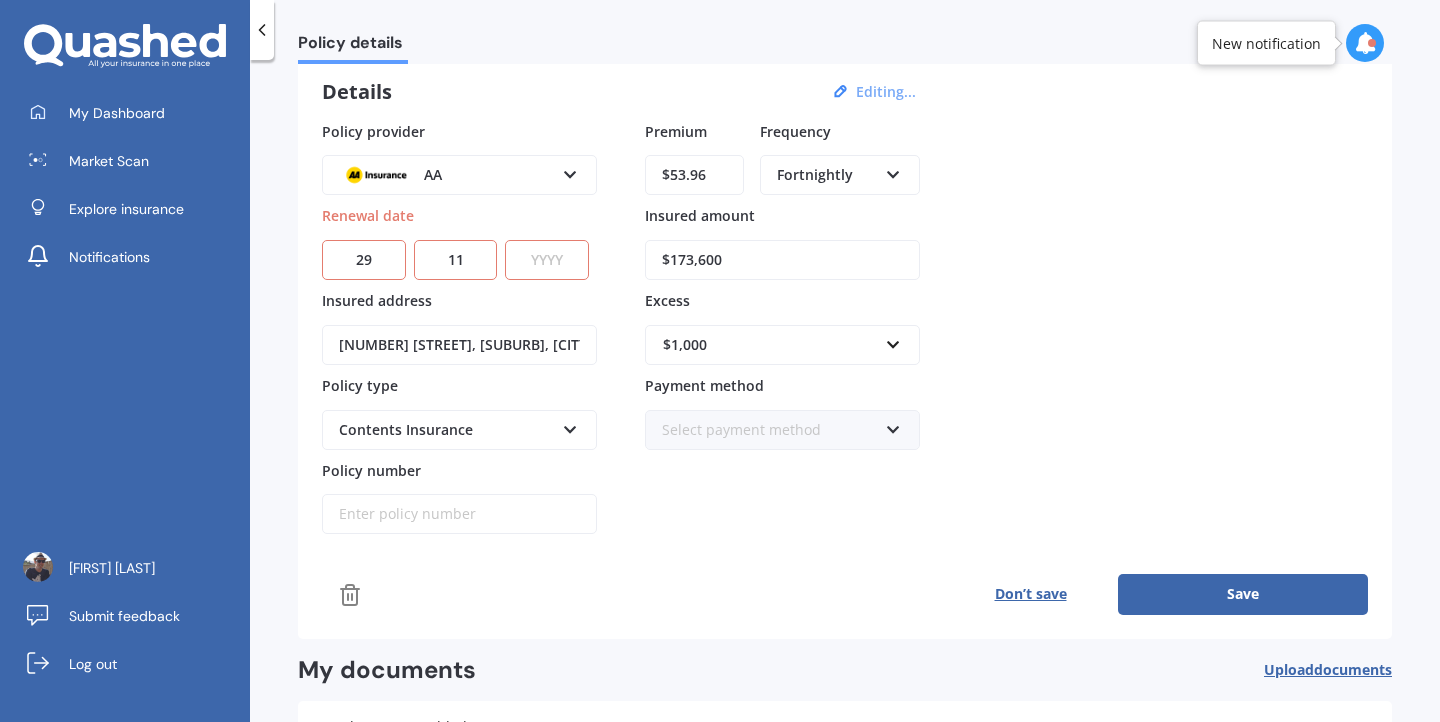 select on "[YEAR]" 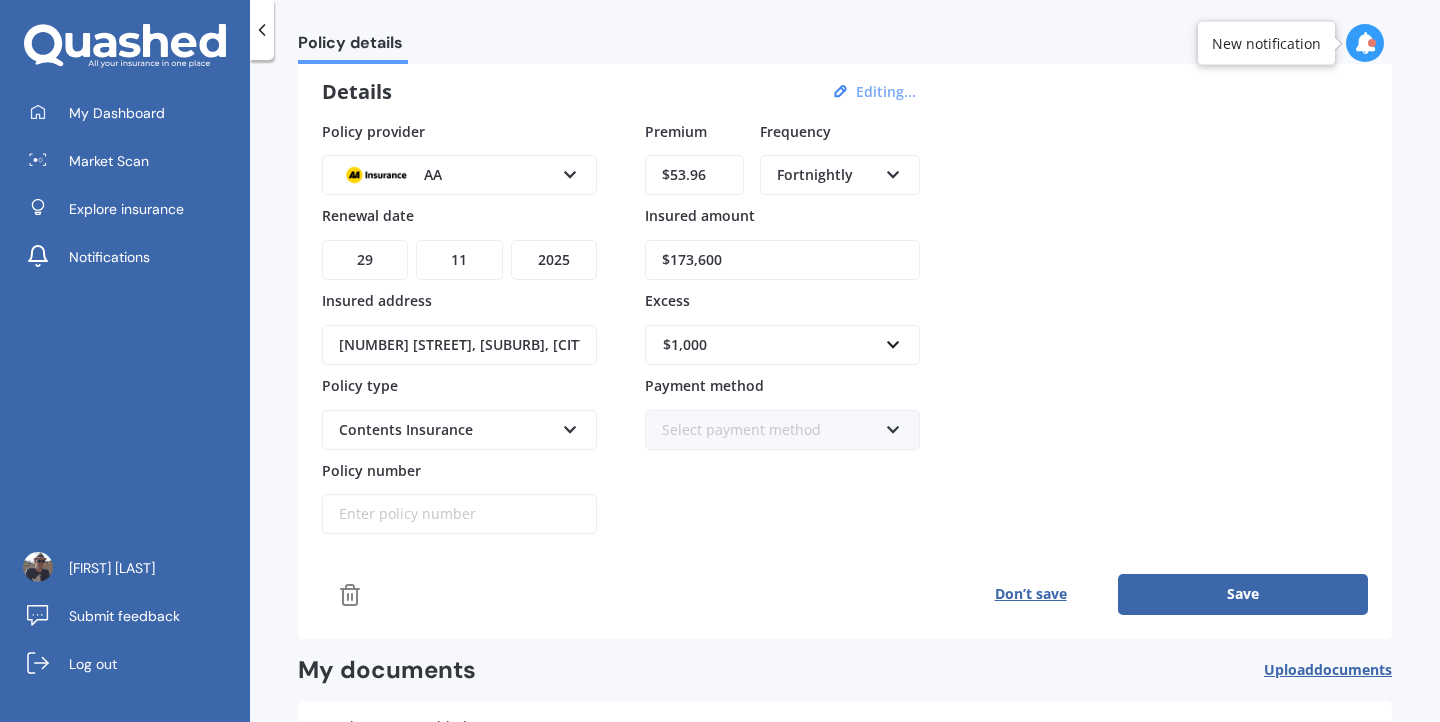 click on "Save" at bounding box center (1243, 594) 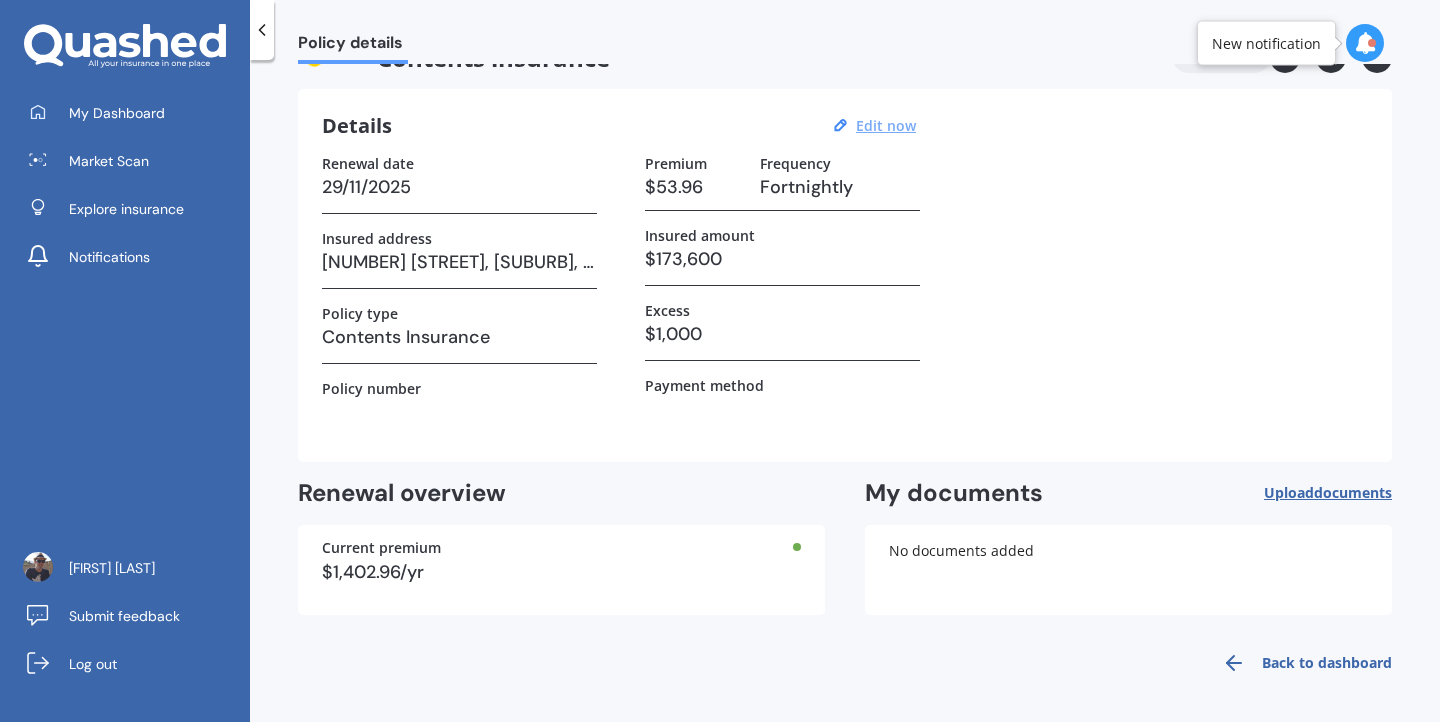 scroll, scrollTop: 0, scrollLeft: 0, axis: both 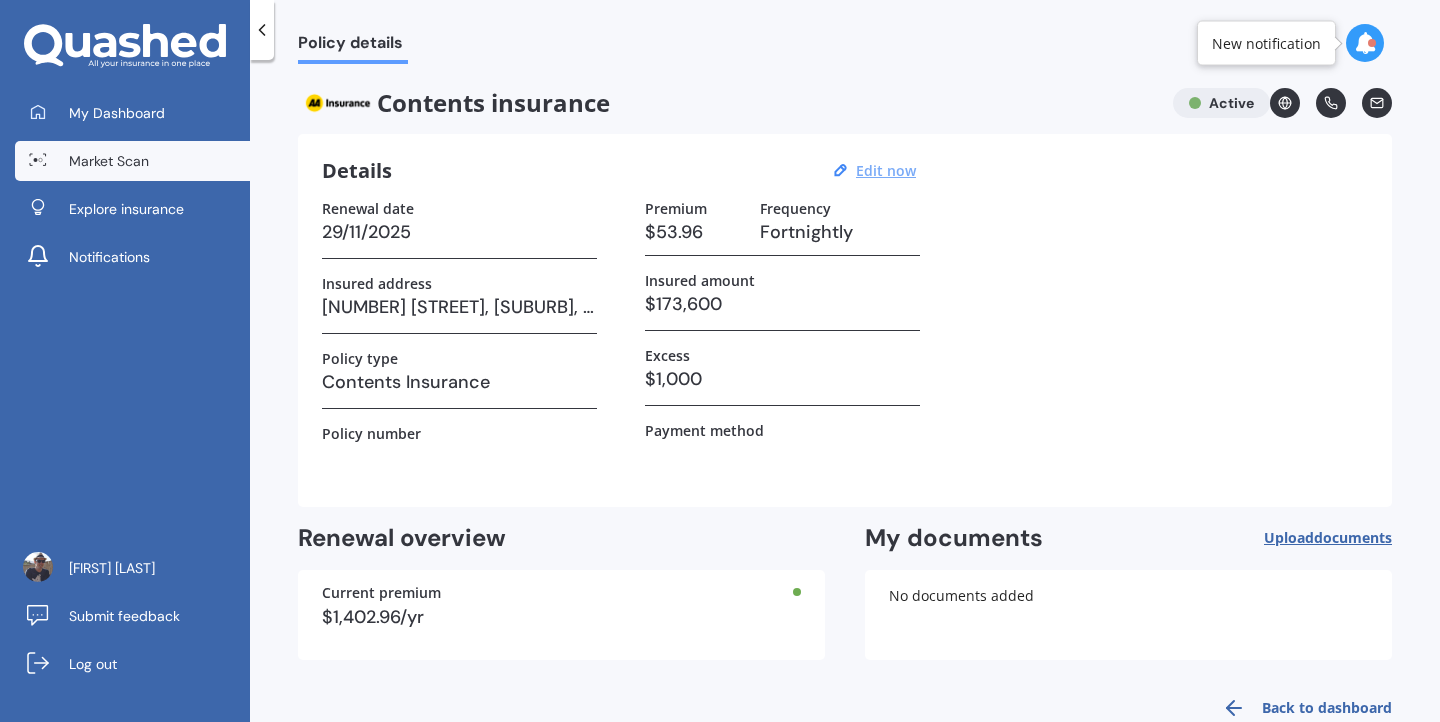 click on "Market Scan" at bounding box center [132, 161] 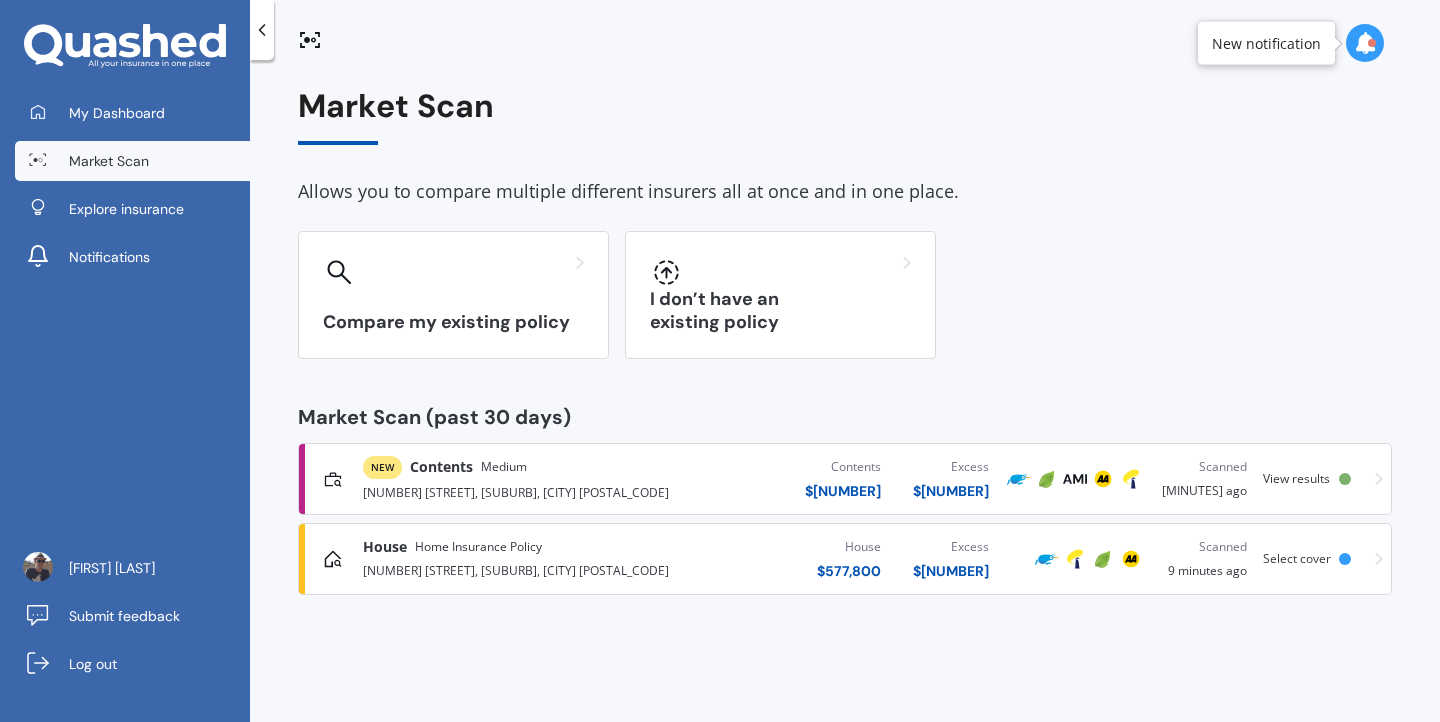 click on "Select cover" at bounding box center [1297, 558] 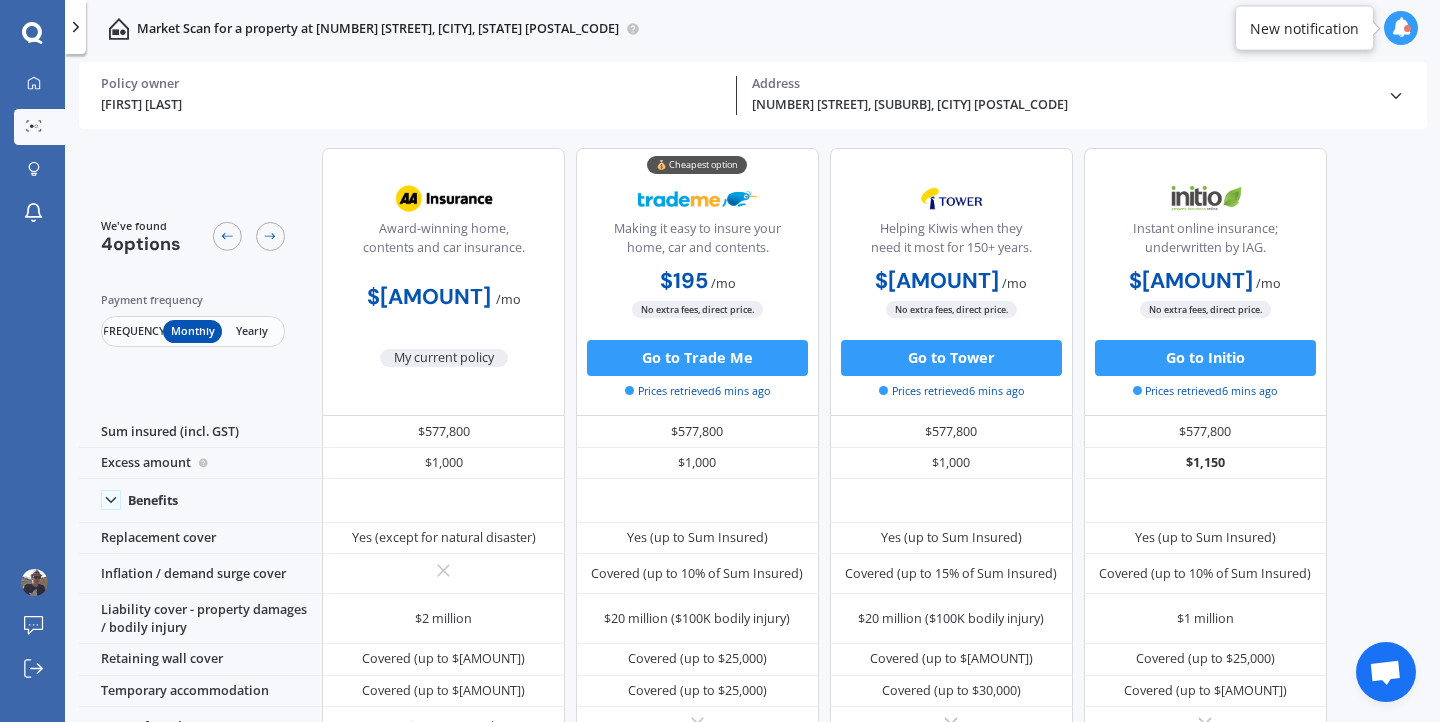 click on "[MODEL]" at bounding box center [133, 331] 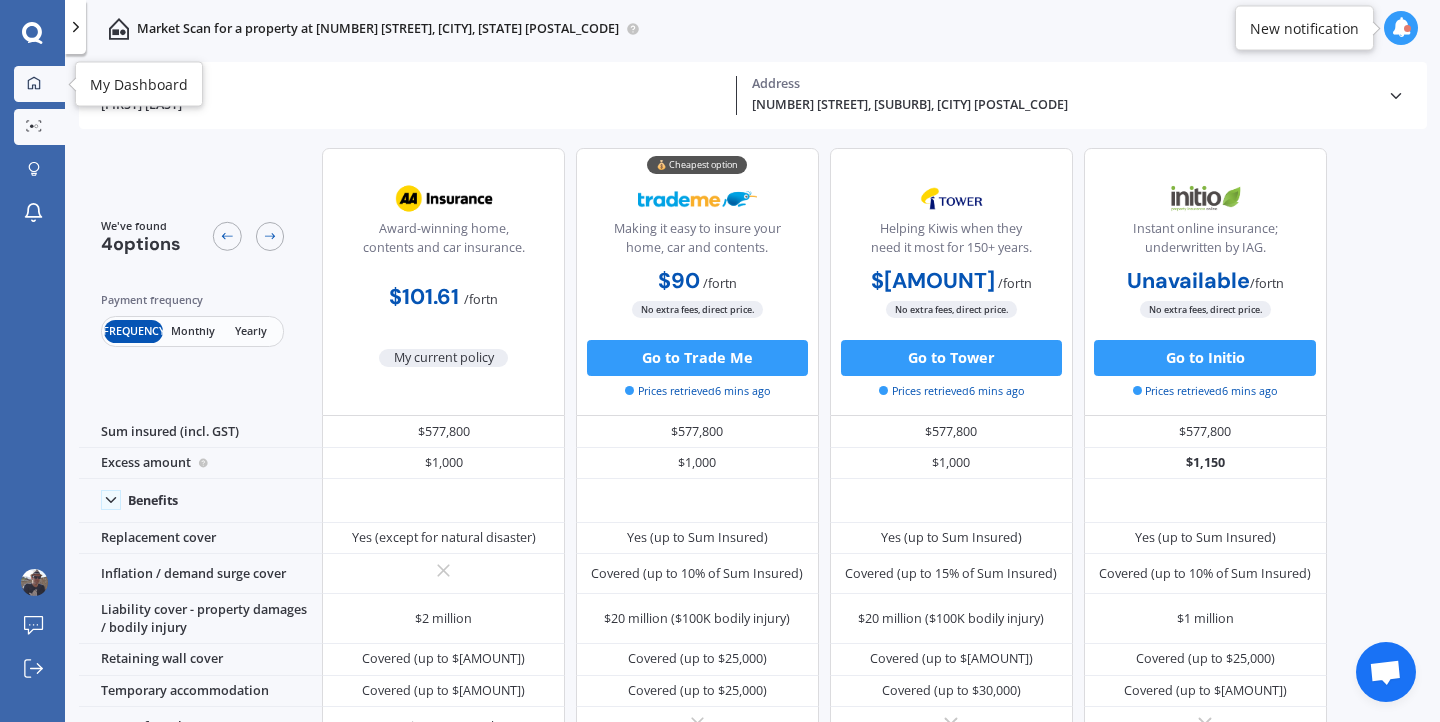 click at bounding box center [34, 83] 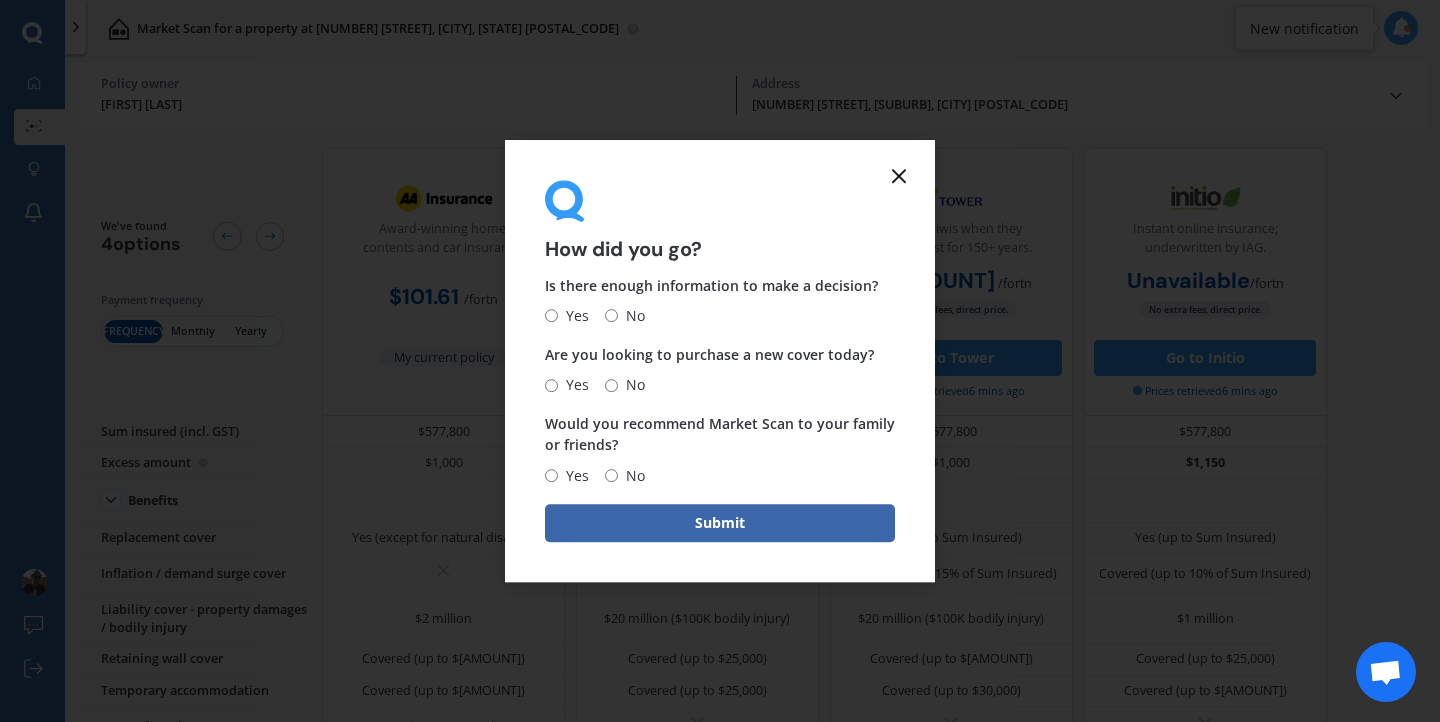 click at bounding box center (899, 176) 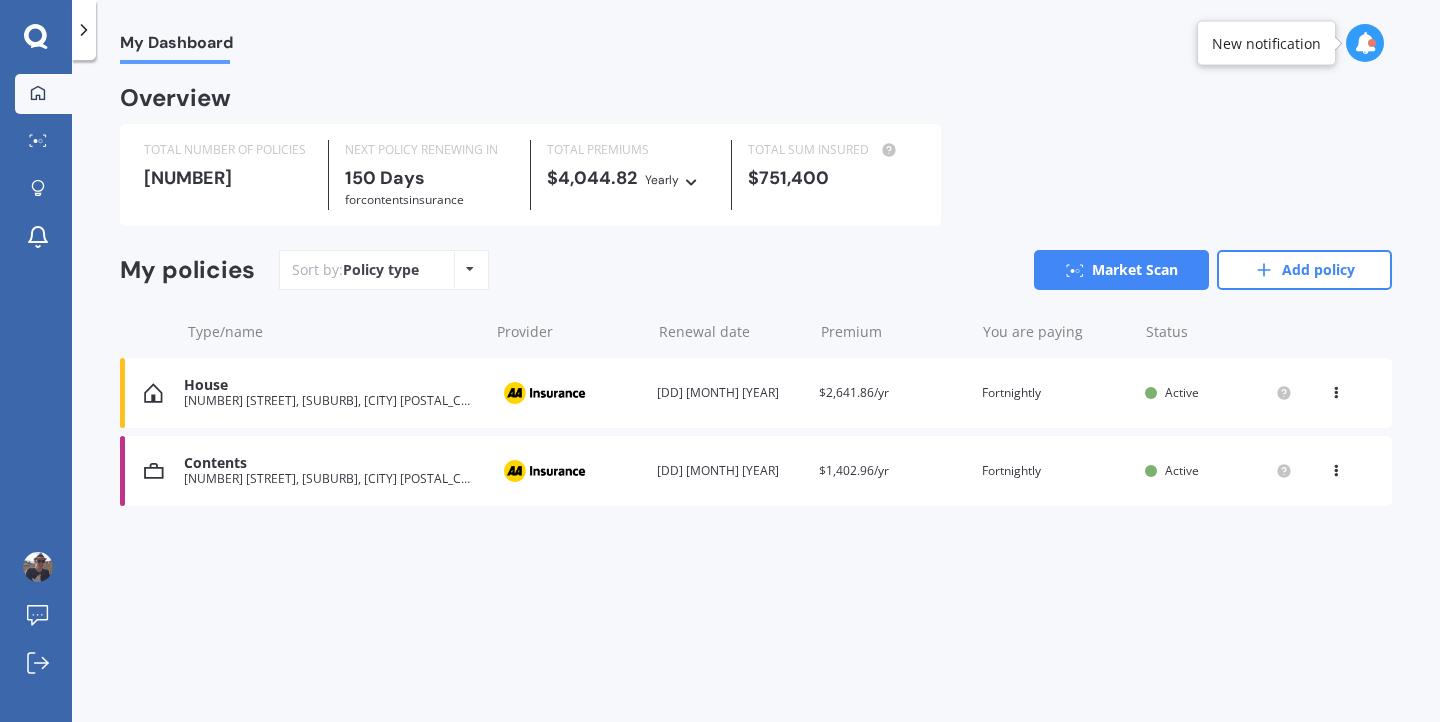 click on "View option View policy Delete" at bounding box center (1338, 471) 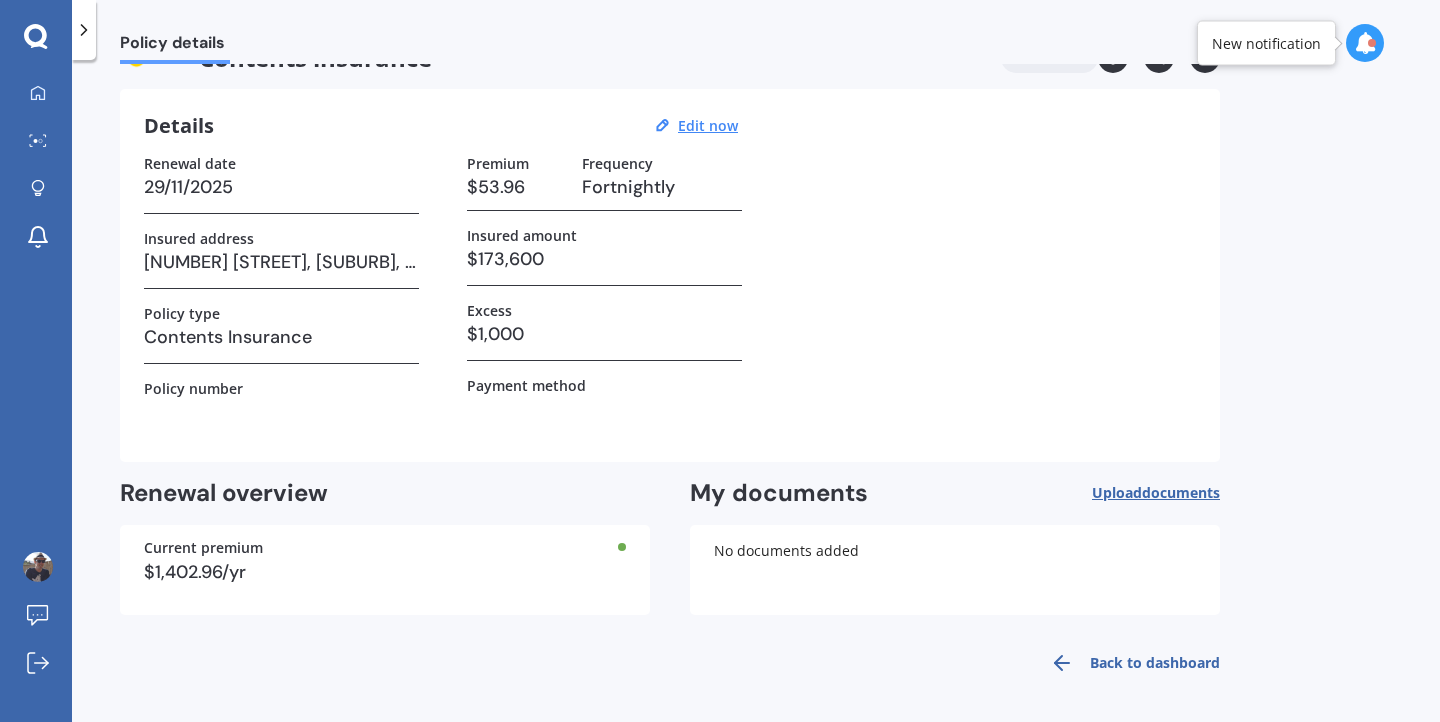 scroll, scrollTop: 0, scrollLeft: 0, axis: both 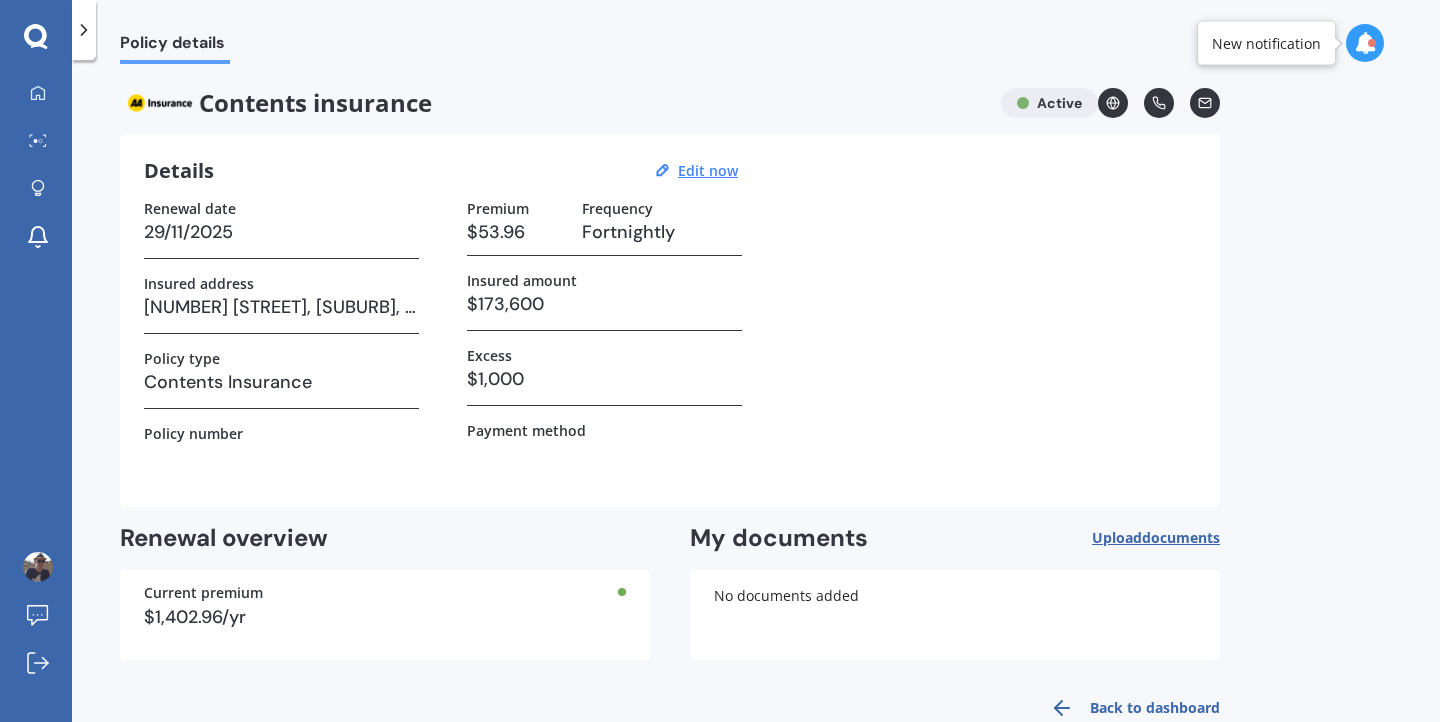 click at bounding box center [1365, 43] 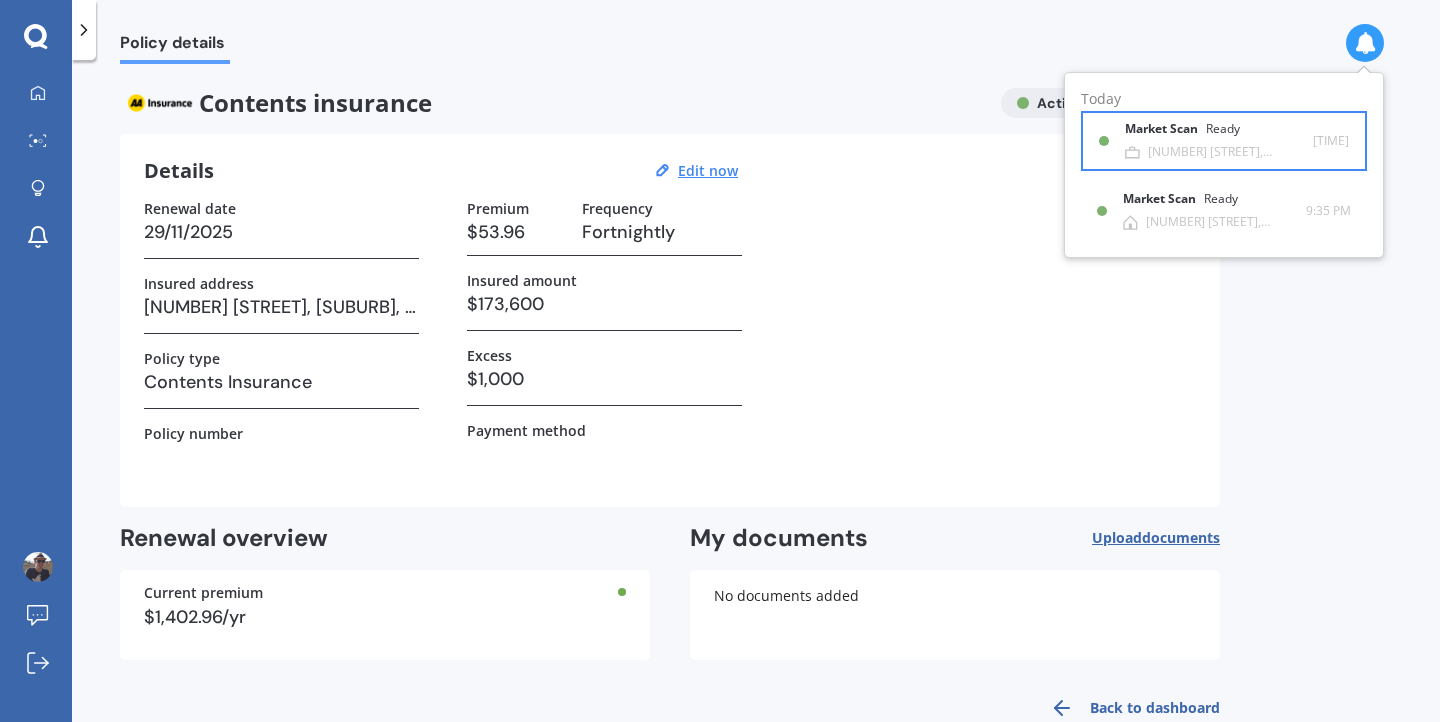 click on "Market Scan Ready" at bounding box center [1194, 133] 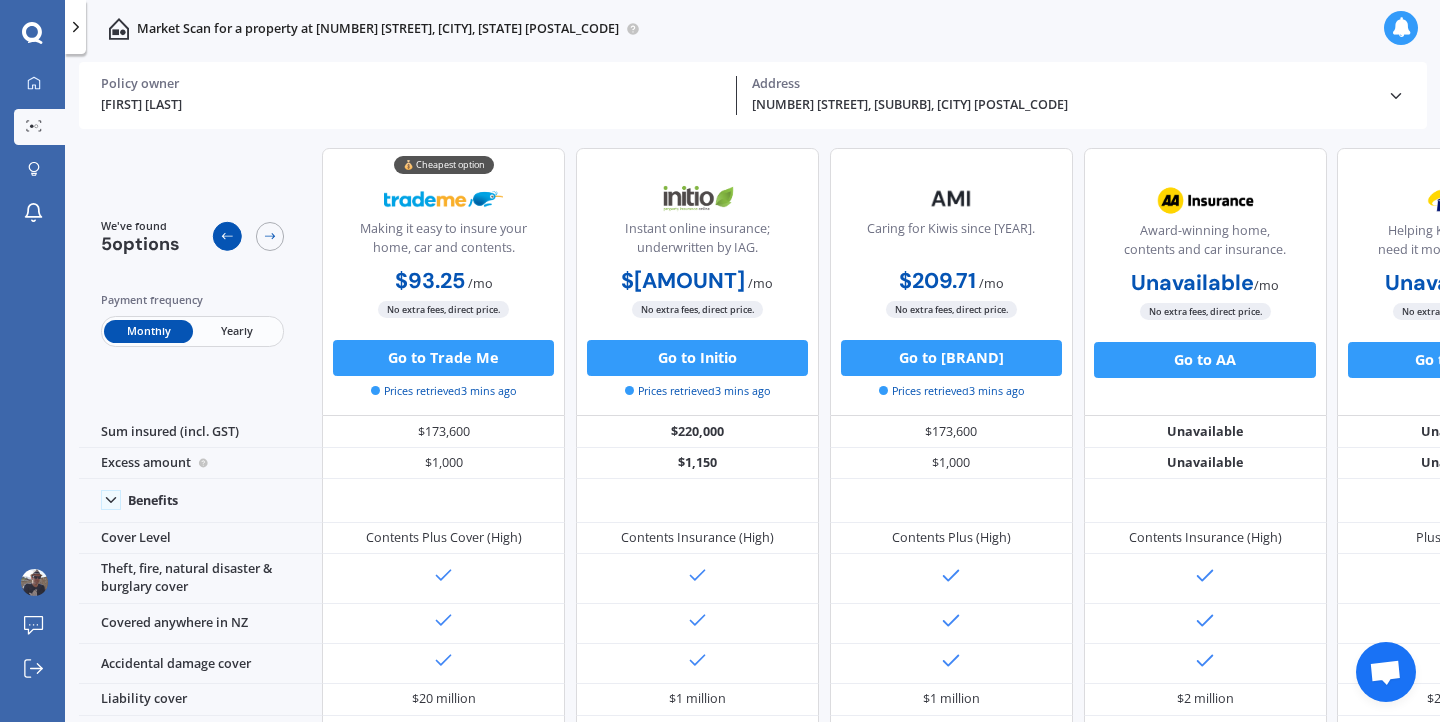 click at bounding box center (227, 236) 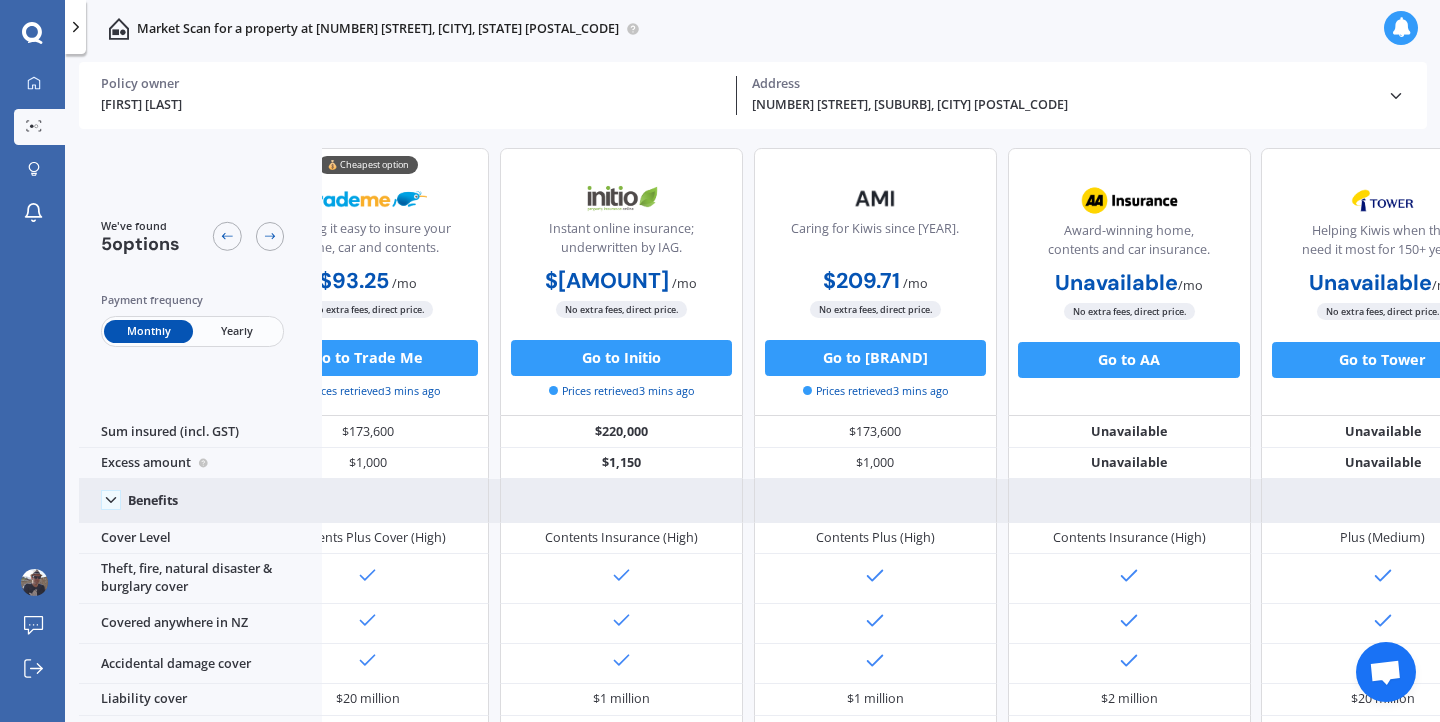 scroll, scrollTop: 0, scrollLeft: 0, axis: both 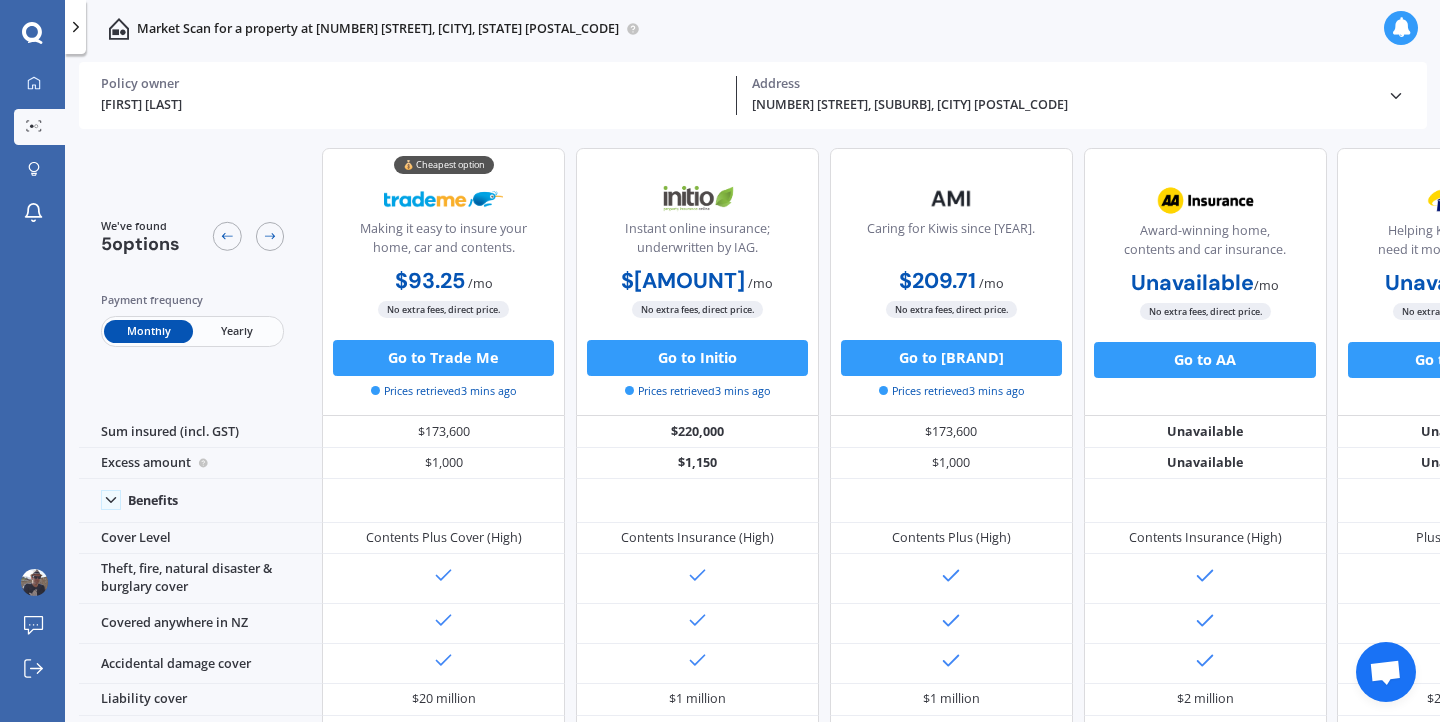click on "Yearly" at bounding box center [237, 331] 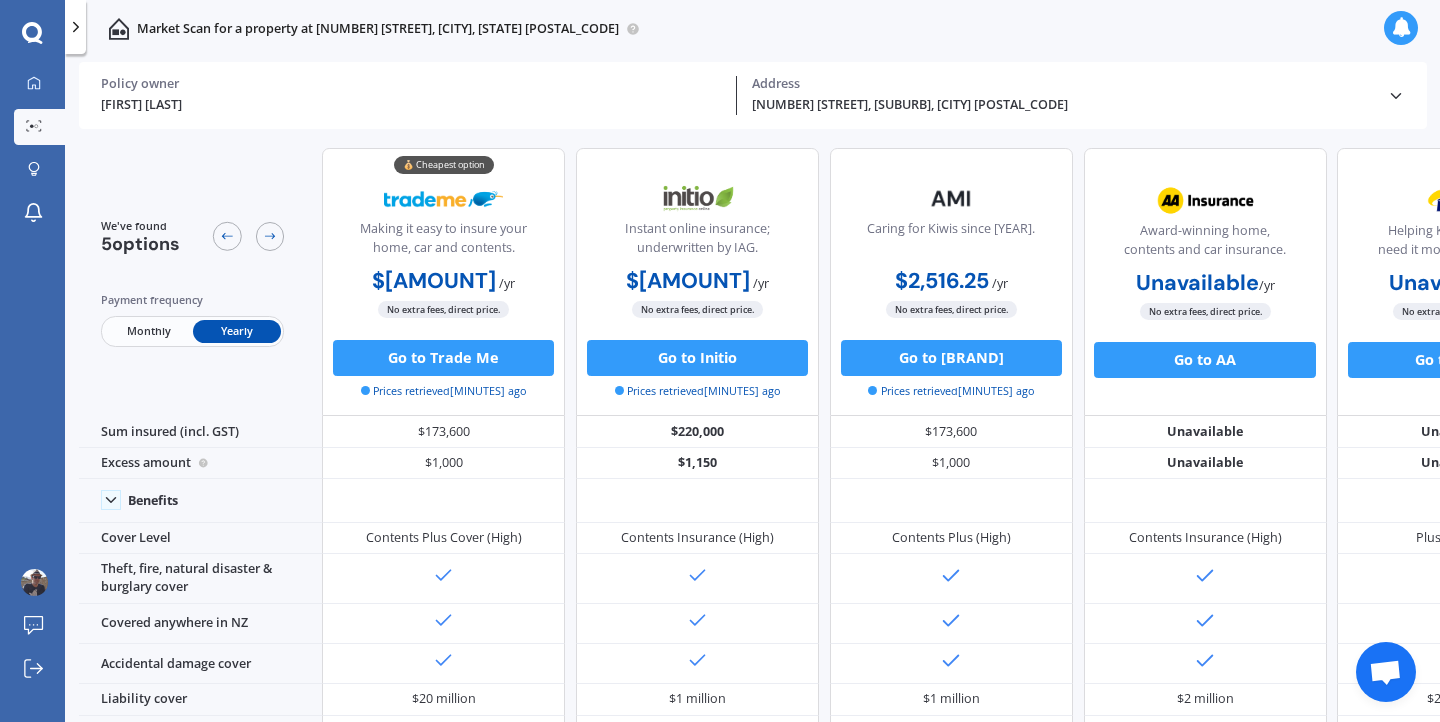 click on "Monthly" at bounding box center (148, 331) 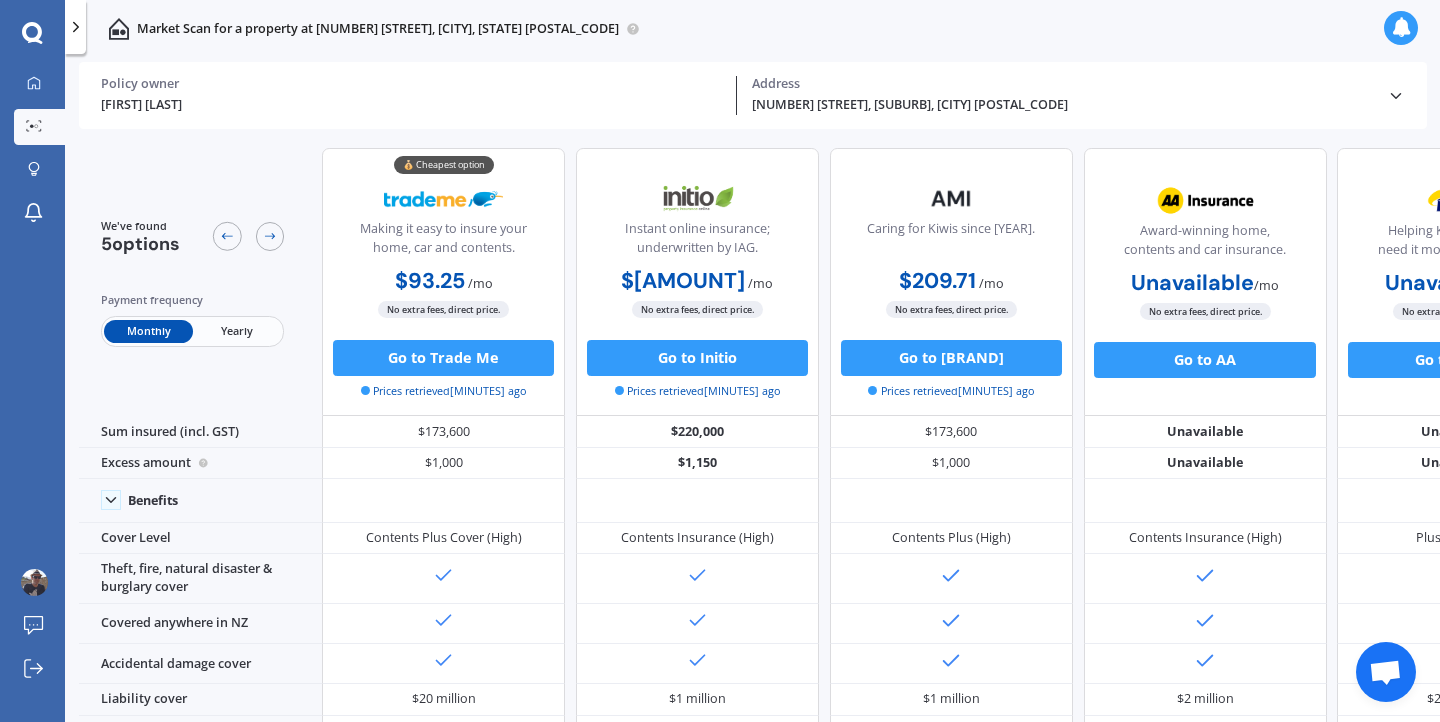 click on "Yearly" at bounding box center [237, 331] 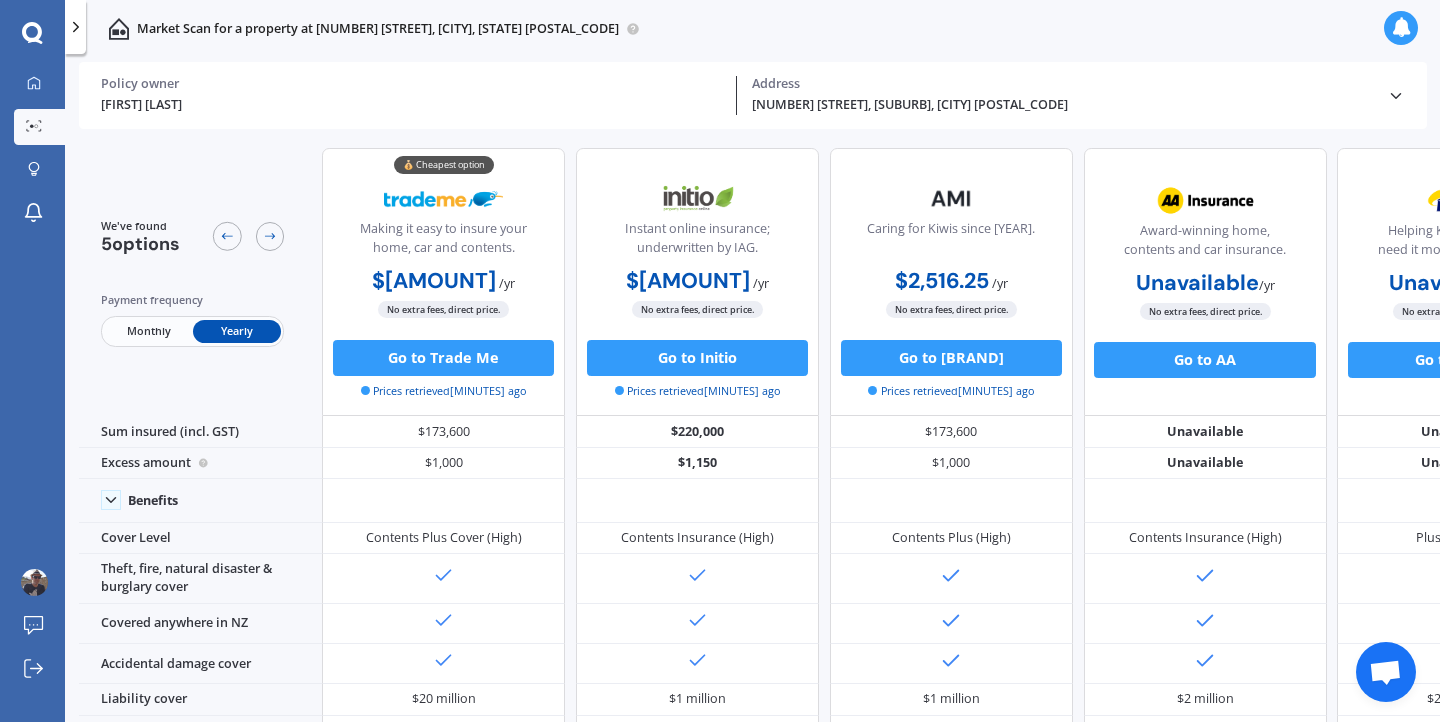 click on "Monthly" at bounding box center (148, 331) 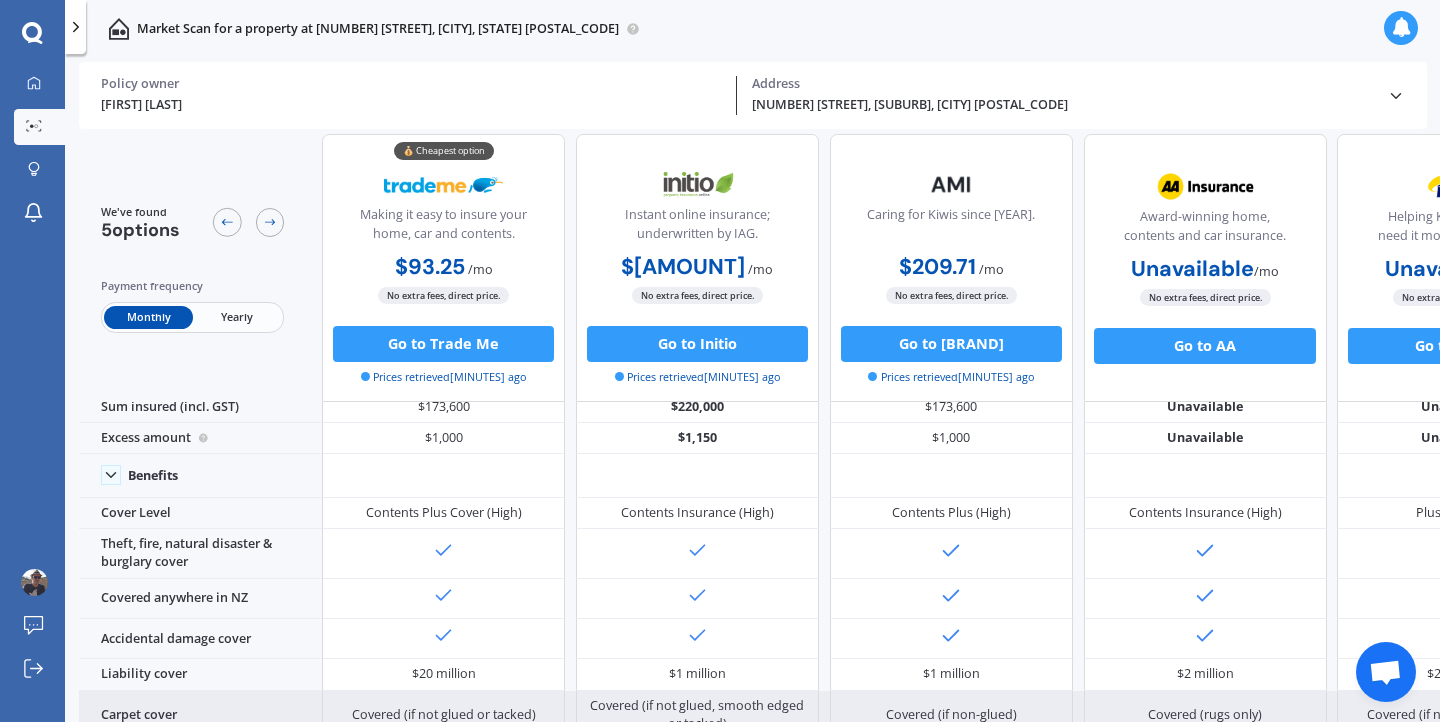 scroll, scrollTop: 18, scrollLeft: 0, axis: vertical 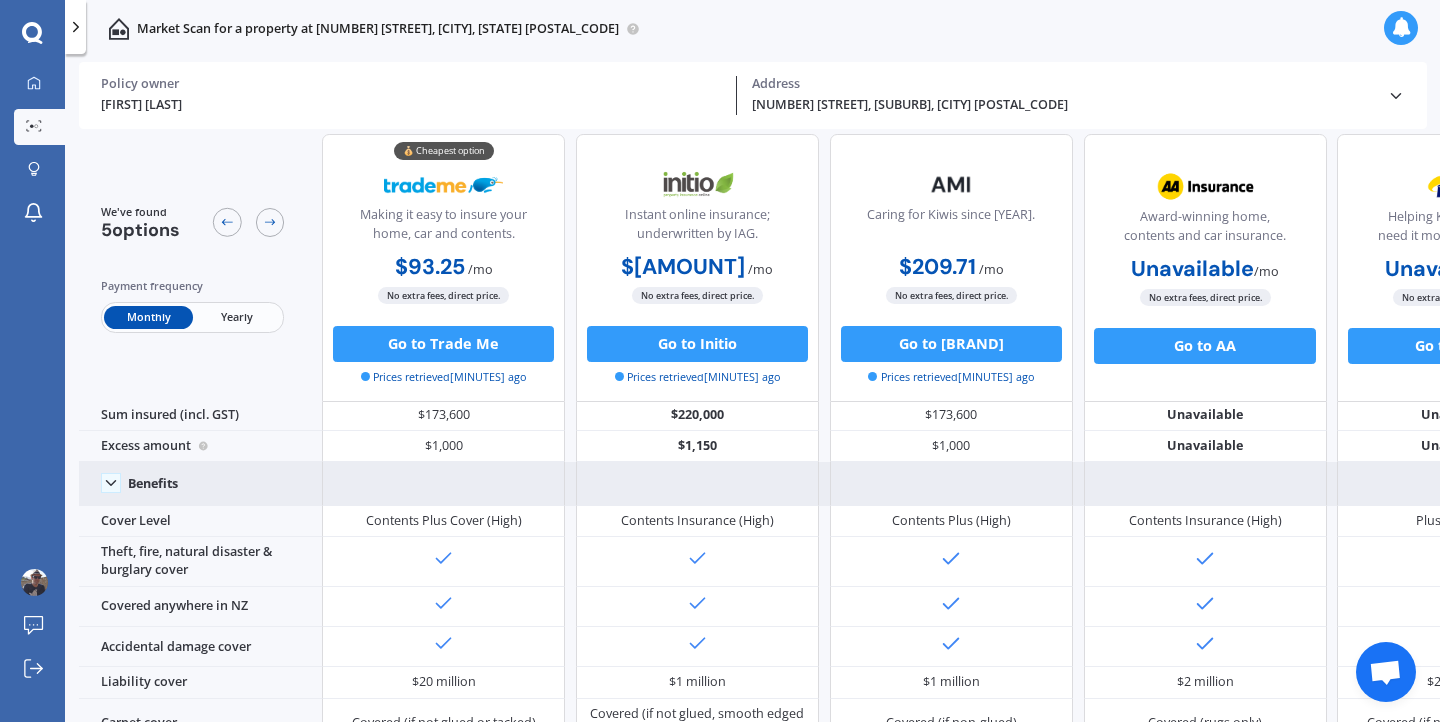 click on "Benefits" at bounding box center [200, 483] 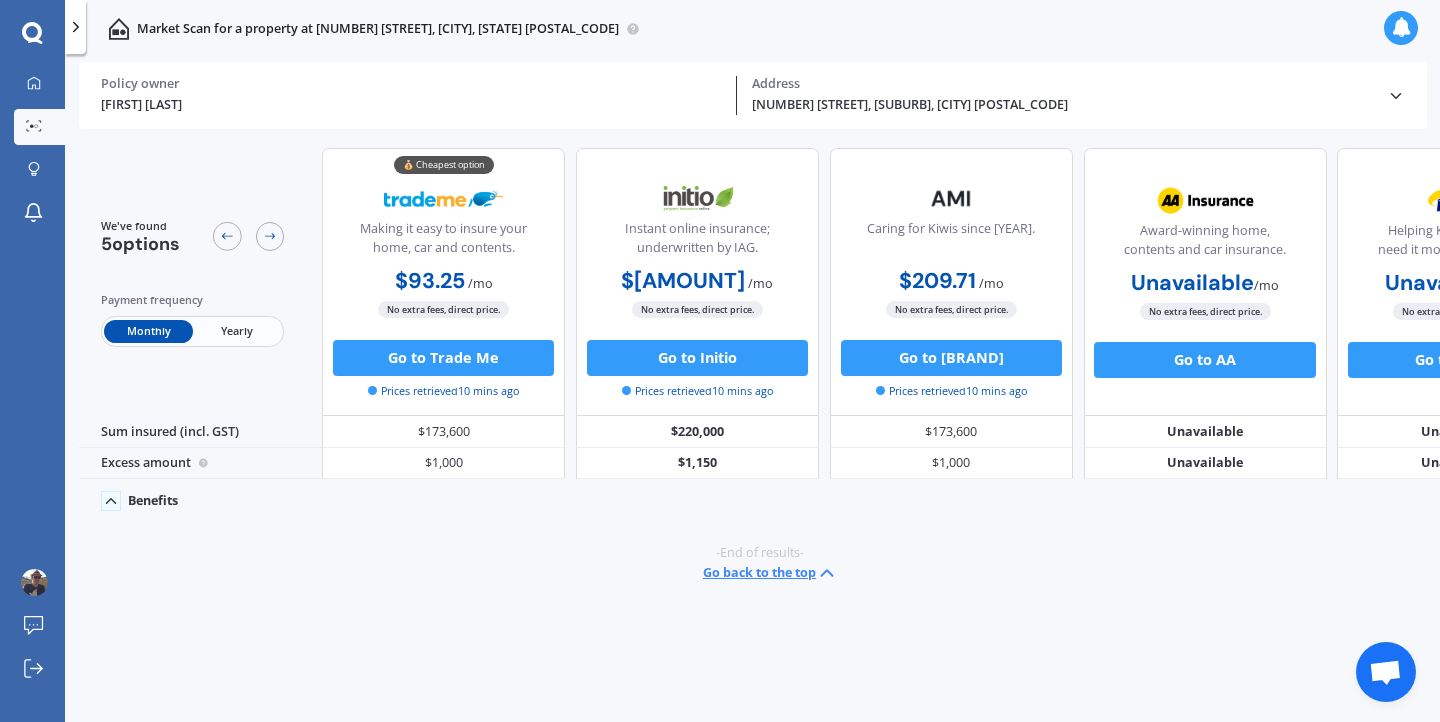 click on "Benefits" at bounding box center [200, 500] 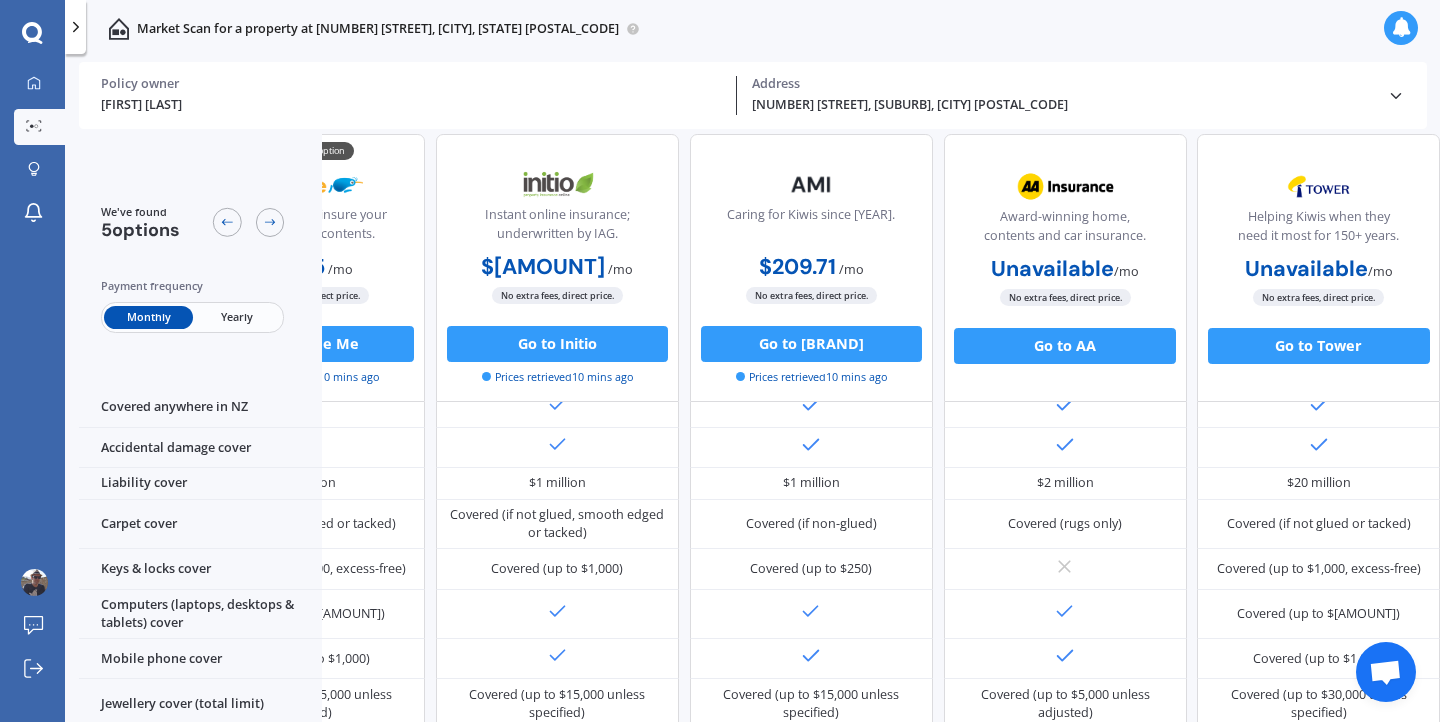 scroll, scrollTop: 240, scrollLeft: 0, axis: vertical 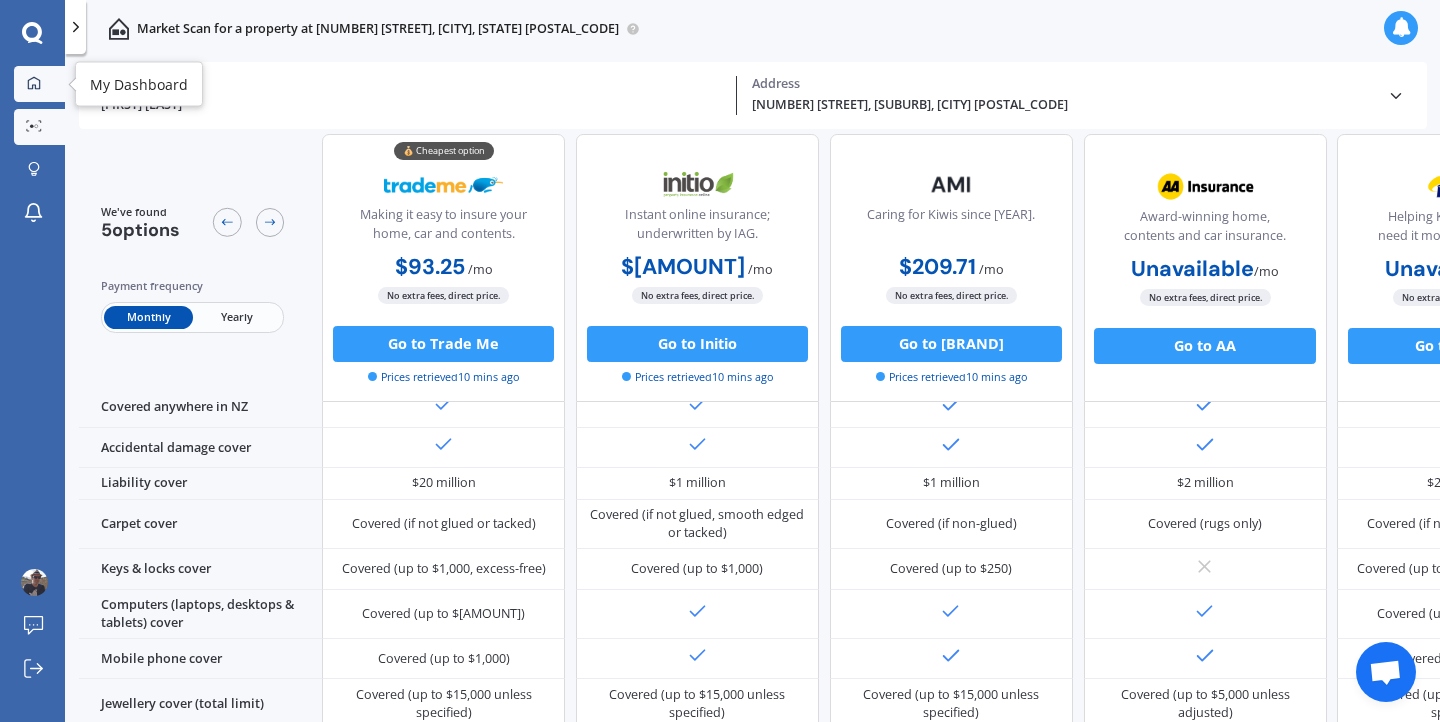 click at bounding box center [34, 83] 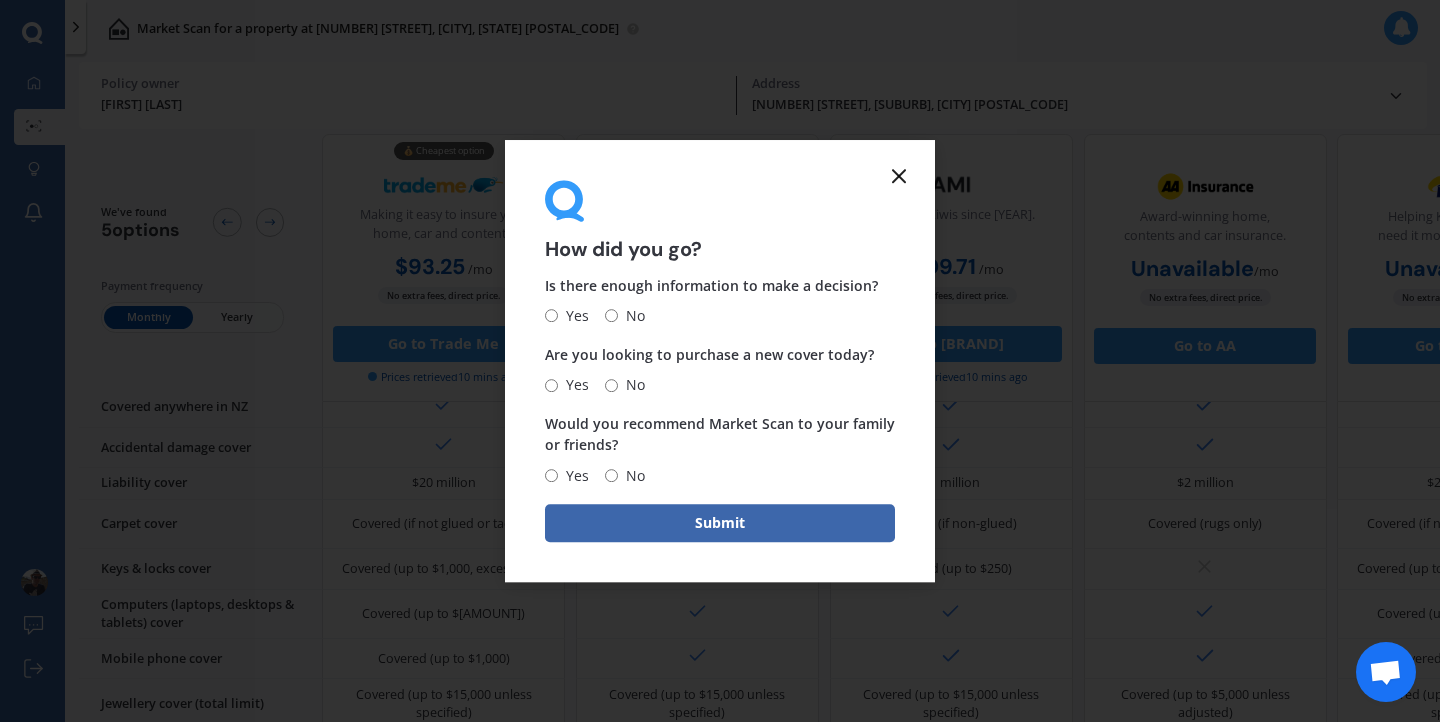 click at bounding box center [899, 176] 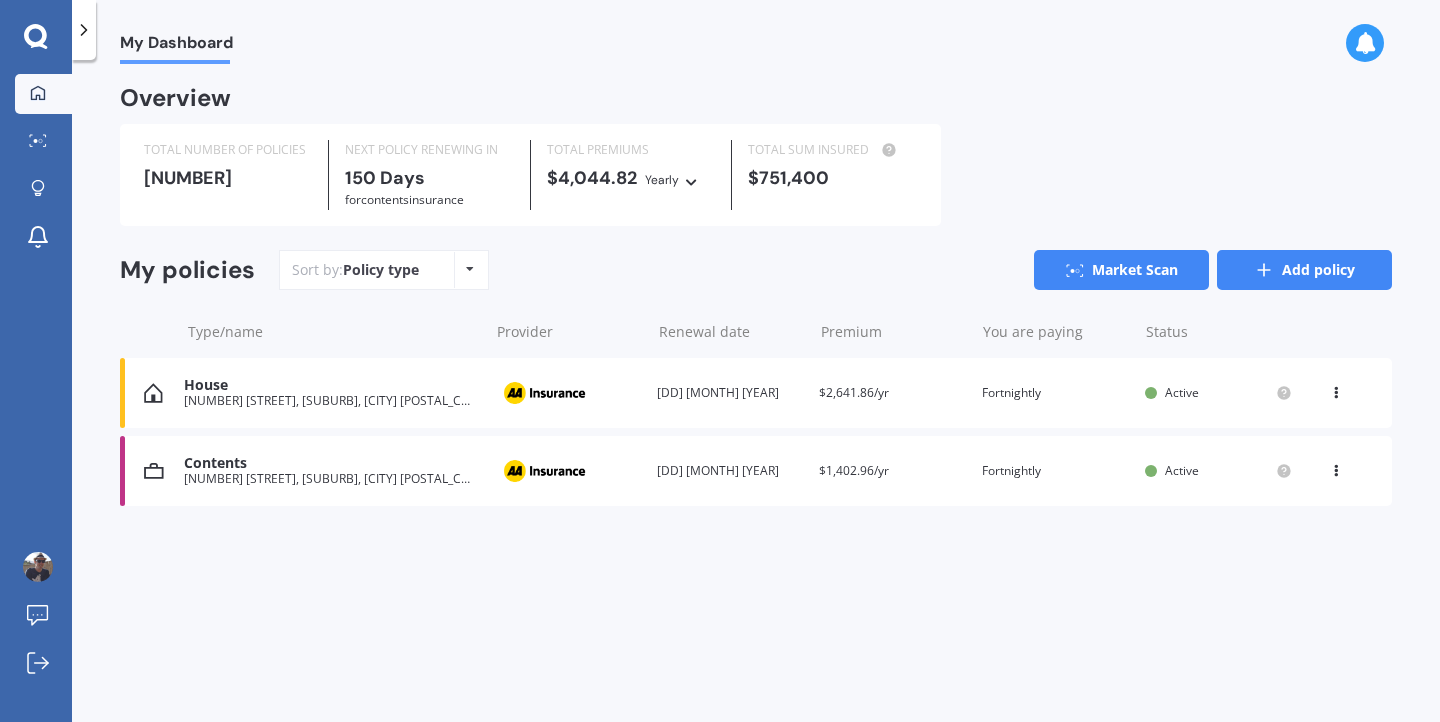 click on "Add policy" at bounding box center (1304, 270) 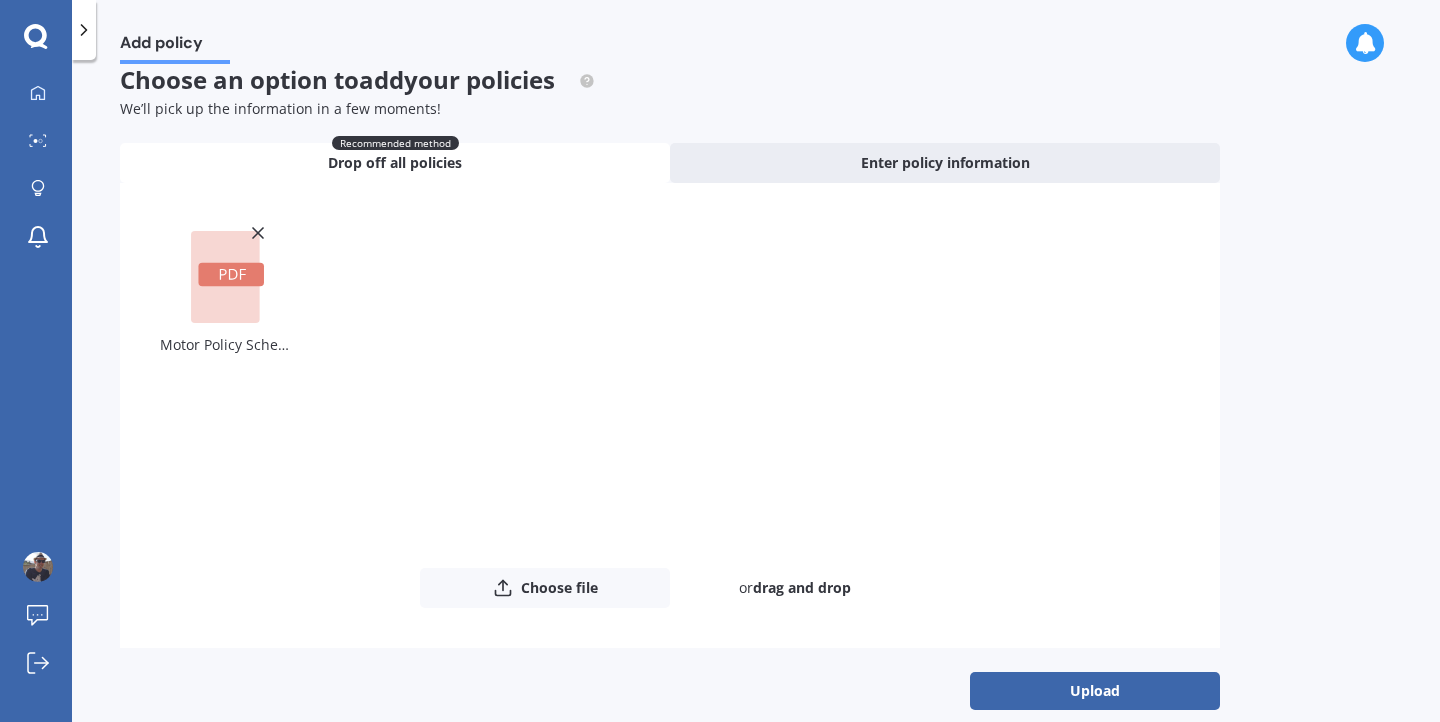scroll, scrollTop: 46, scrollLeft: 0, axis: vertical 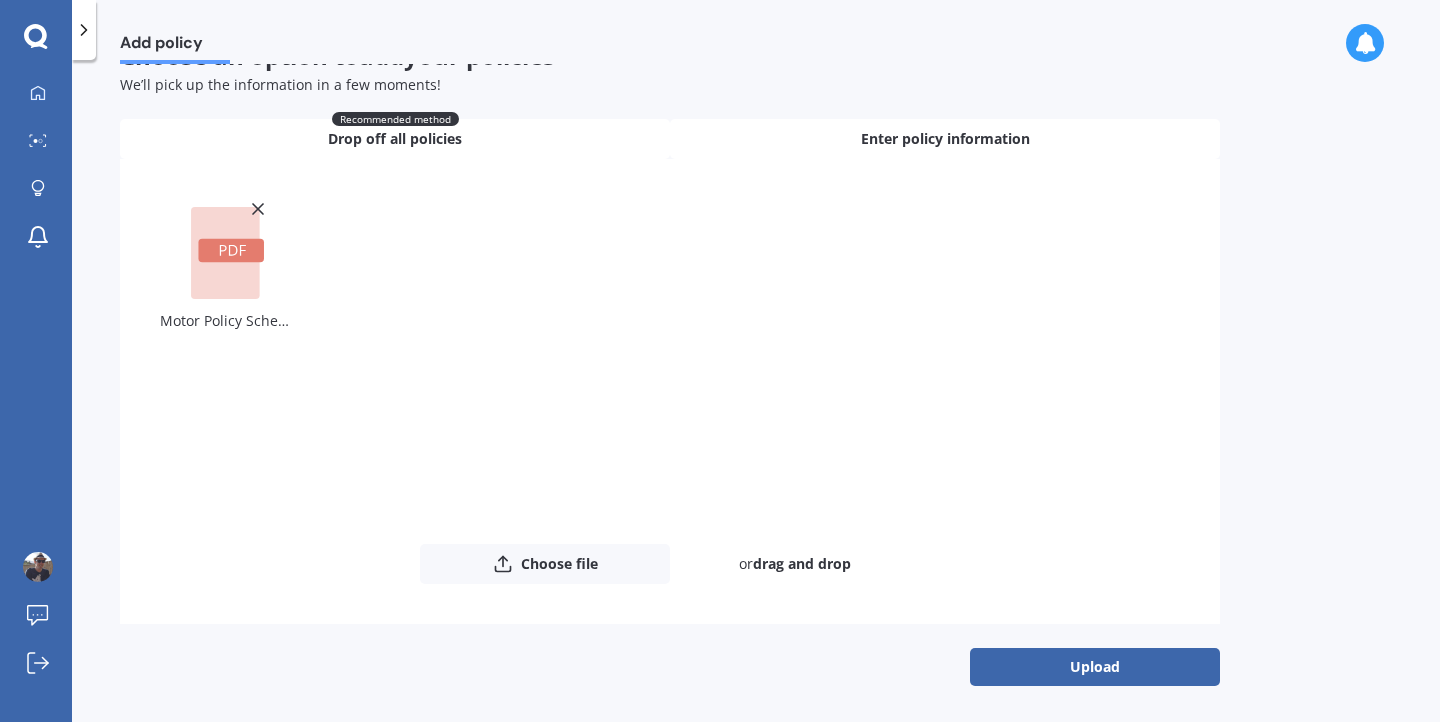 click on "Enter policy information" at bounding box center [945, 139] 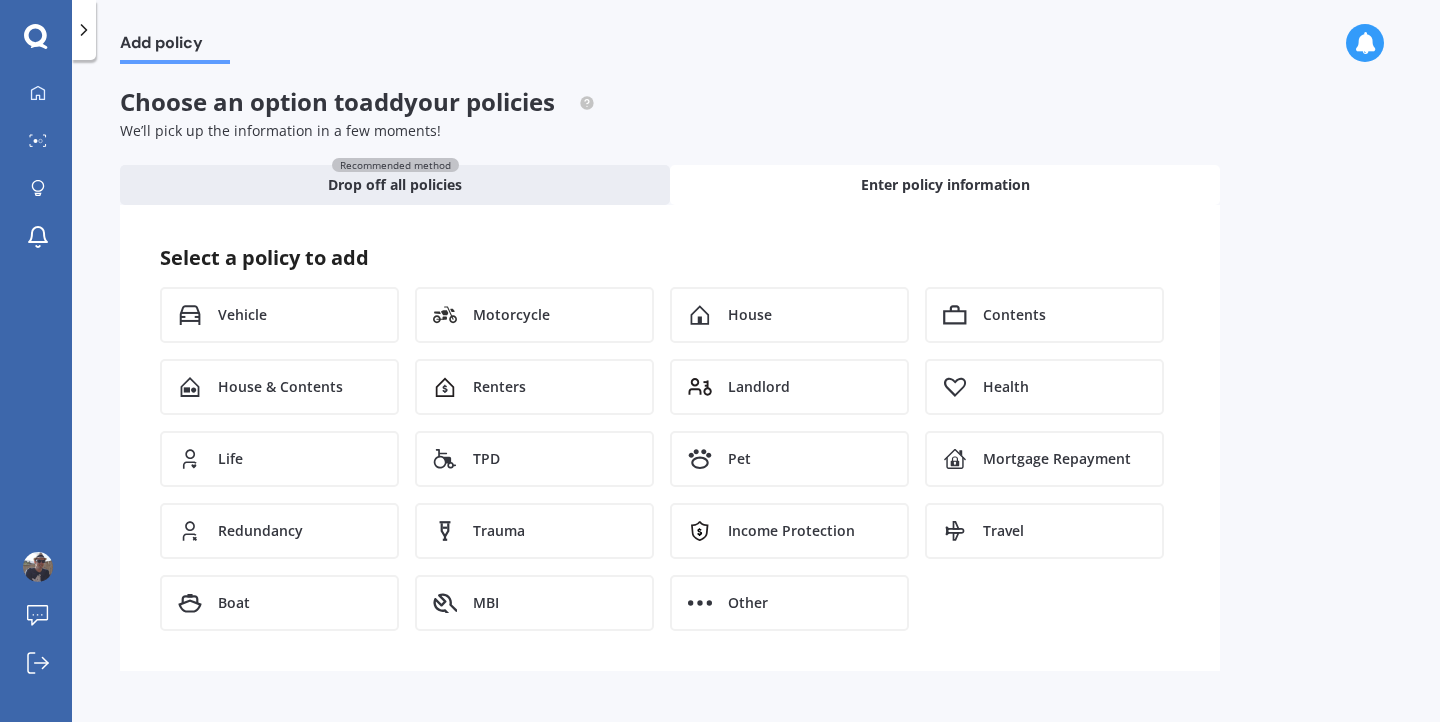 scroll, scrollTop: 0, scrollLeft: 0, axis: both 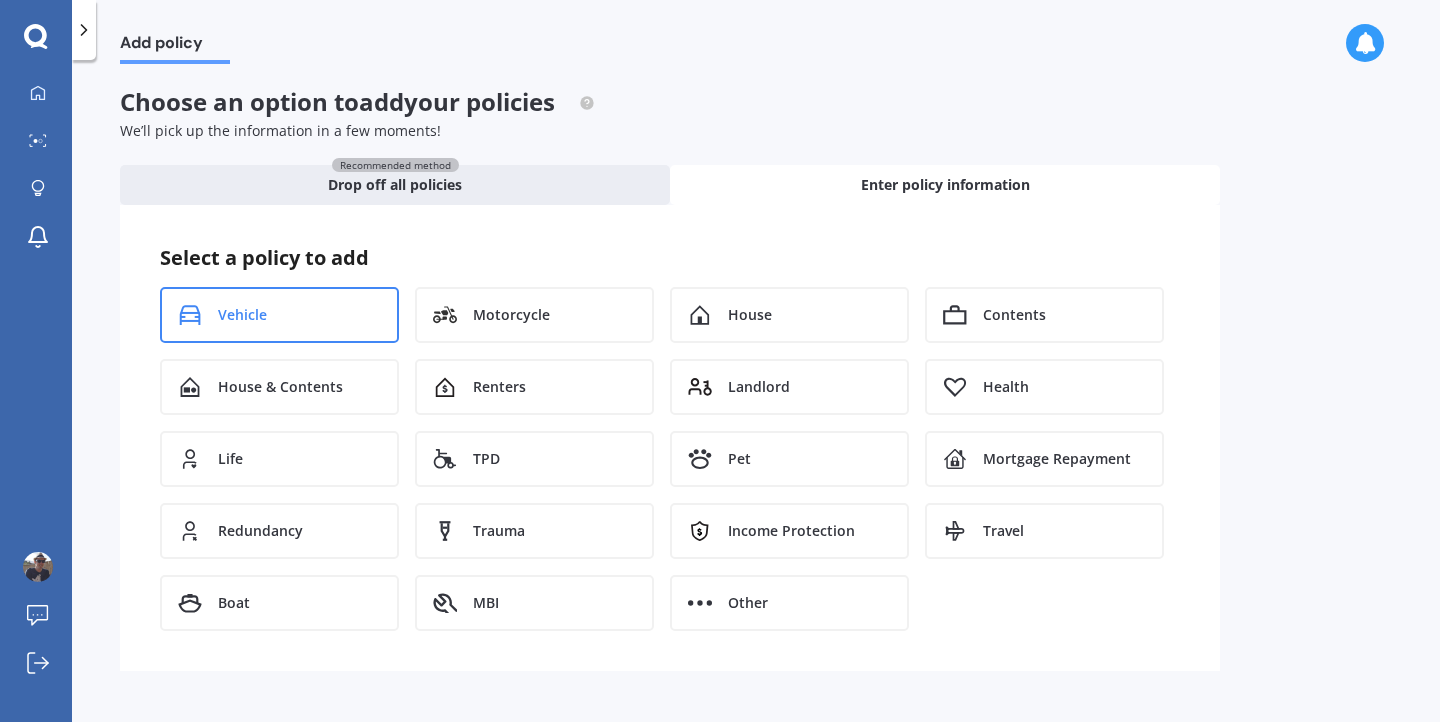click on "Vehicle" at bounding box center (279, 315) 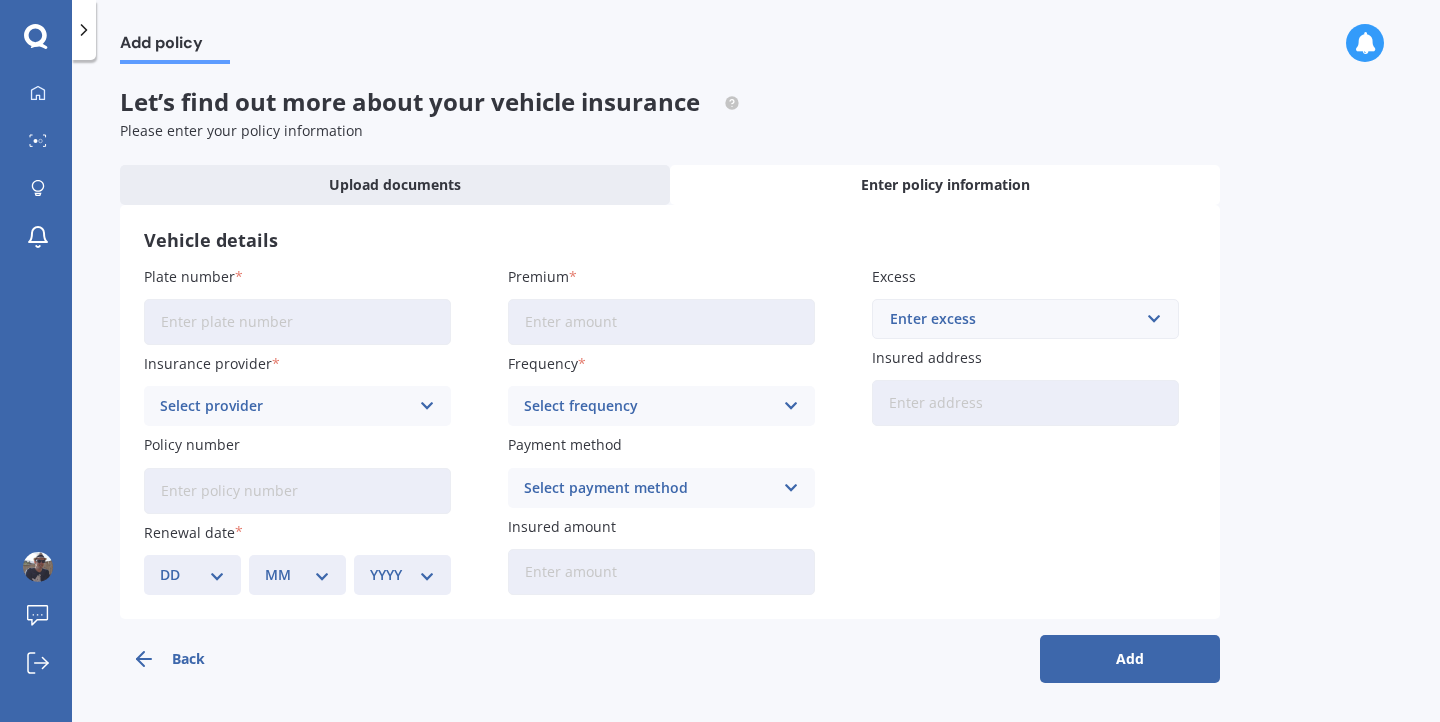 click on "Plate number" at bounding box center (297, 322) 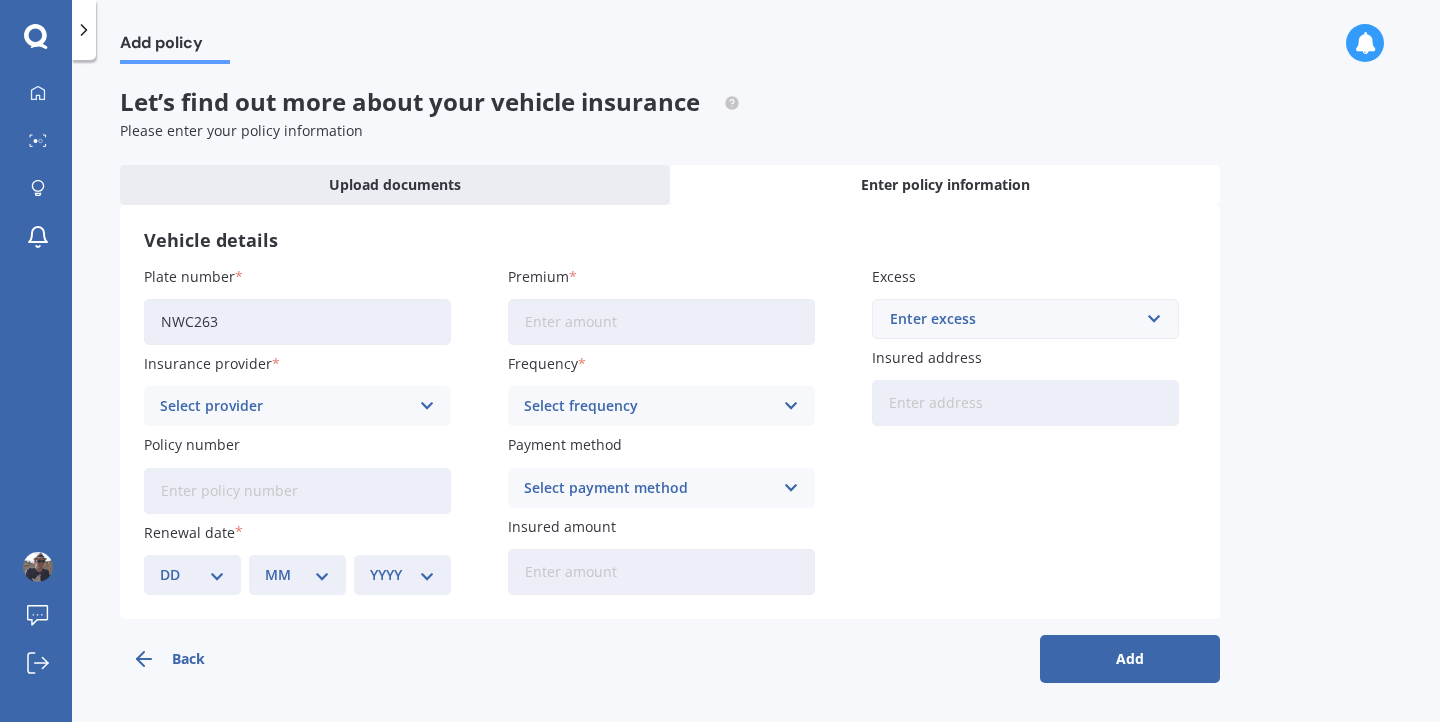 type on "NWC[NUMBER]" 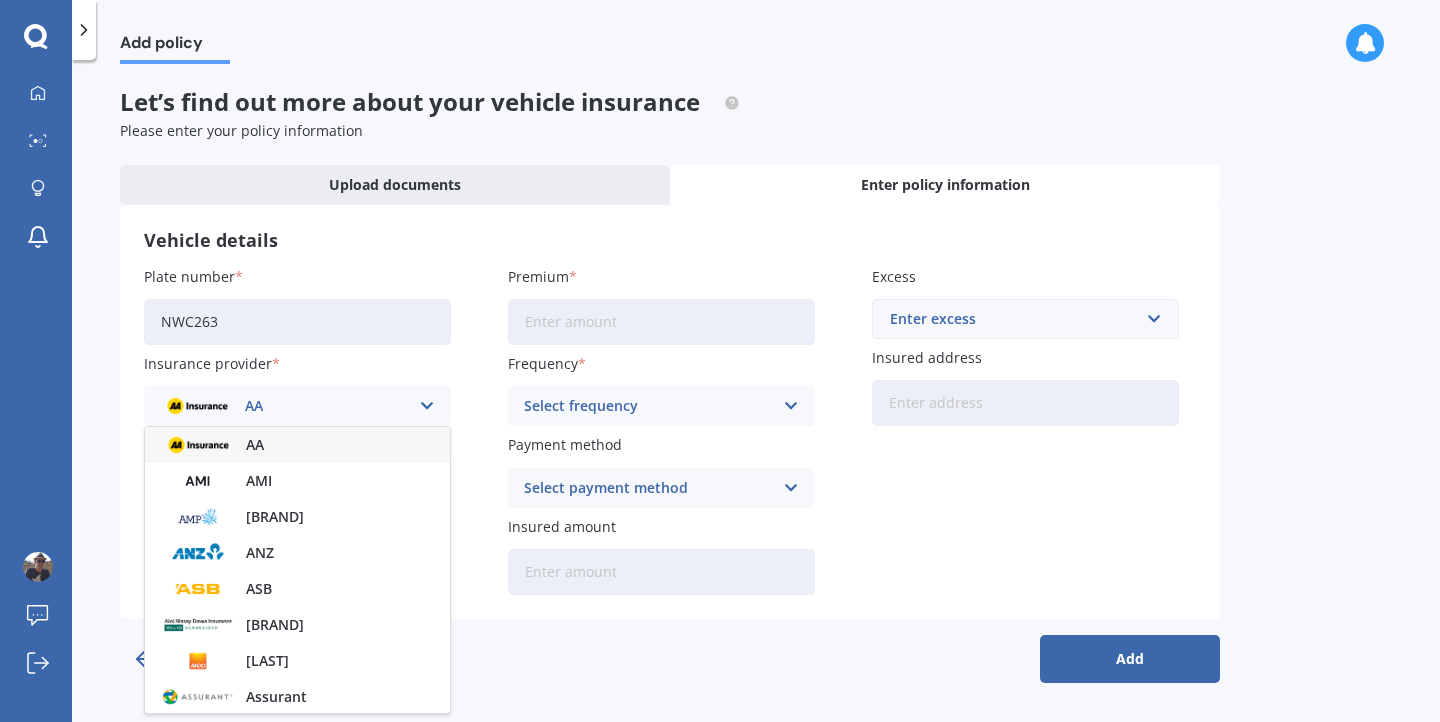 click on "AA" at bounding box center (297, 445) 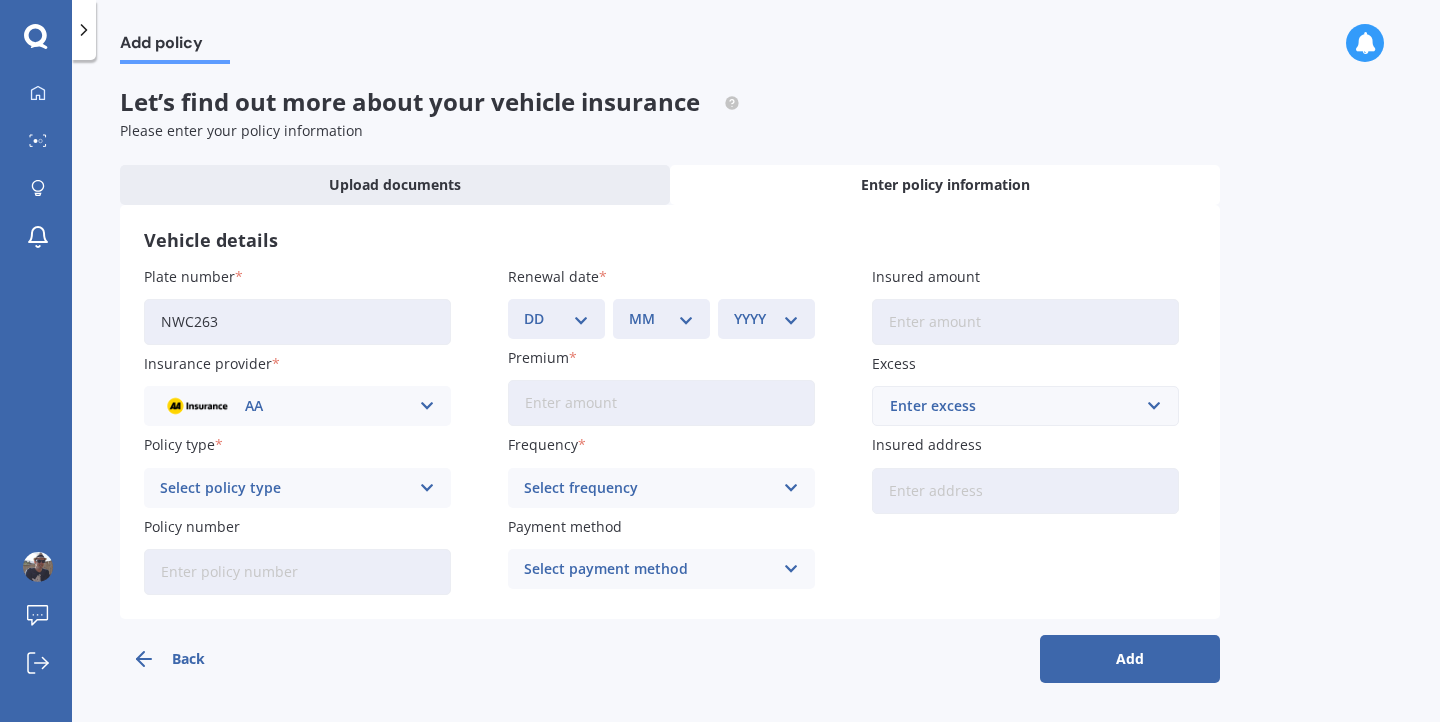 click on "Select policy type" at bounding box center [284, 488] 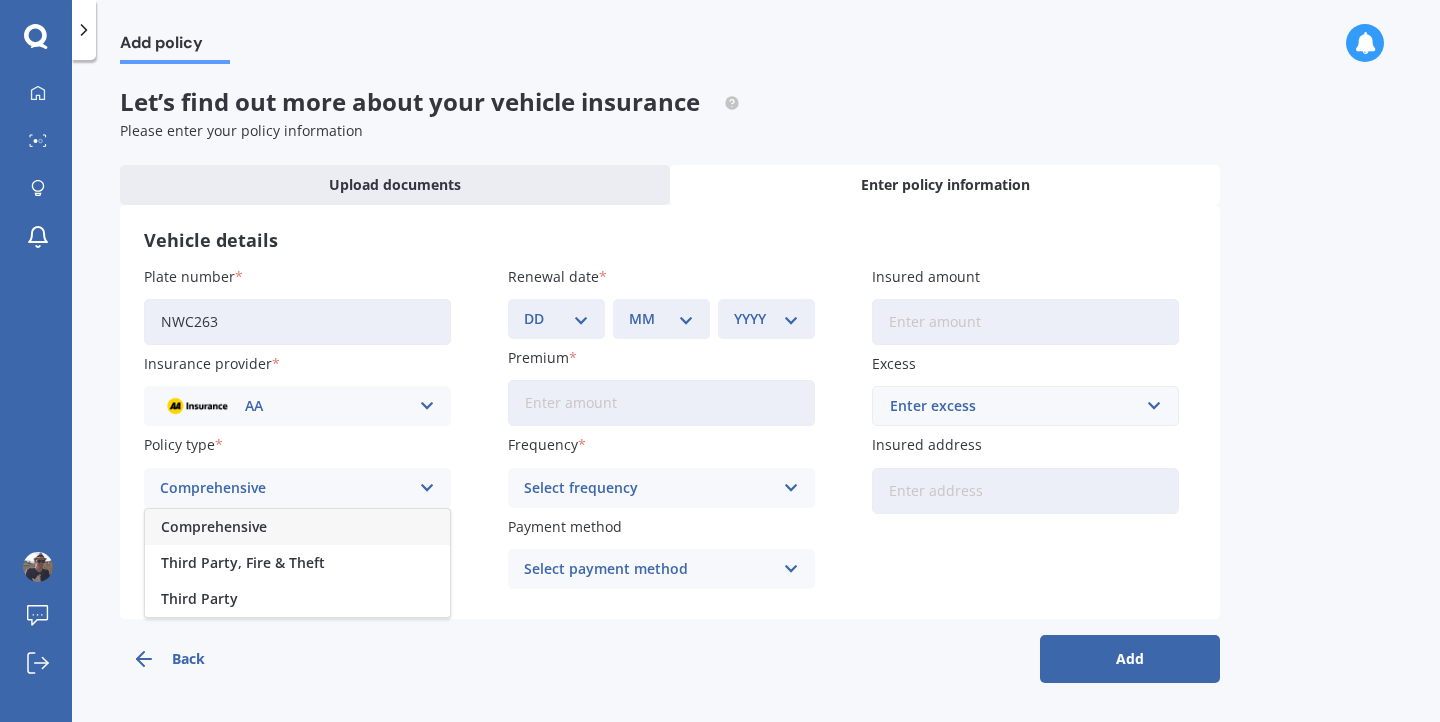 click on "Comprehensive" at bounding box center [297, 527] 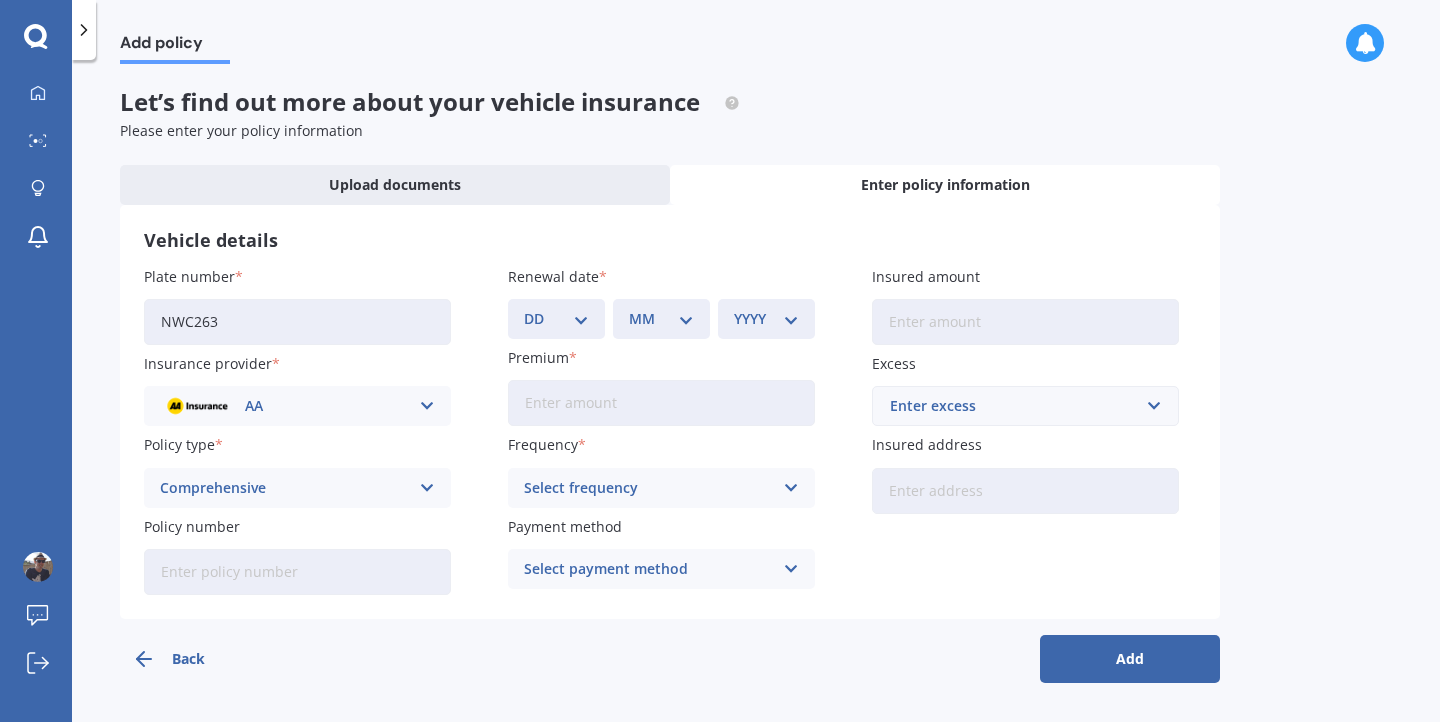 click on "DD 01 02 03 04 05 06 07 08 09 10 11 12 13 14 15 16 17 18 19 20 21 22 23 24 25 26 27 28 29 30 31" at bounding box center [556, 319] 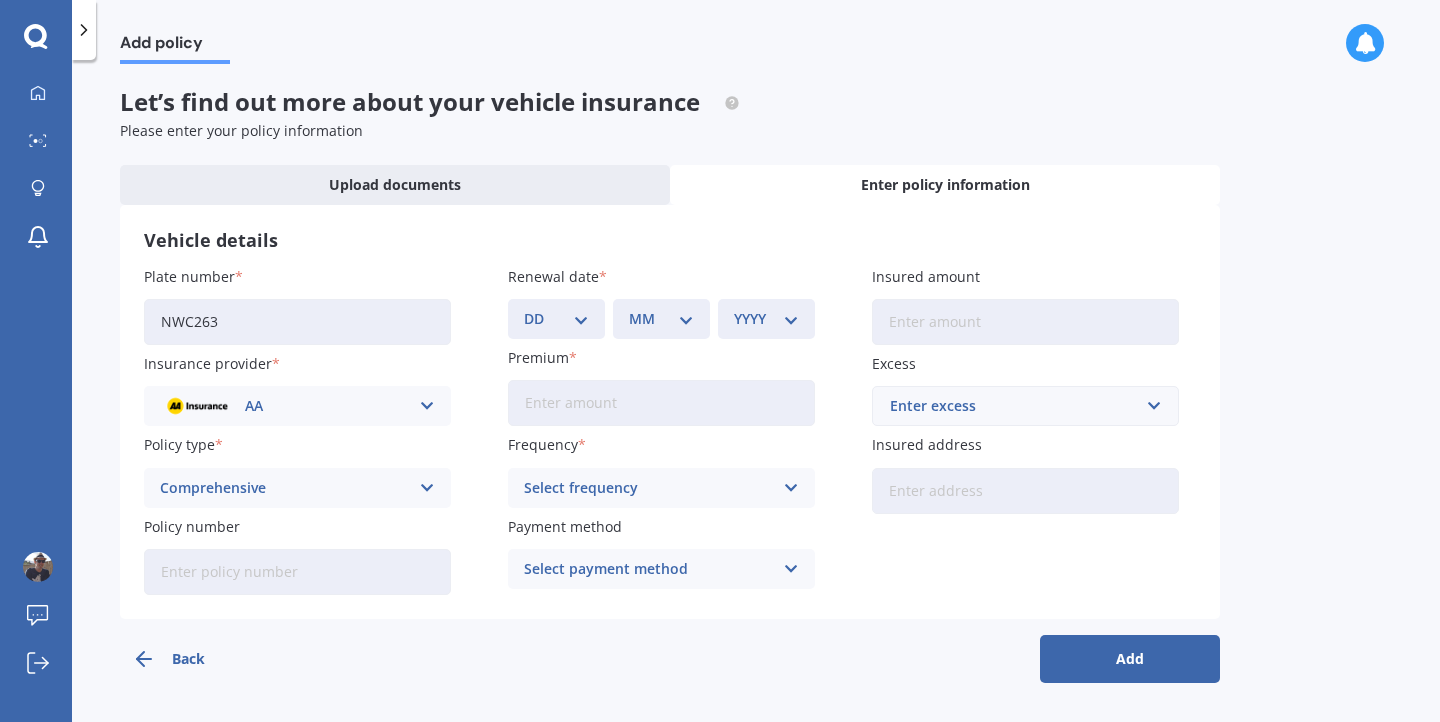 click on "MM 01 02 03 04 05 06 07 08 09 10 11 12" at bounding box center (661, 319) 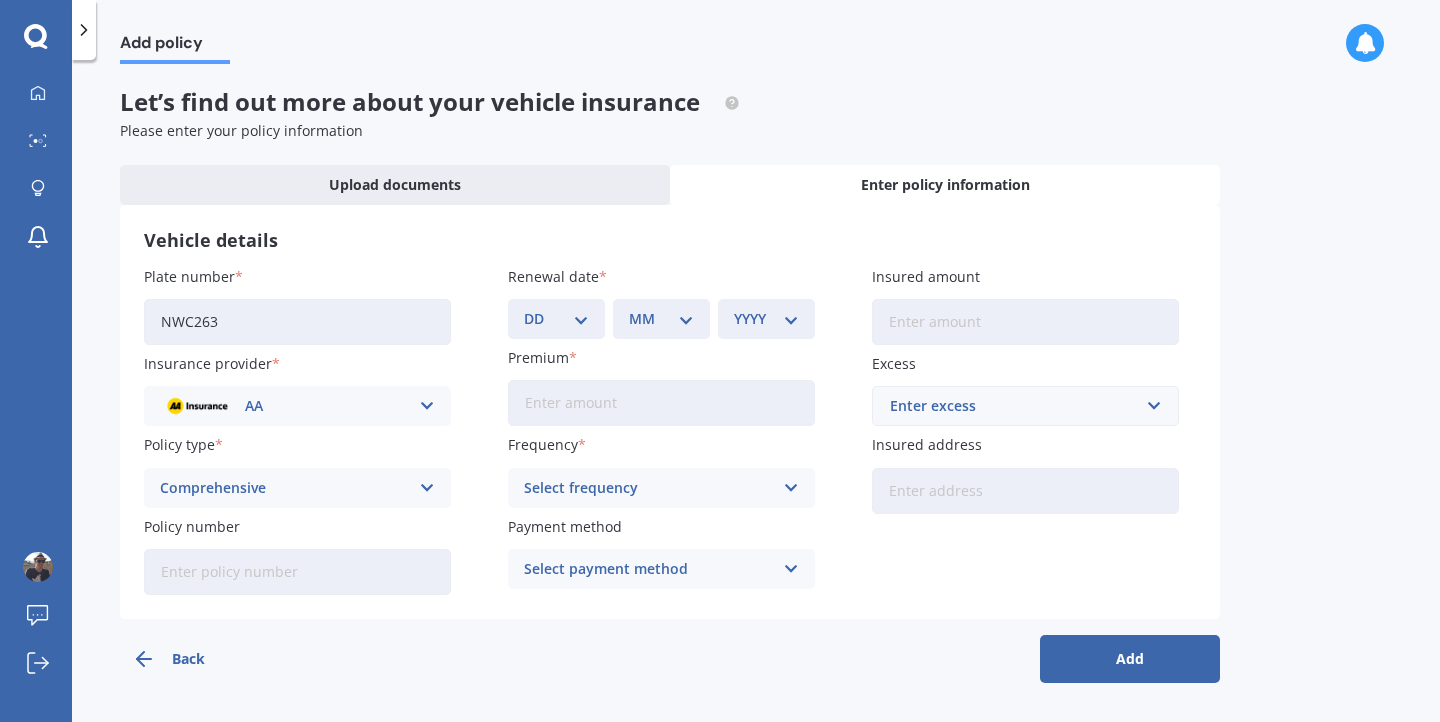 click on "MM 01 02 03 04 05 06 07 08 09 10 11 12" at bounding box center (661, 319) 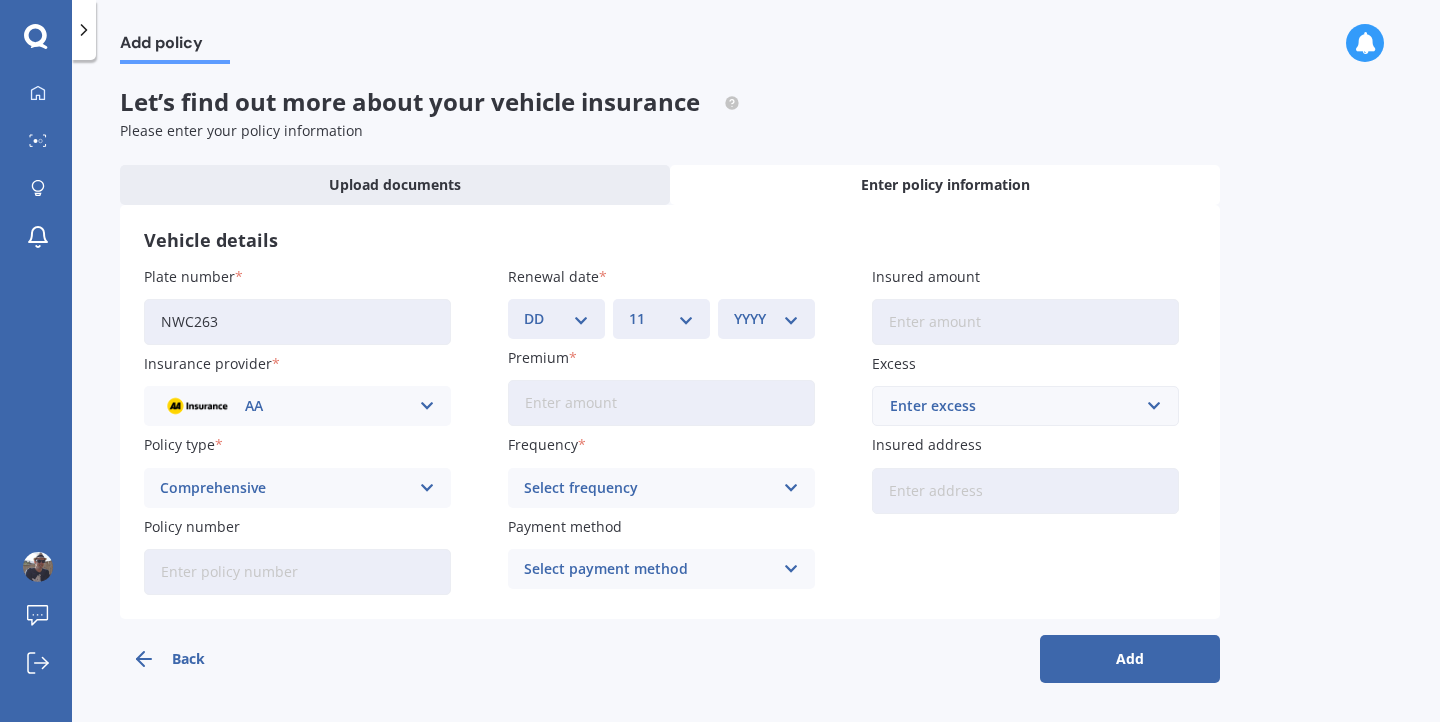 click on "YYYY 2027 2026 2025 2024 2023 2022 2021 2020 2019 2018 2017 2016 2015 2014 2013 2012 2011 2010 2009 2008 2007 2006 2005 2004 2003 2002 2001 2000 1999 1998 1997 1996 1995 1994 1993 1992 1991 1990 1989 1988 1987 1986 1985 1984 1983 1982 1981 1980 1979 1978 1977 1976 1975 1974 1973 1972 1971 1970 1969 1968 1967 1966 1965 1964 1963 1962 1961 1960 1959 1958 1957 1956 1955 1954 1953 1952 1951 1950 1949 1948 1947 1946 1945 1944 1943 1942 1941 1940 1939 1938 1937 1936 1935 1934 1933 1932 1931 1930 1929 1928" at bounding box center [766, 319] 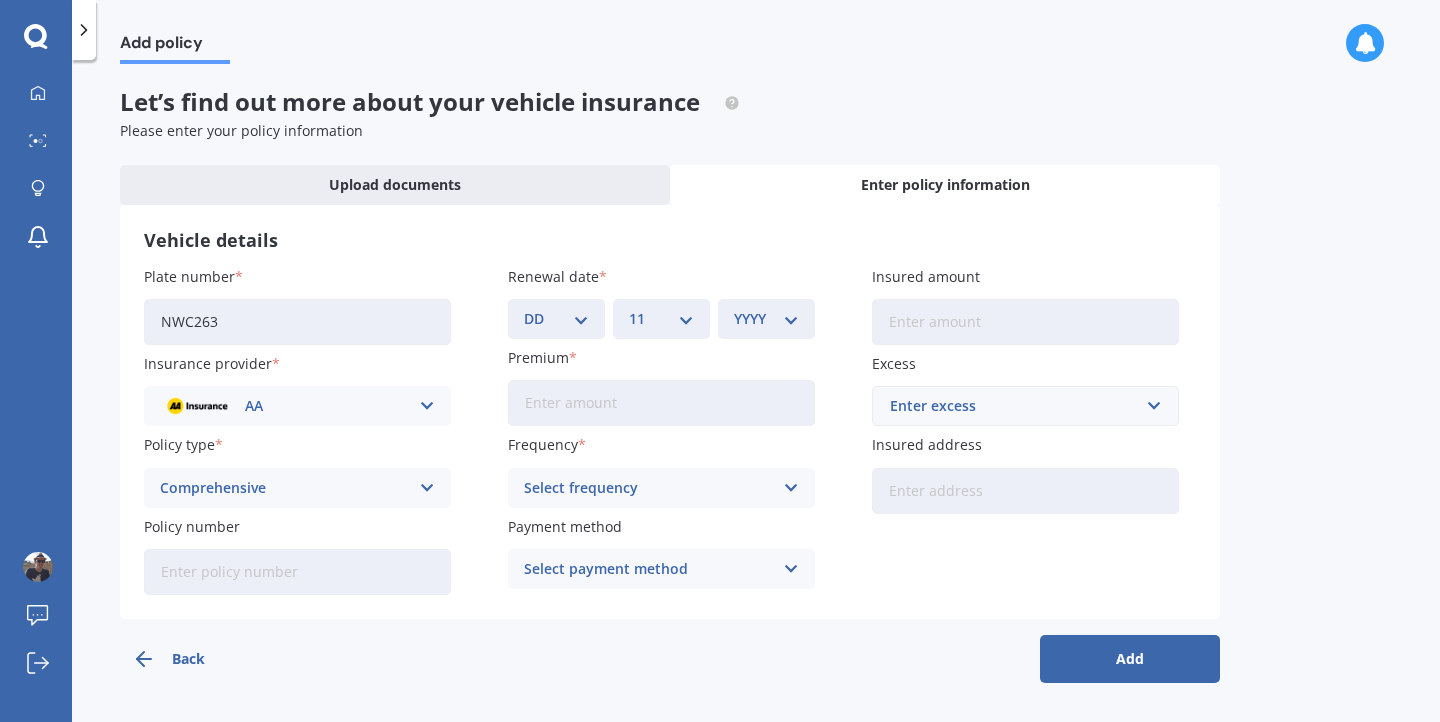 select on "[YEAR]" 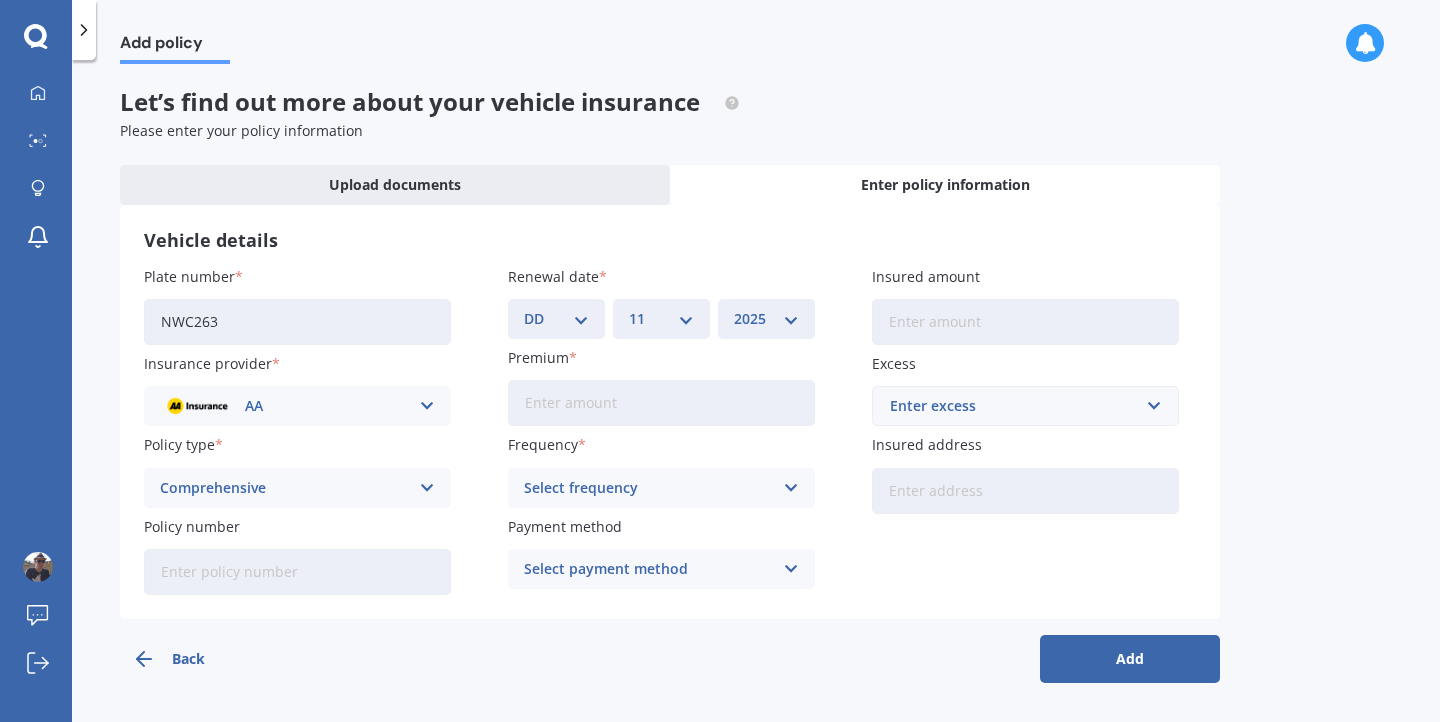 click on "Premium" at bounding box center [661, 403] 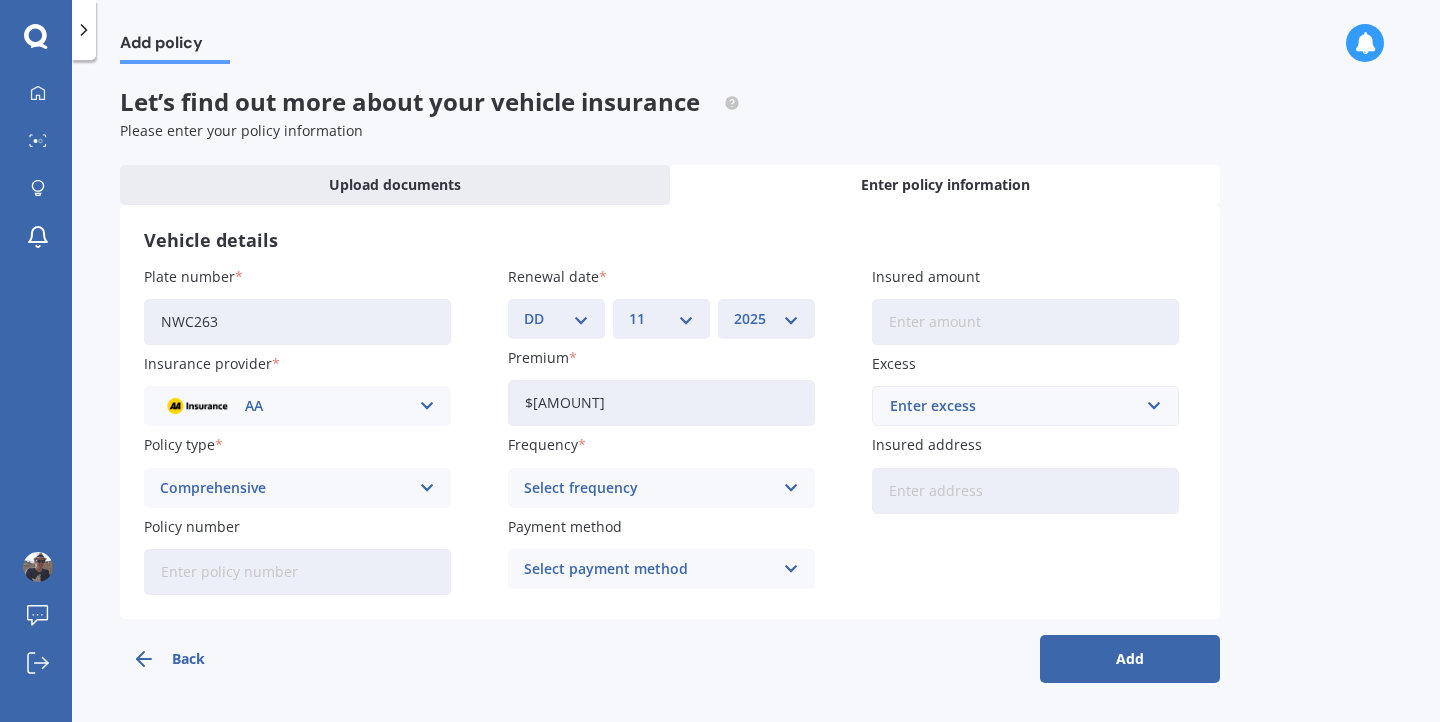 click on "Select frequency" at bounding box center (648, 488) 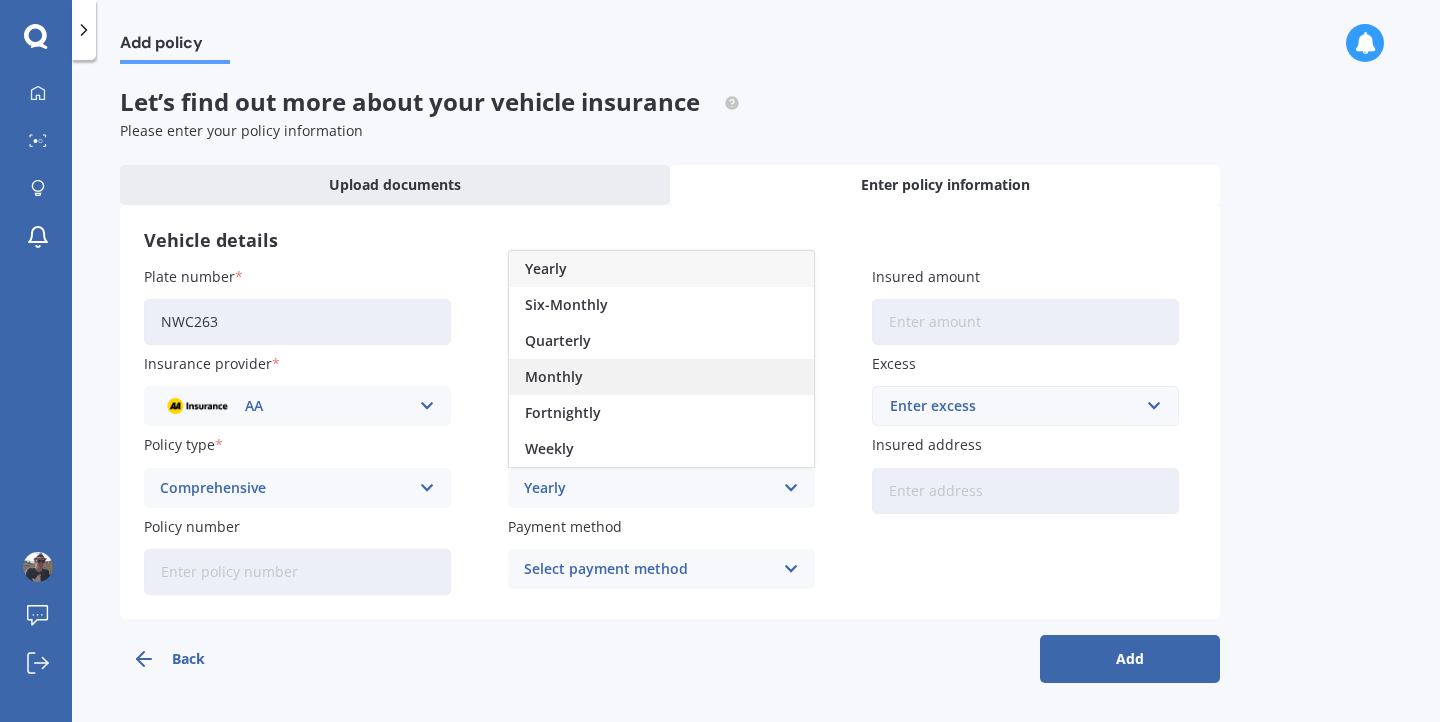 click on "Monthly" at bounding box center (661, 377) 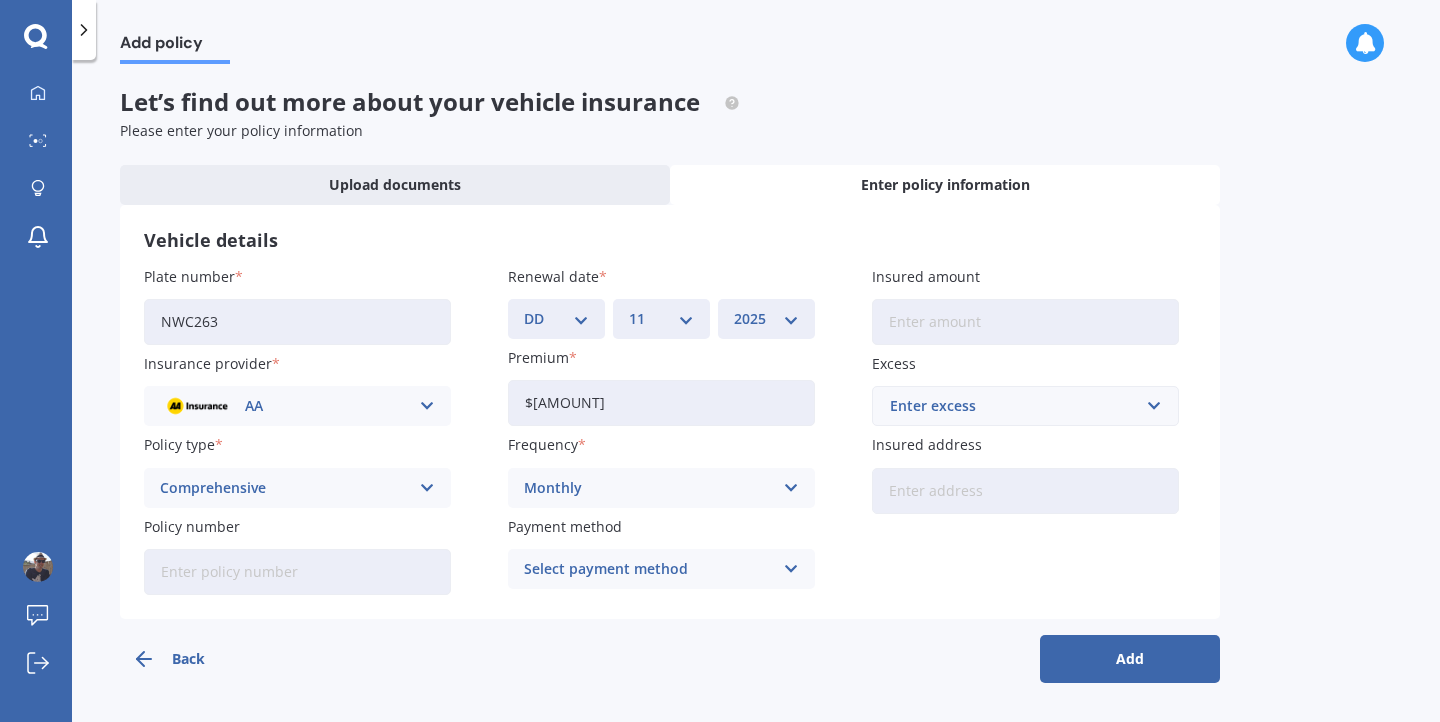 click on "Select payment method" at bounding box center (648, 569) 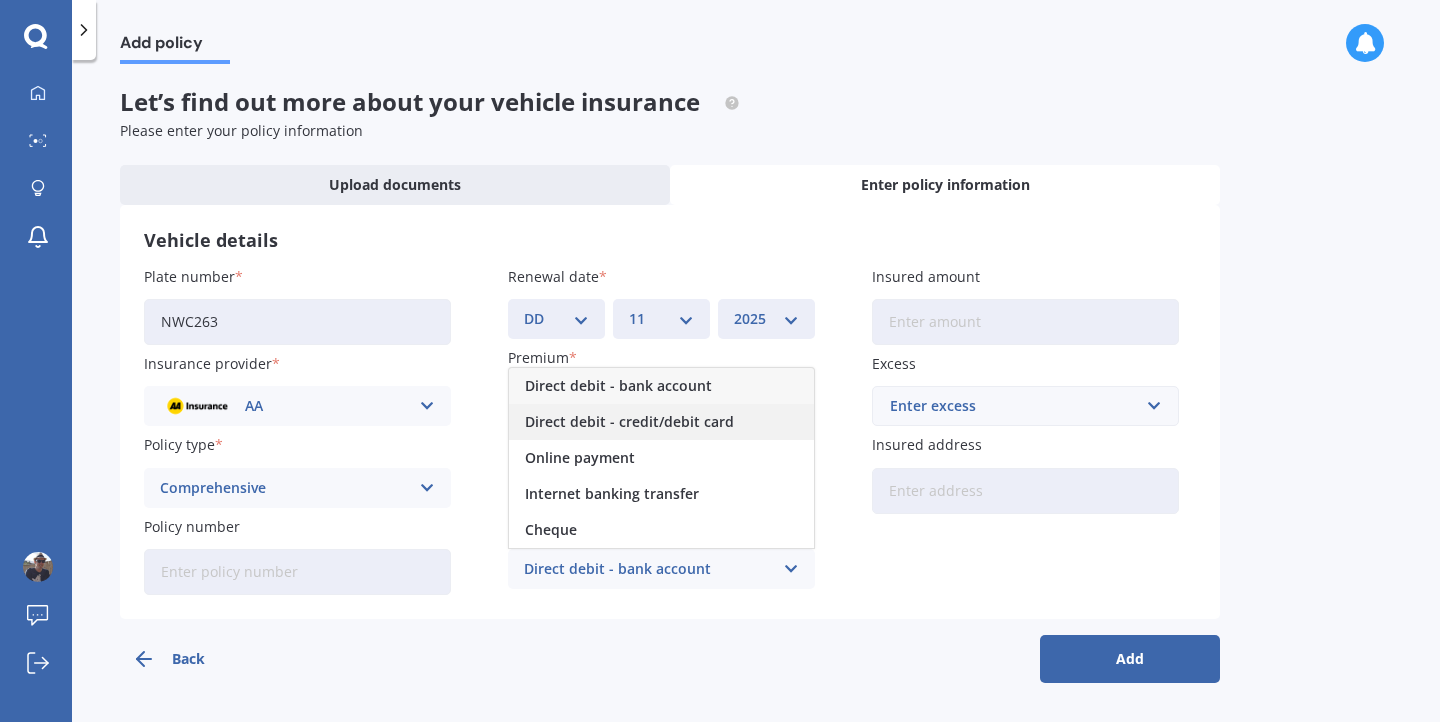 click on "Direct debit - credit/debit card" at bounding box center [618, 386] 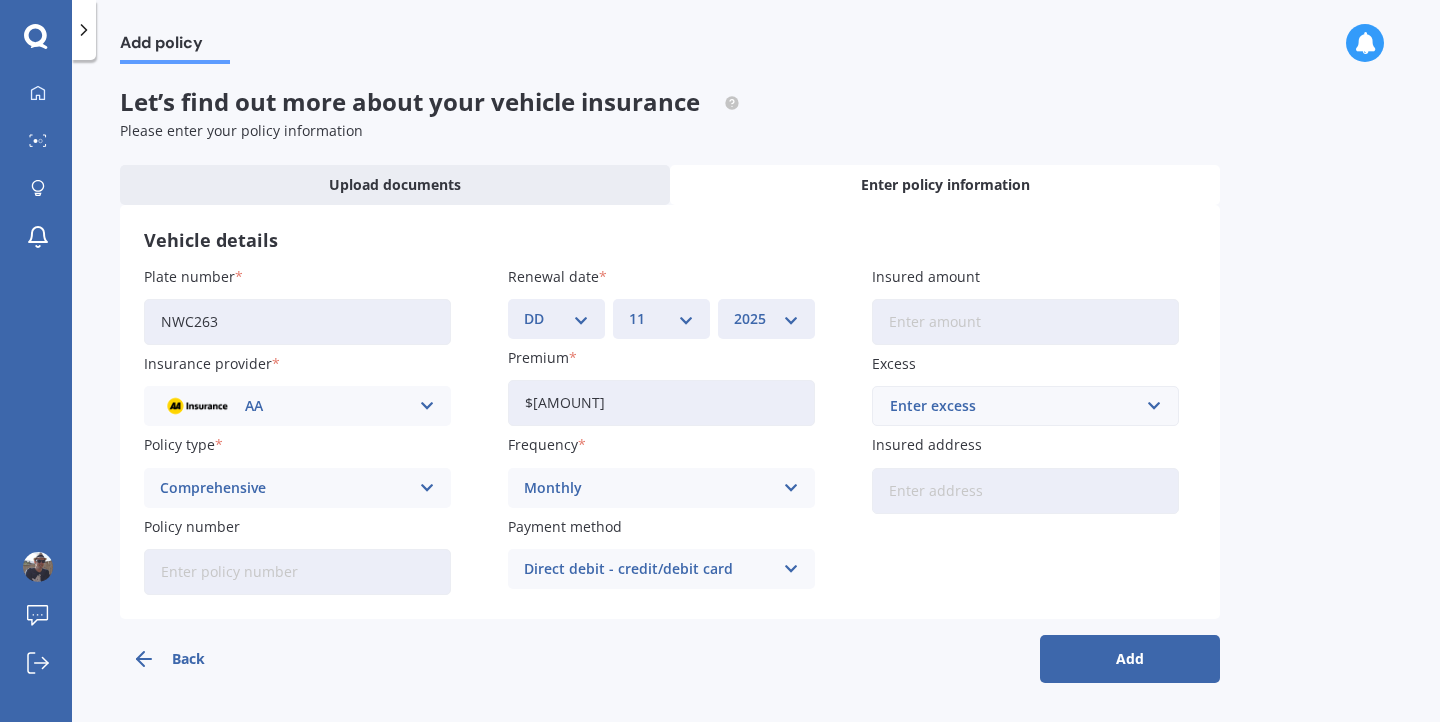 click on "Monthly Yearly Six-Monthly Quarterly Monthly Fortnightly Weekly" at bounding box center (661, 488) 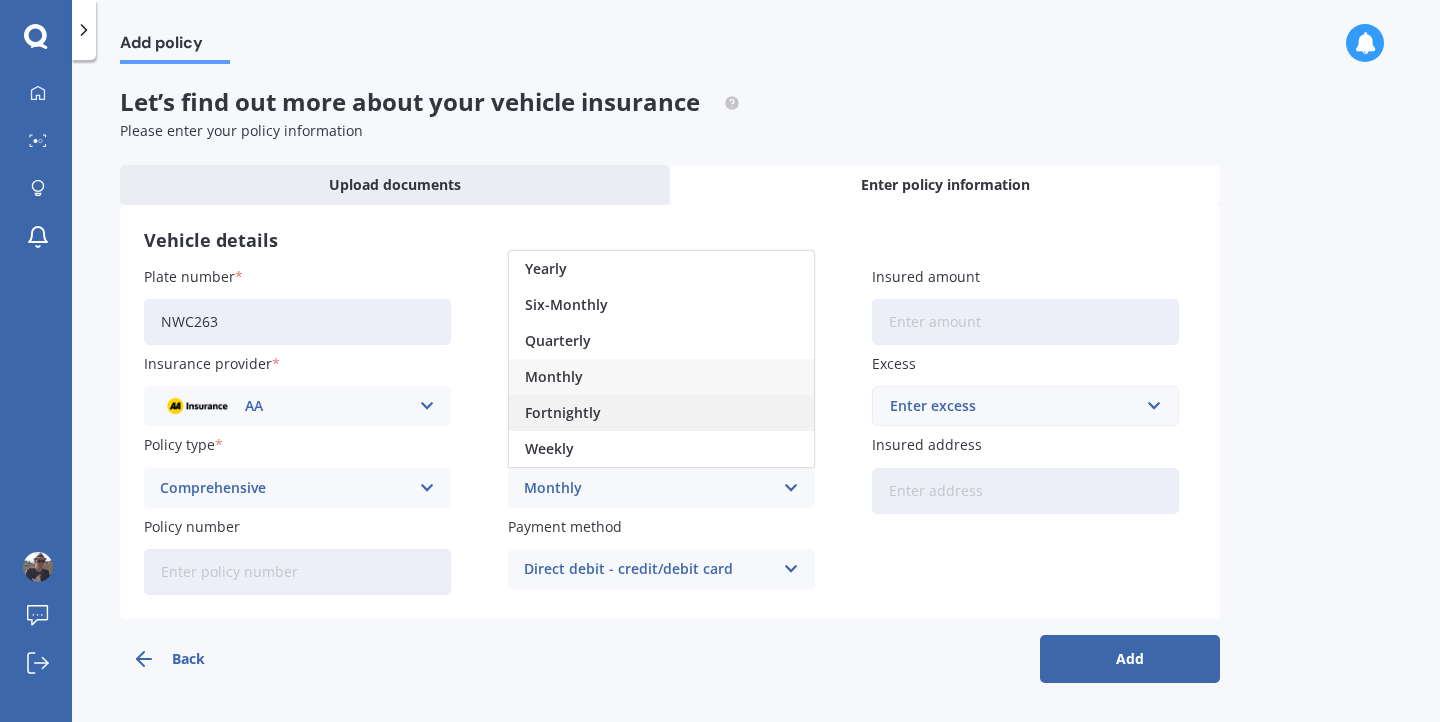click on "Fortnightly" at bounding box center (661, 413) 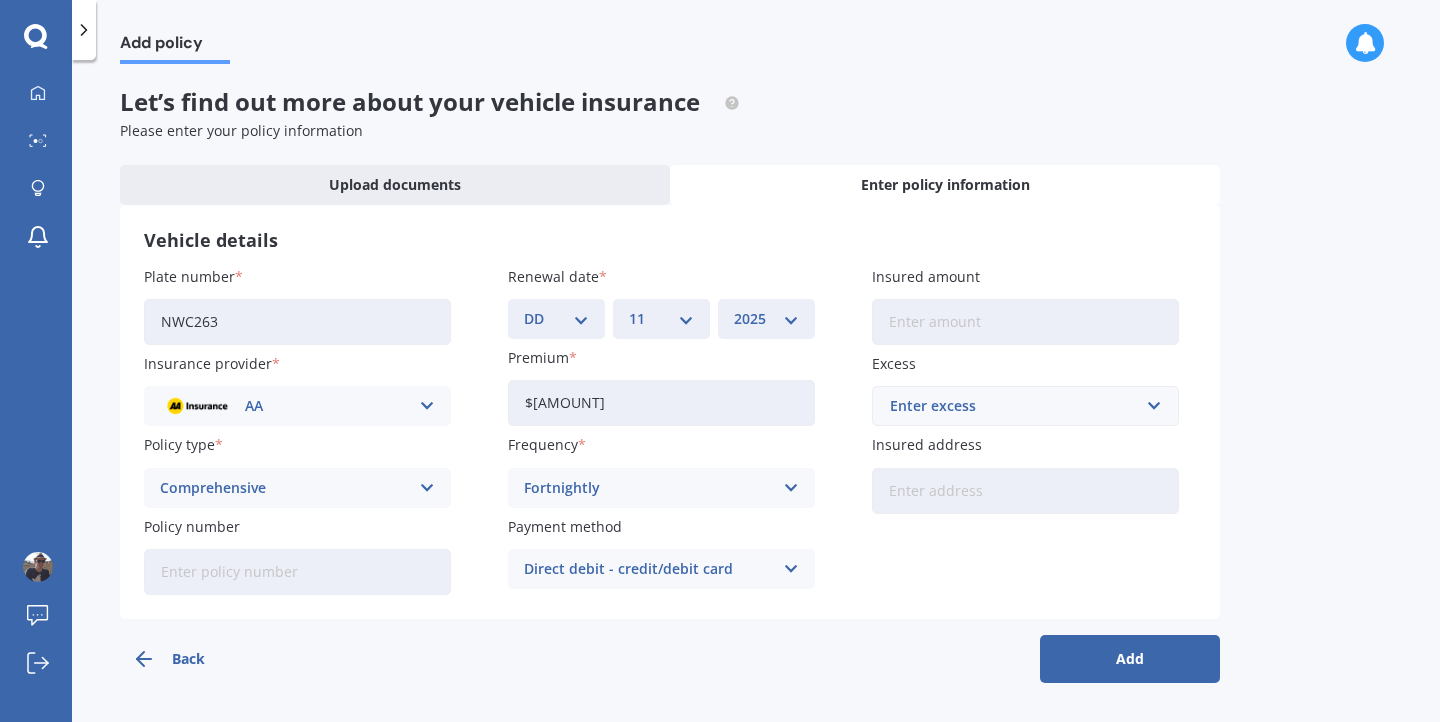 click on "$[AMOUNT]" at bounding box center [661, 403] 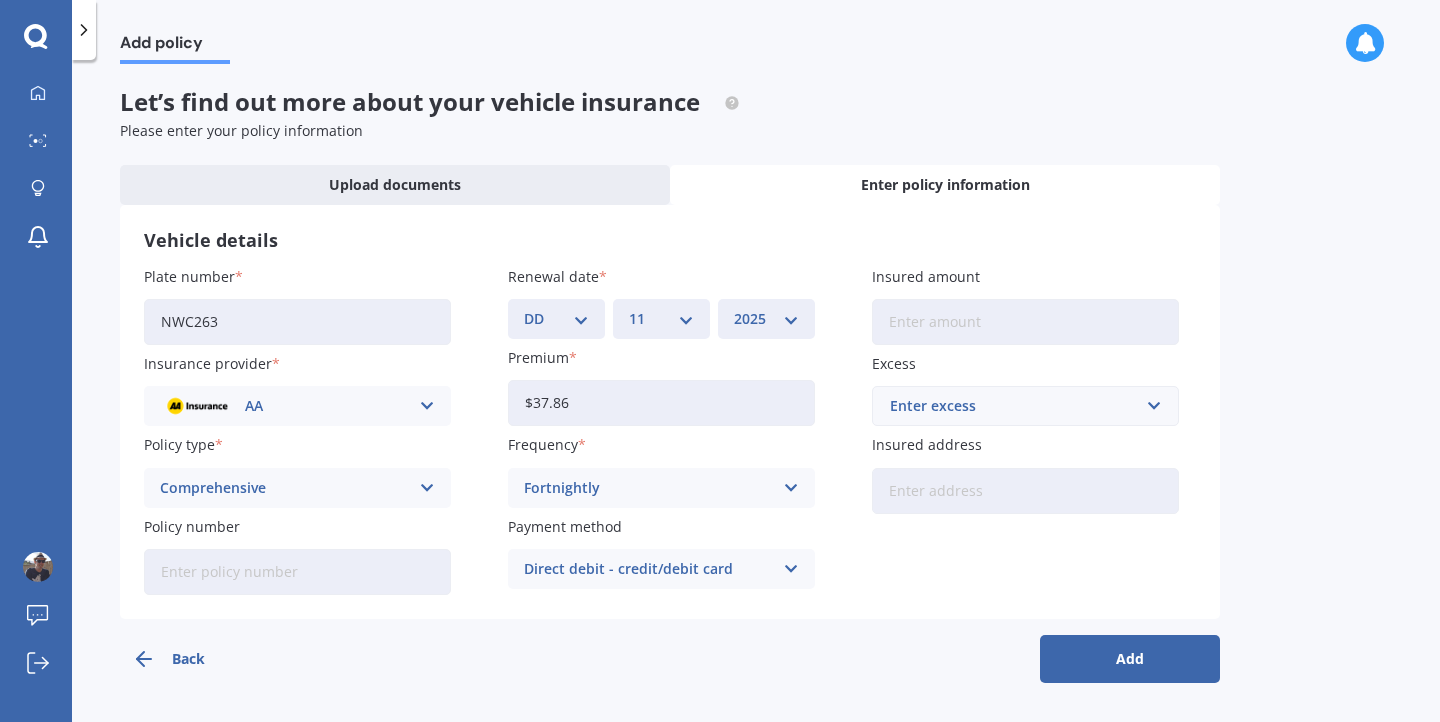 type on "$[AMOUNT]" 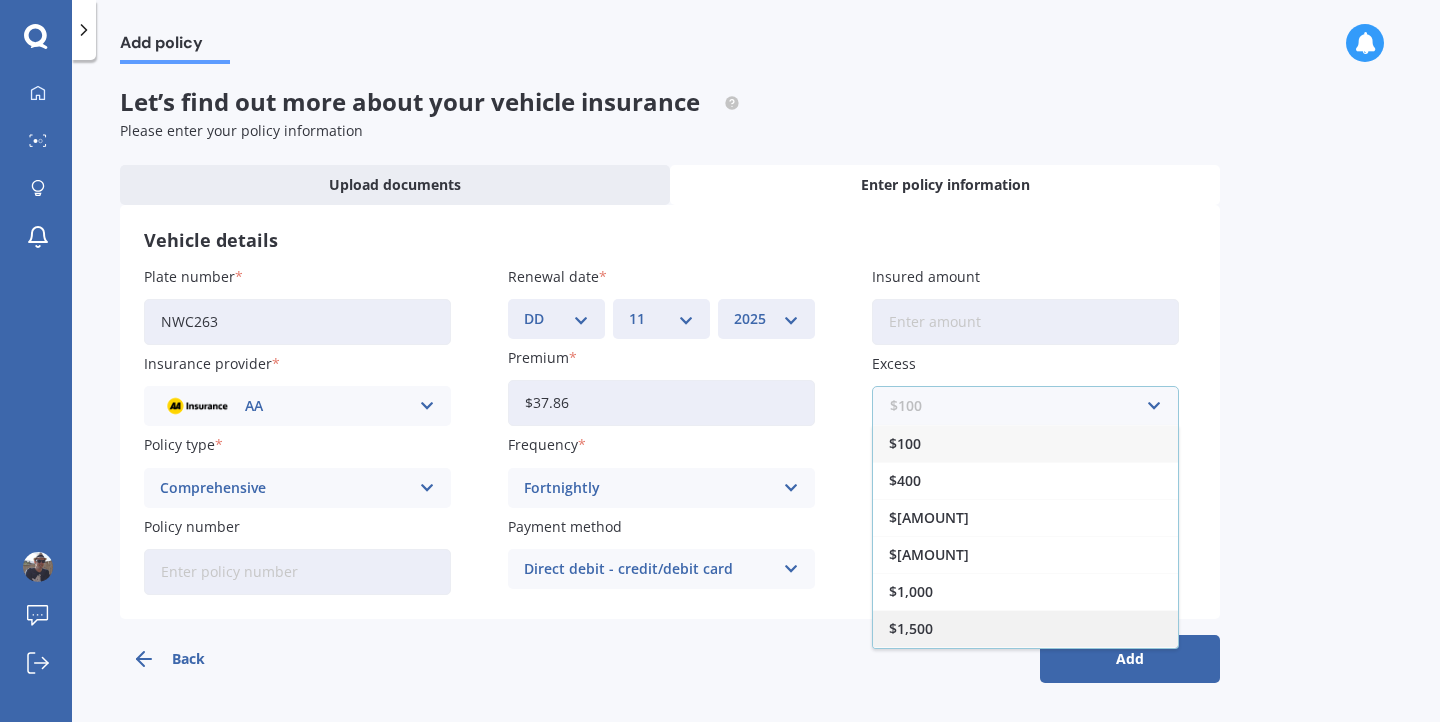 scroll, scrollTop: 35, scrollLeft: 0, axis: vertical 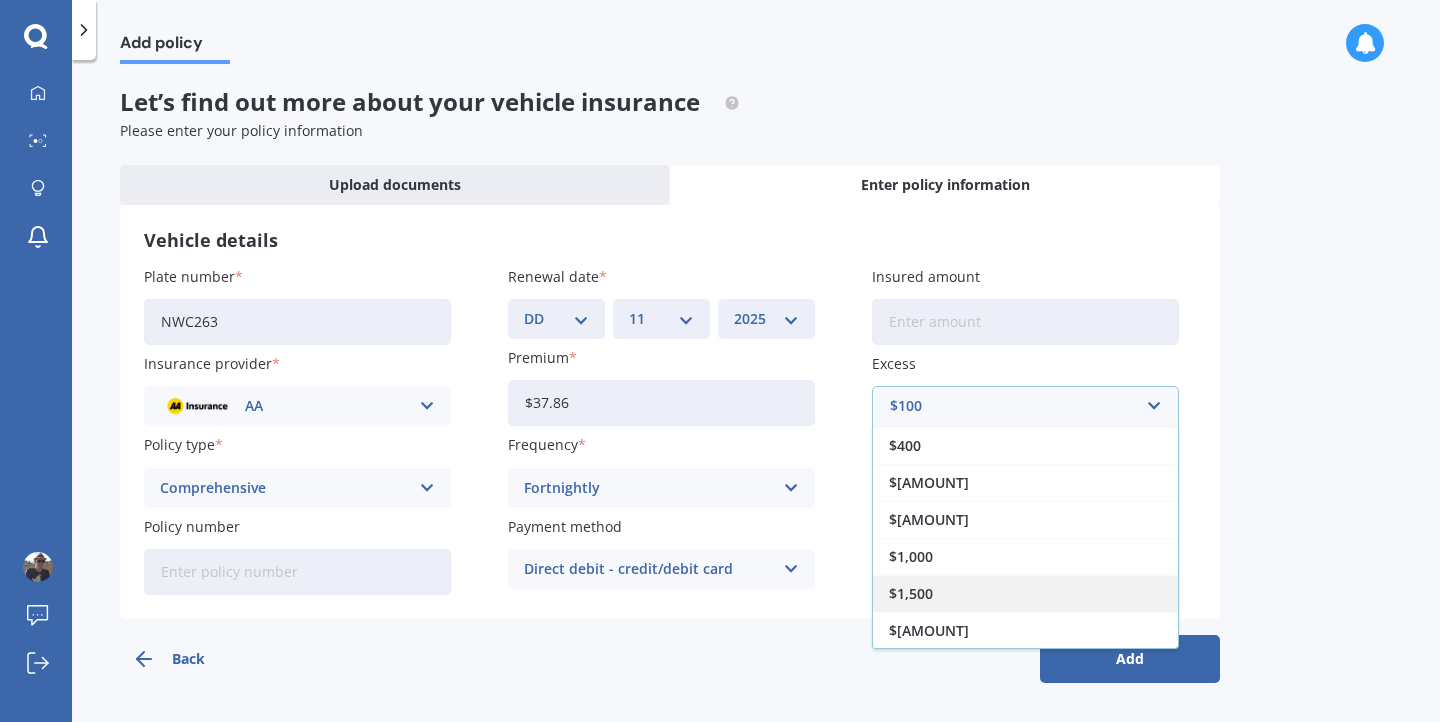 click on "$1,500" at bounding box center [1025, 593] 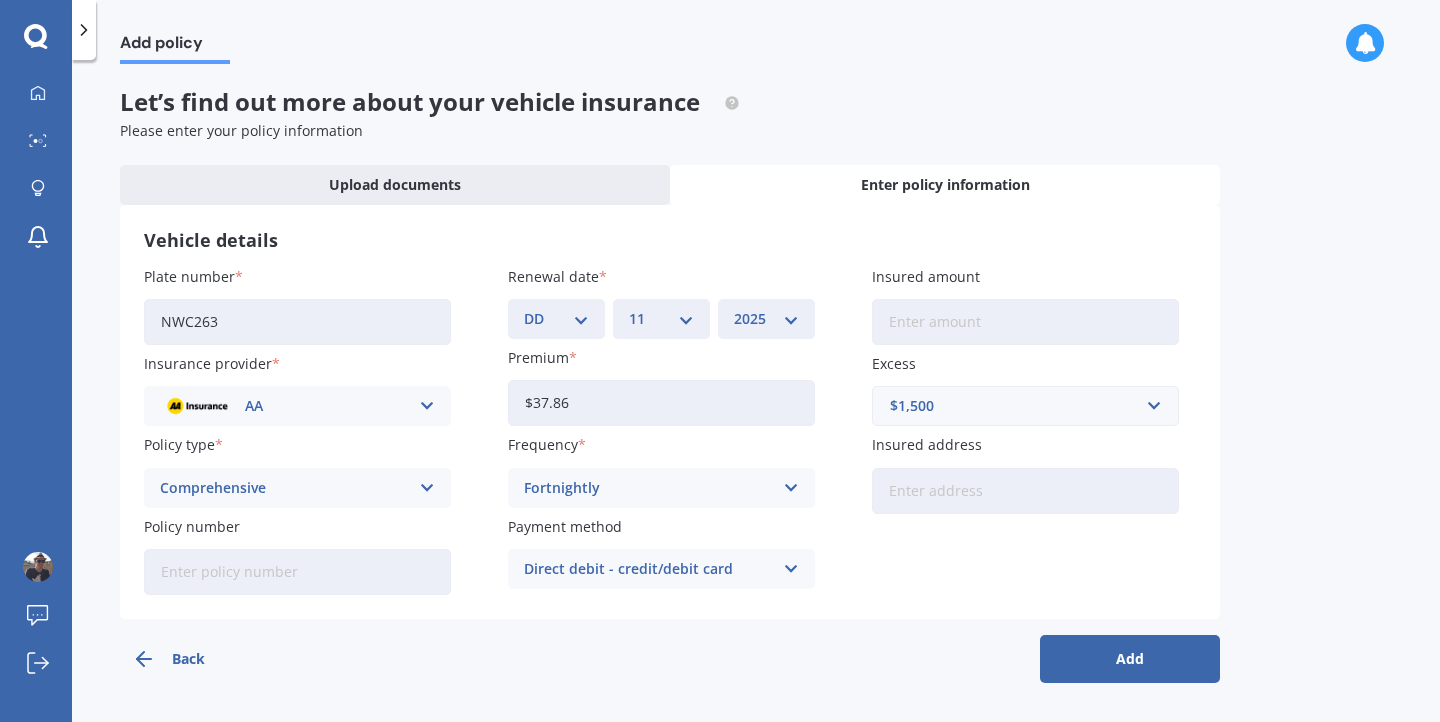click on "Add" at bounding box center (1130, 659) 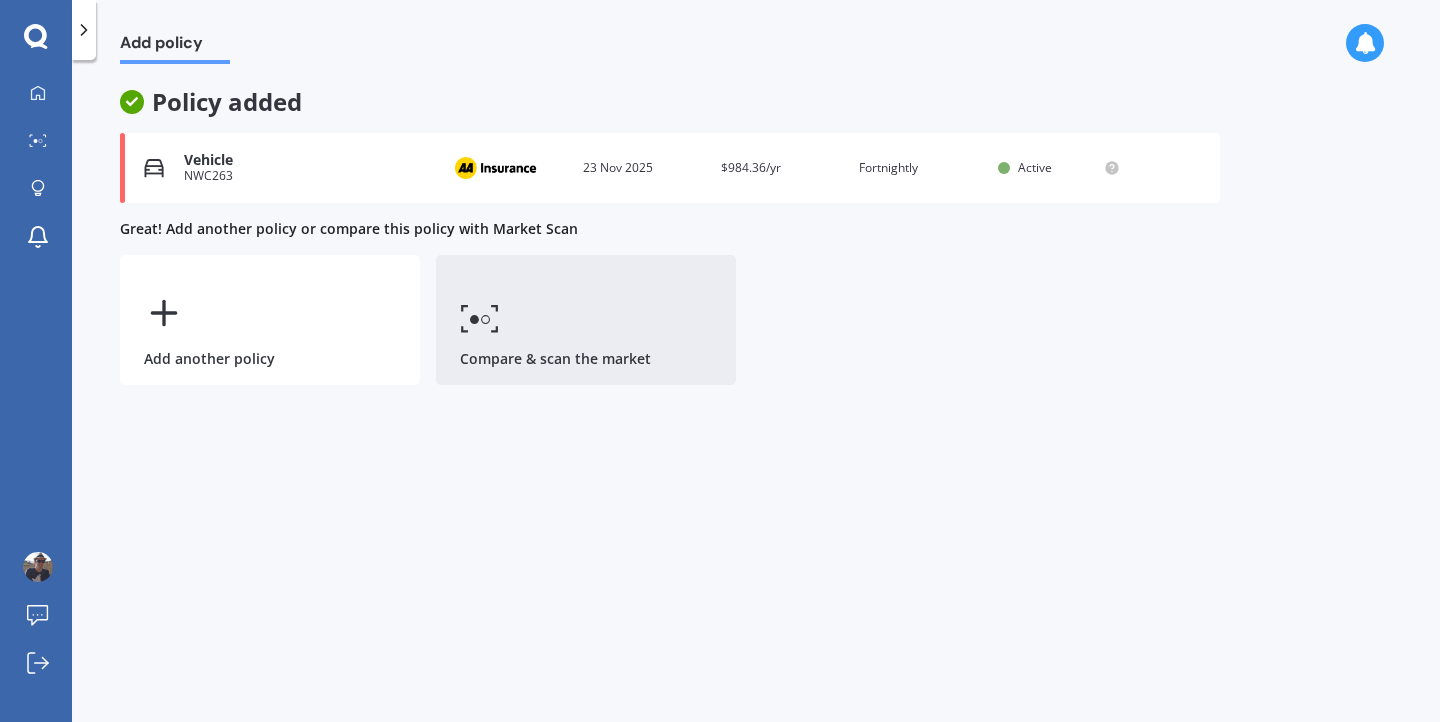 click on "Compare & scan the market" at bounding box center [586, 320] 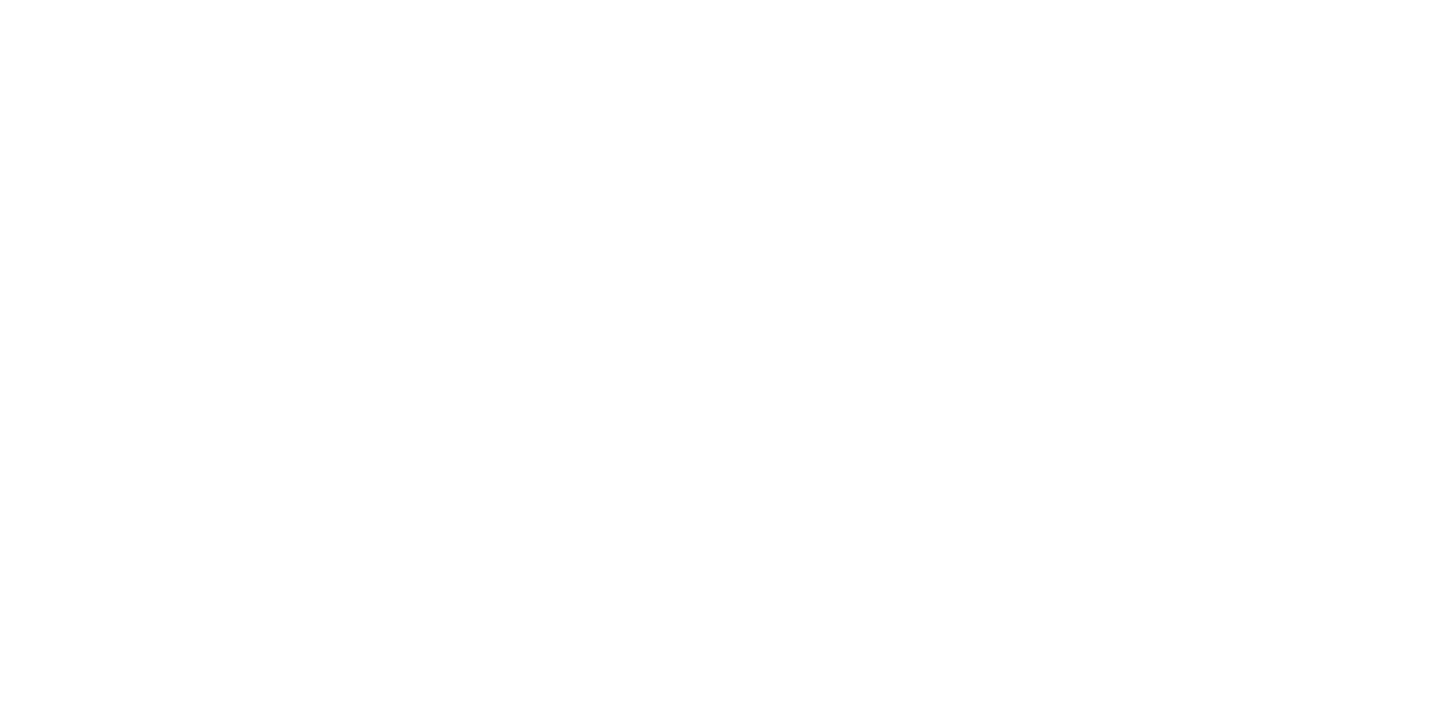 scroll, scrollTop: 0, scrollLeft: 0, axis: both 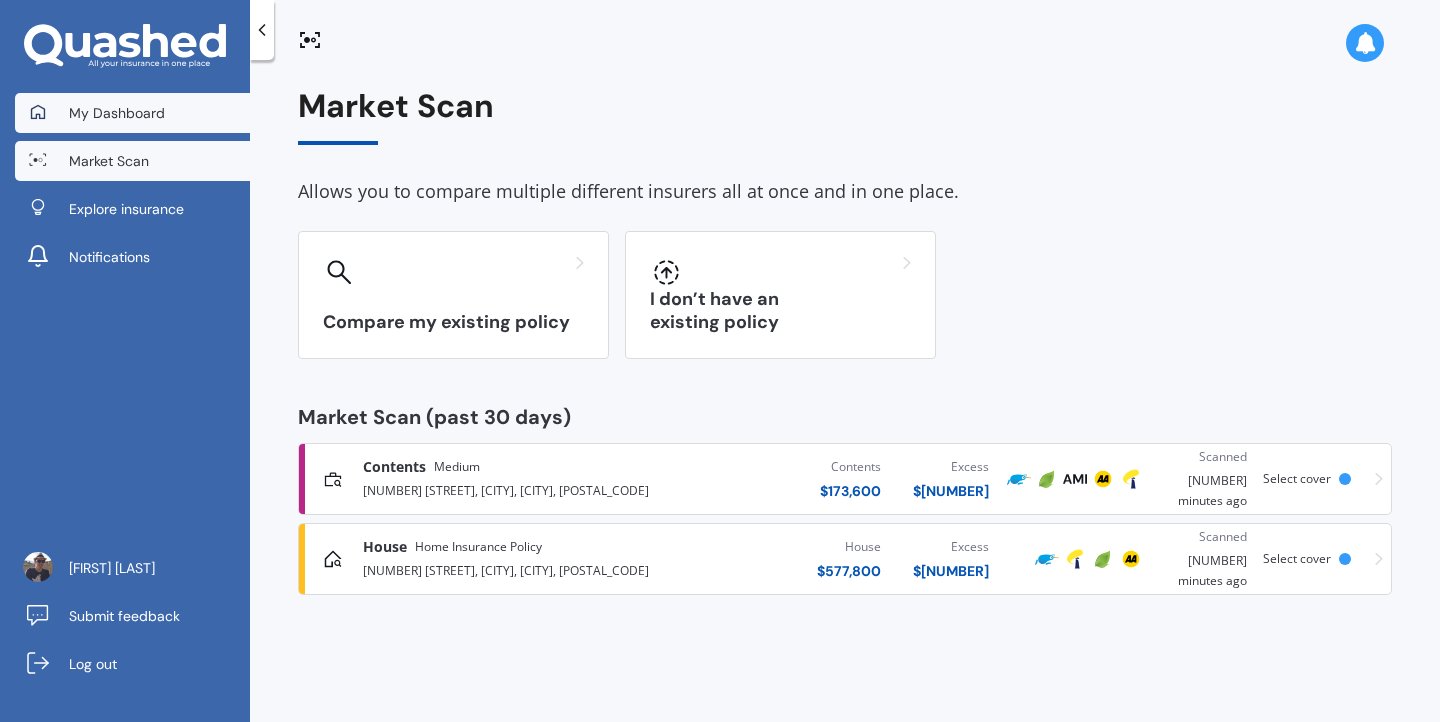 click on "My Dashboard" at bounding box center [117, 113] 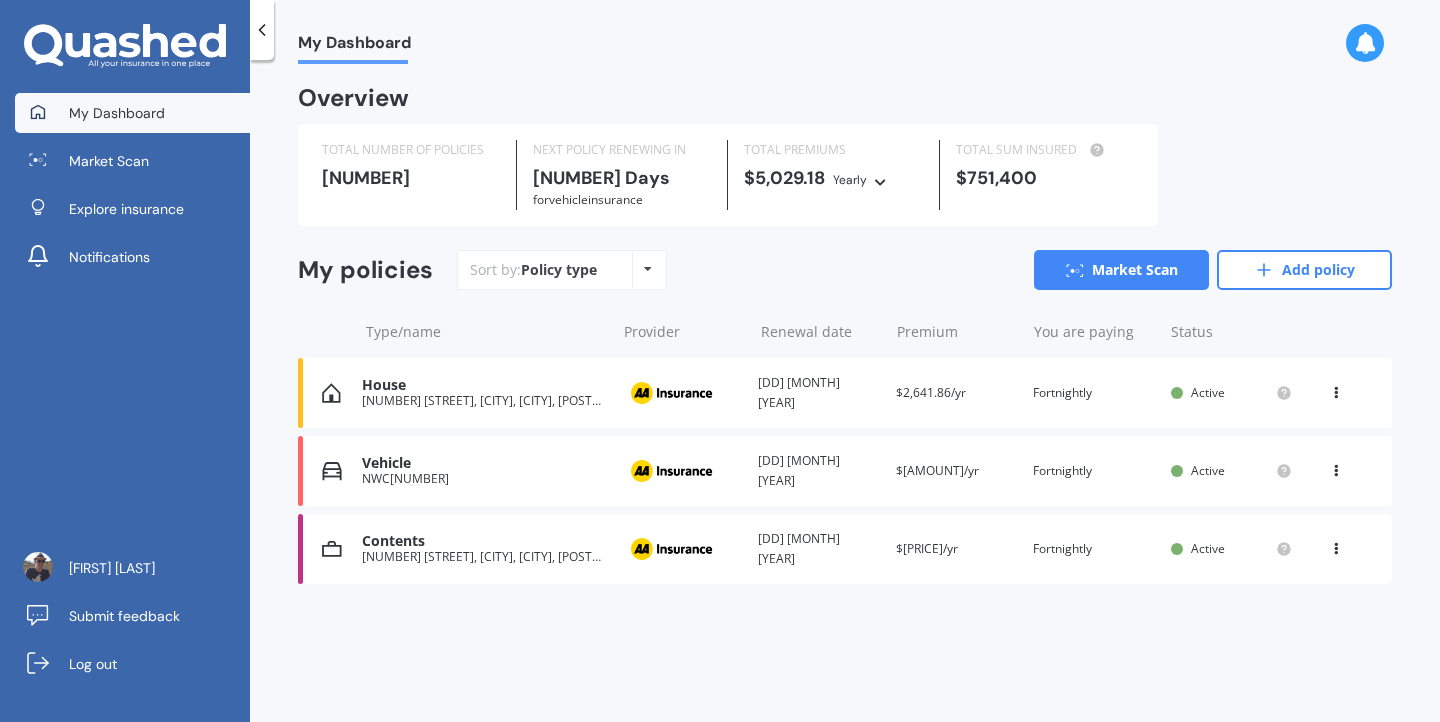 click on "Active" at bounding box center (1229, 471) 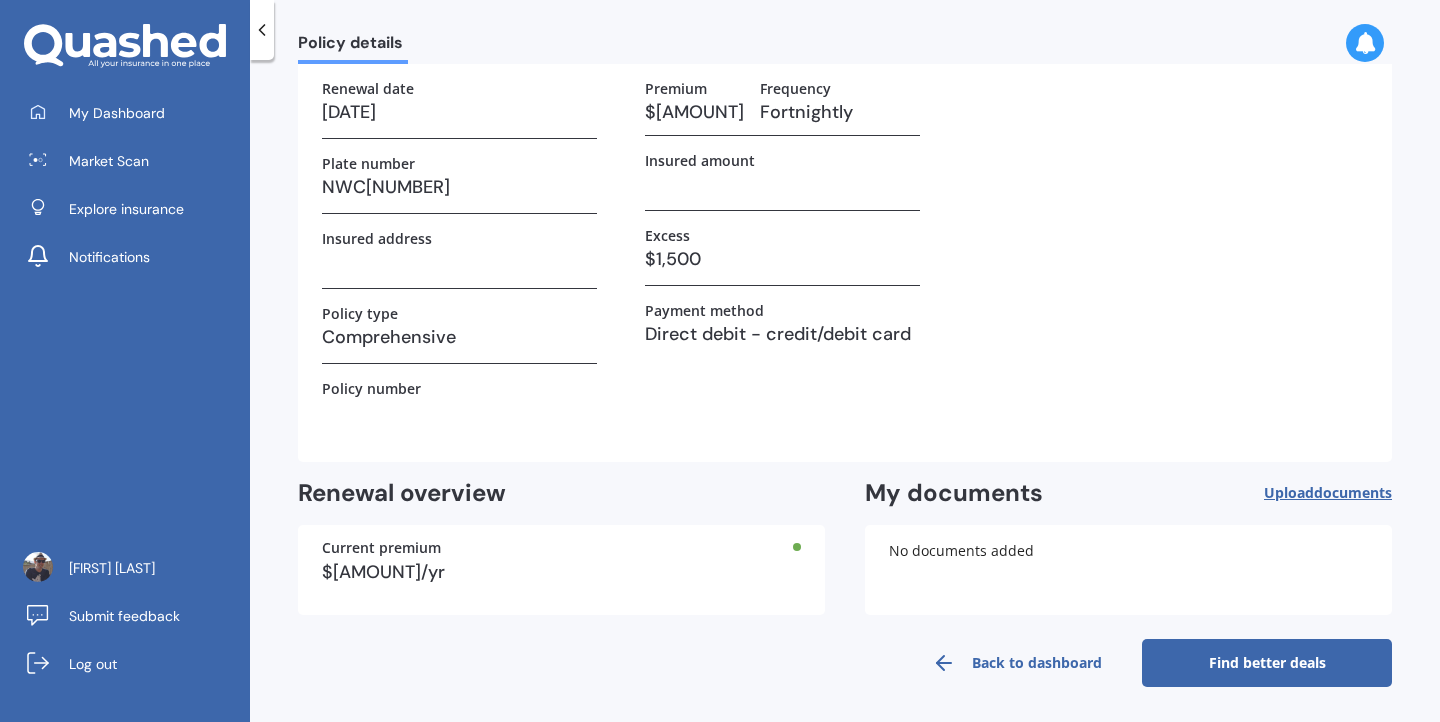 scroll, scrollTop: 0, scrollLeft: 0, axis: both 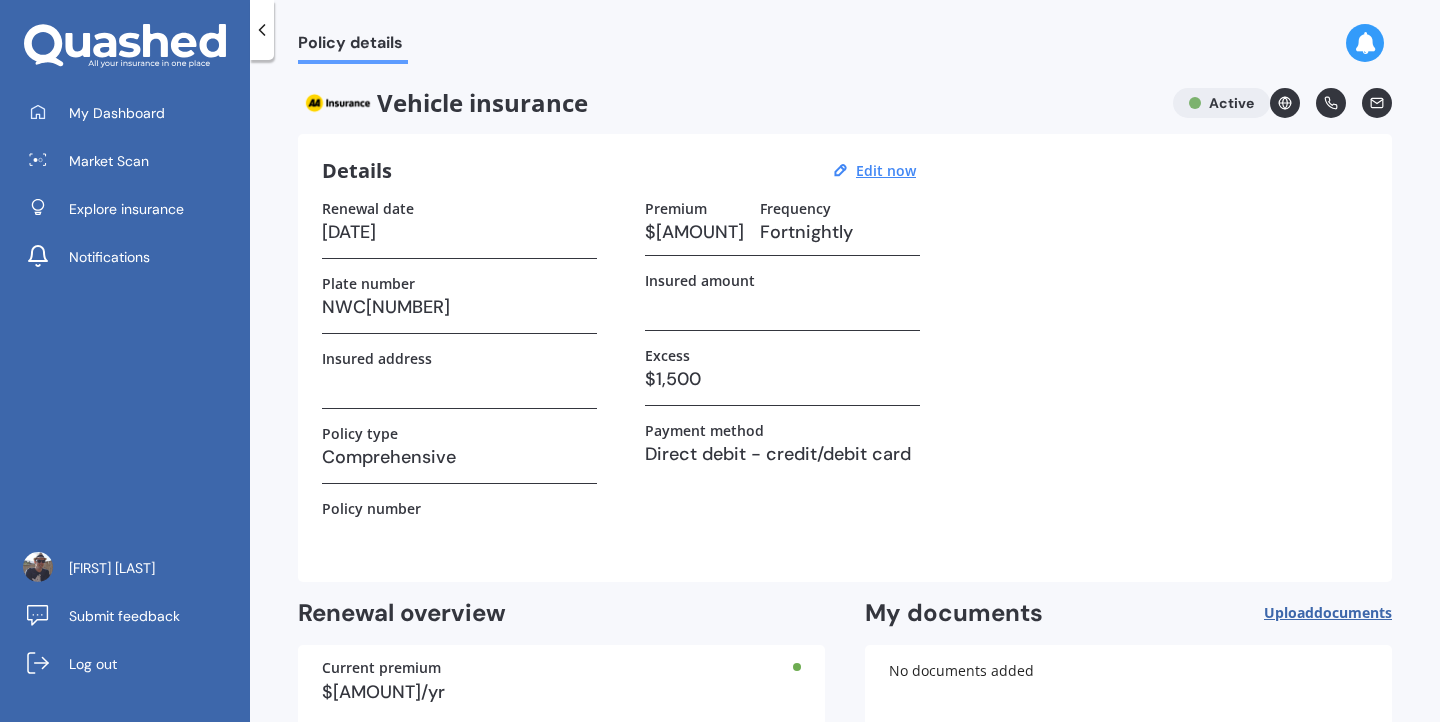 click at bounding box center (1285, 103) 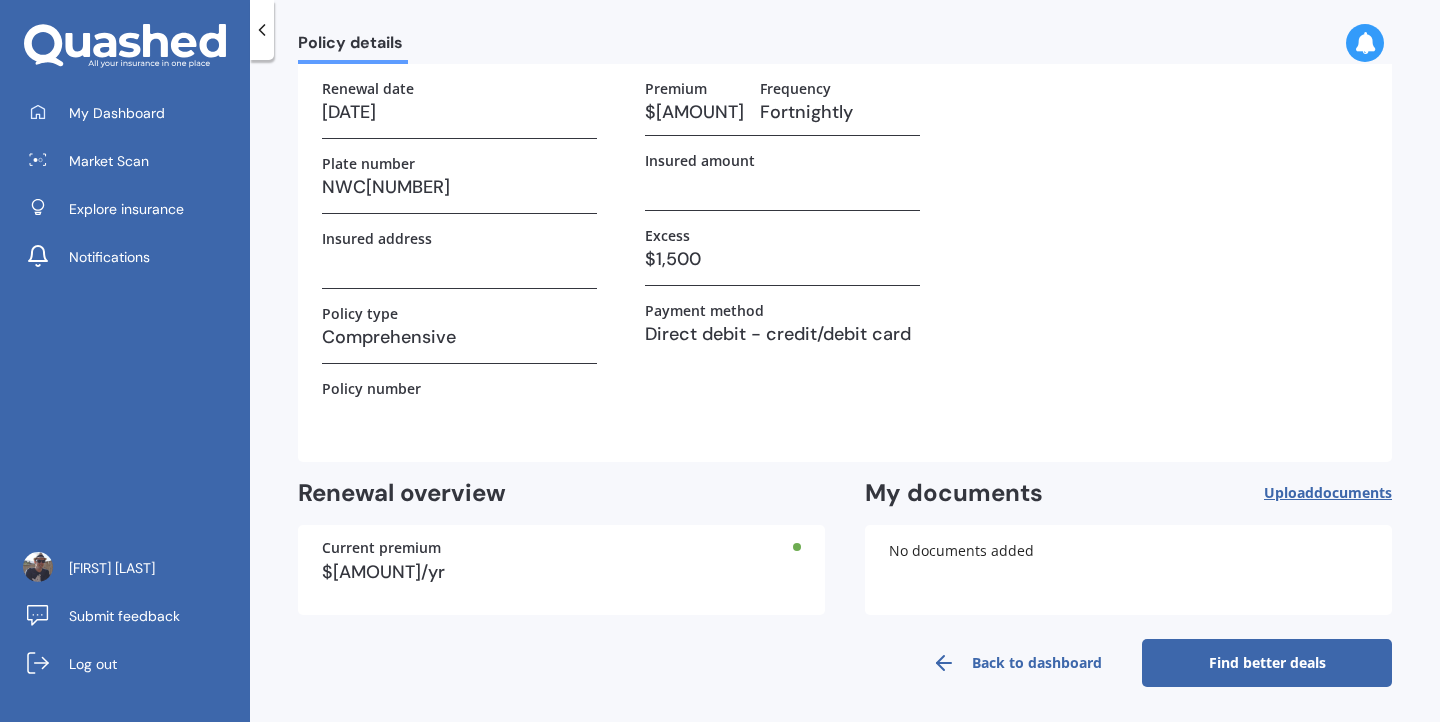 click on "Find better deals" at bounding box center [1267, 663] 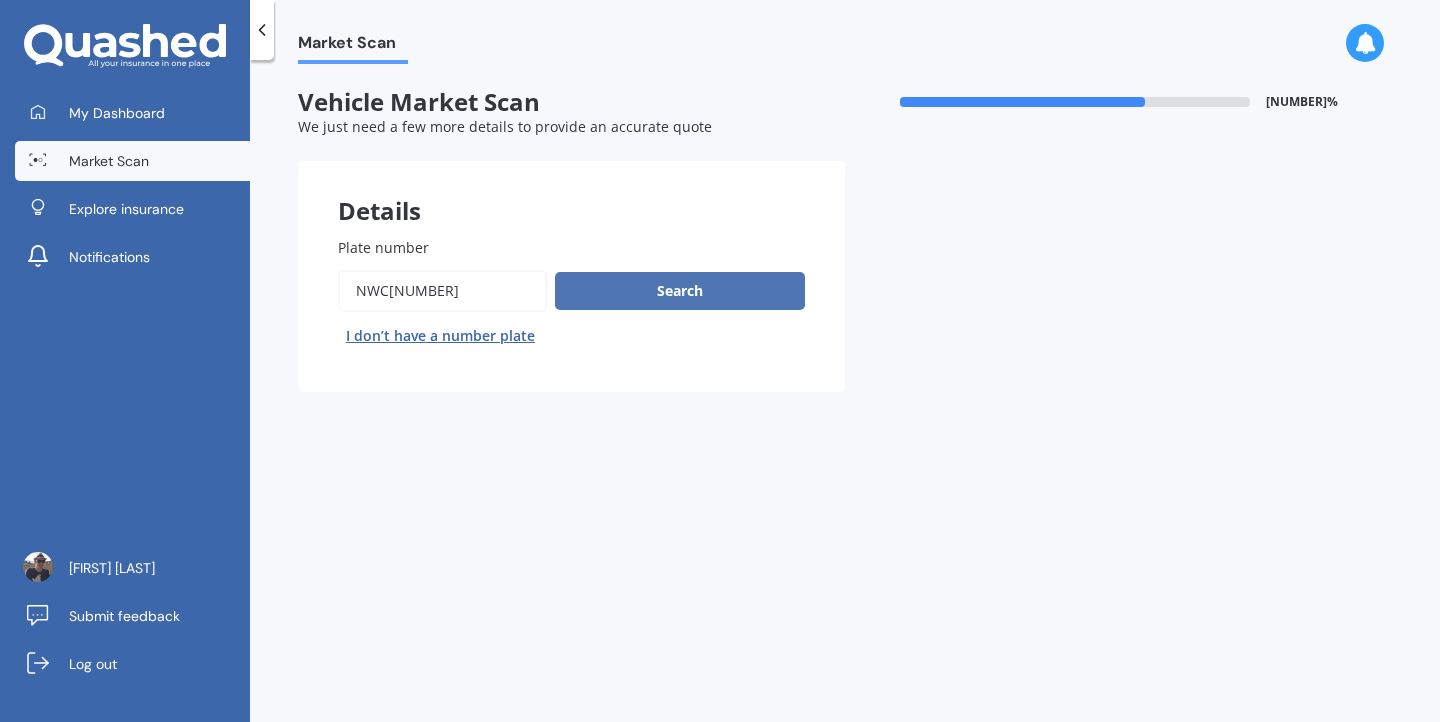 click on "Search" at bounding box center (680, 291) 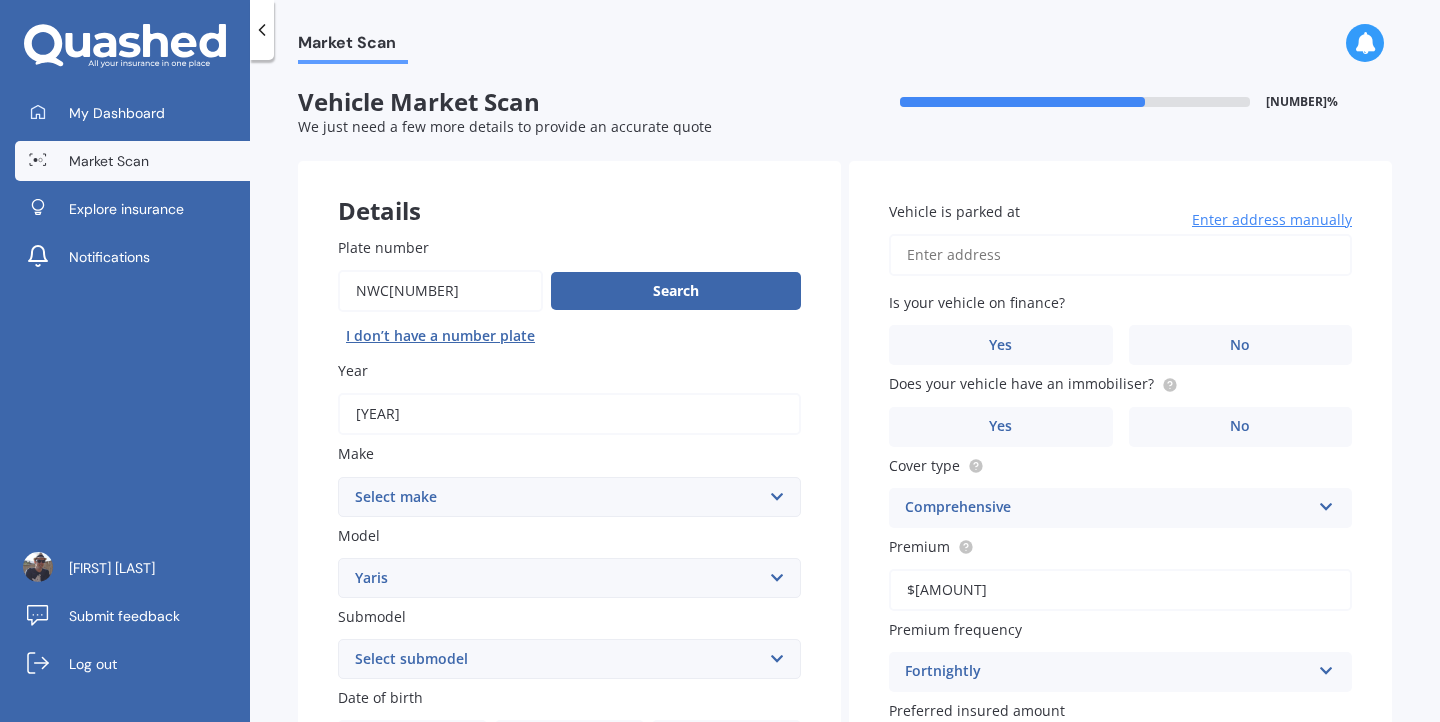 click on "Plate number" at bounding box center [440, 291] 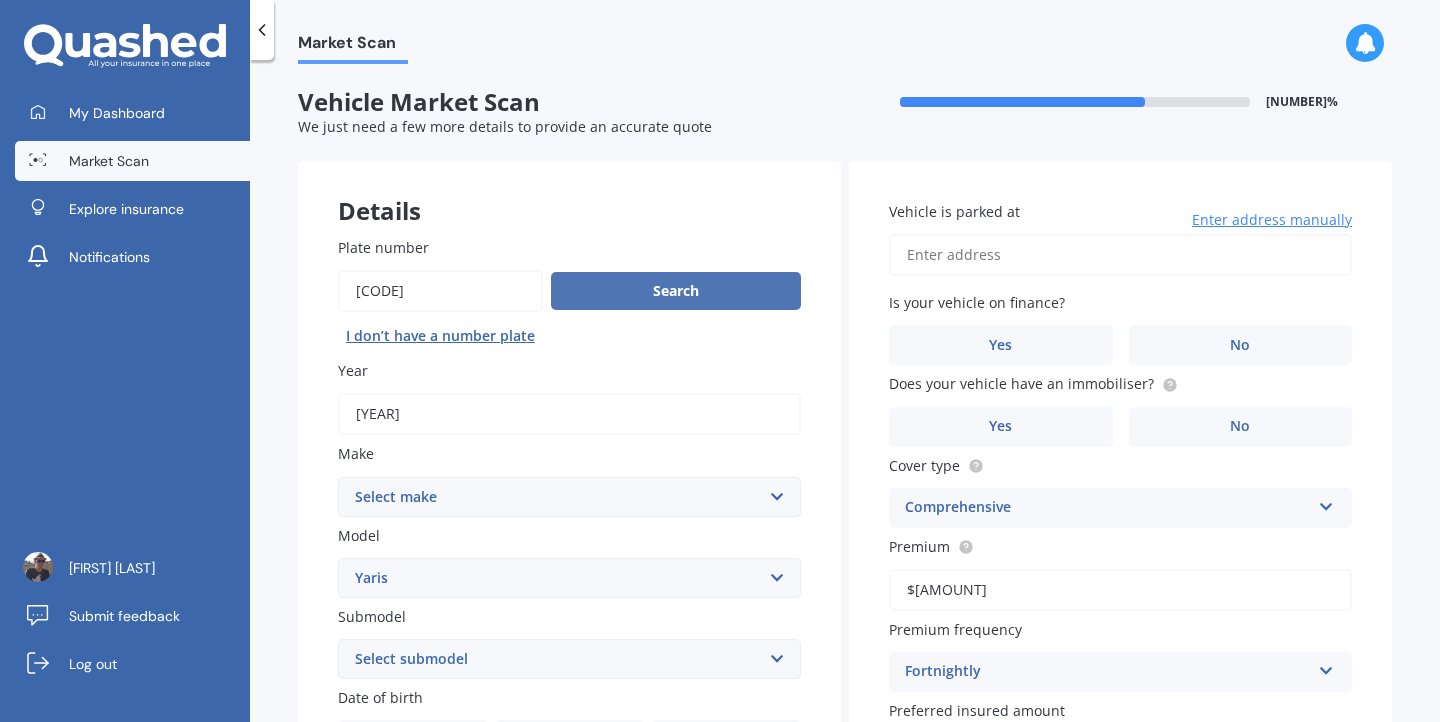type on "[CODE]" 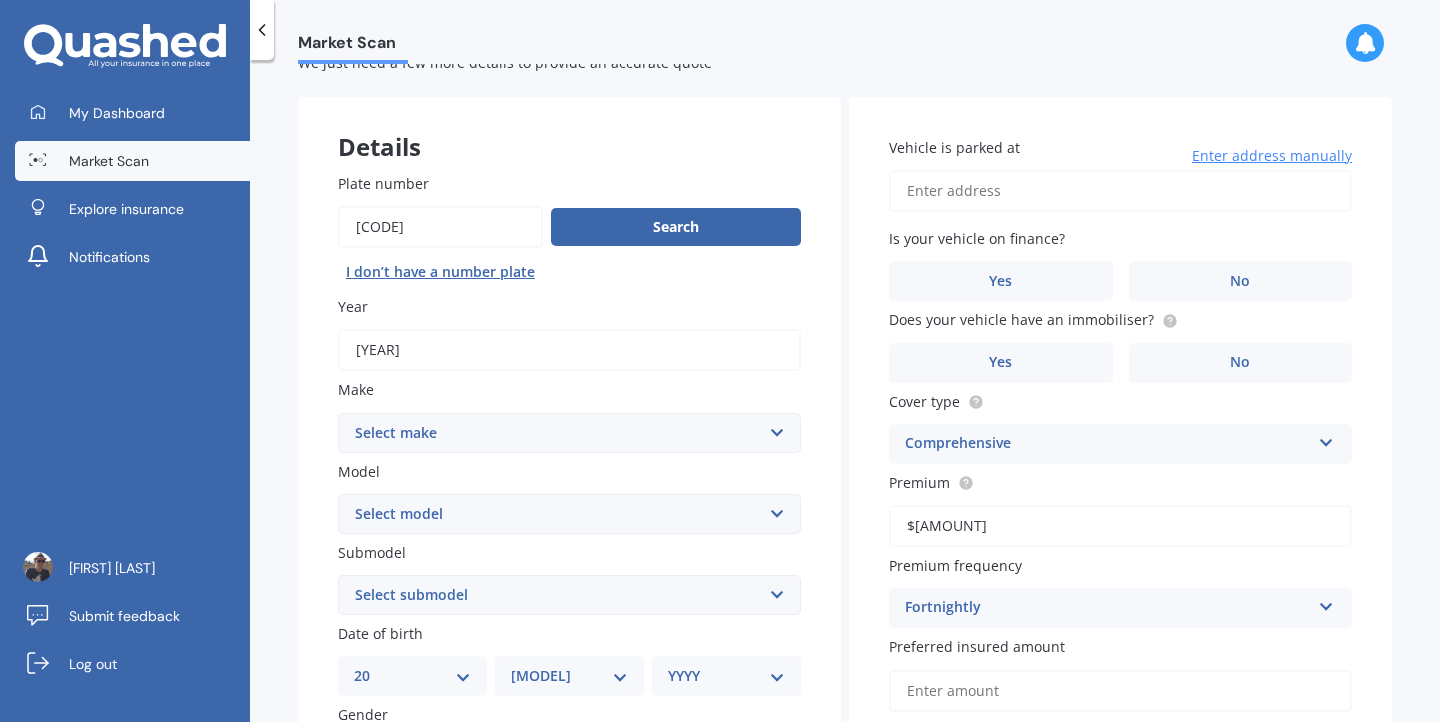 scroll, scrollTop: 46, scrollLeft: 0, axis: vertical 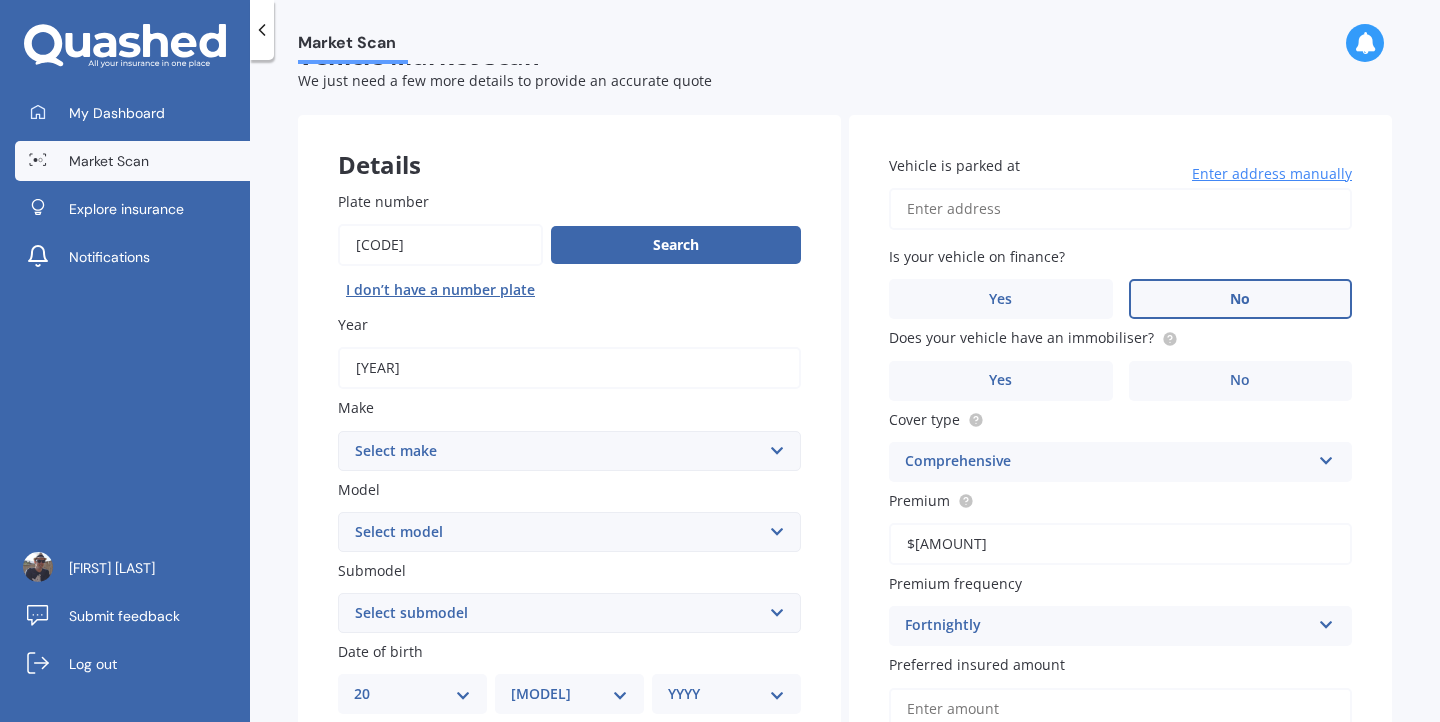 click on "No" at bounding box center (690, 776) 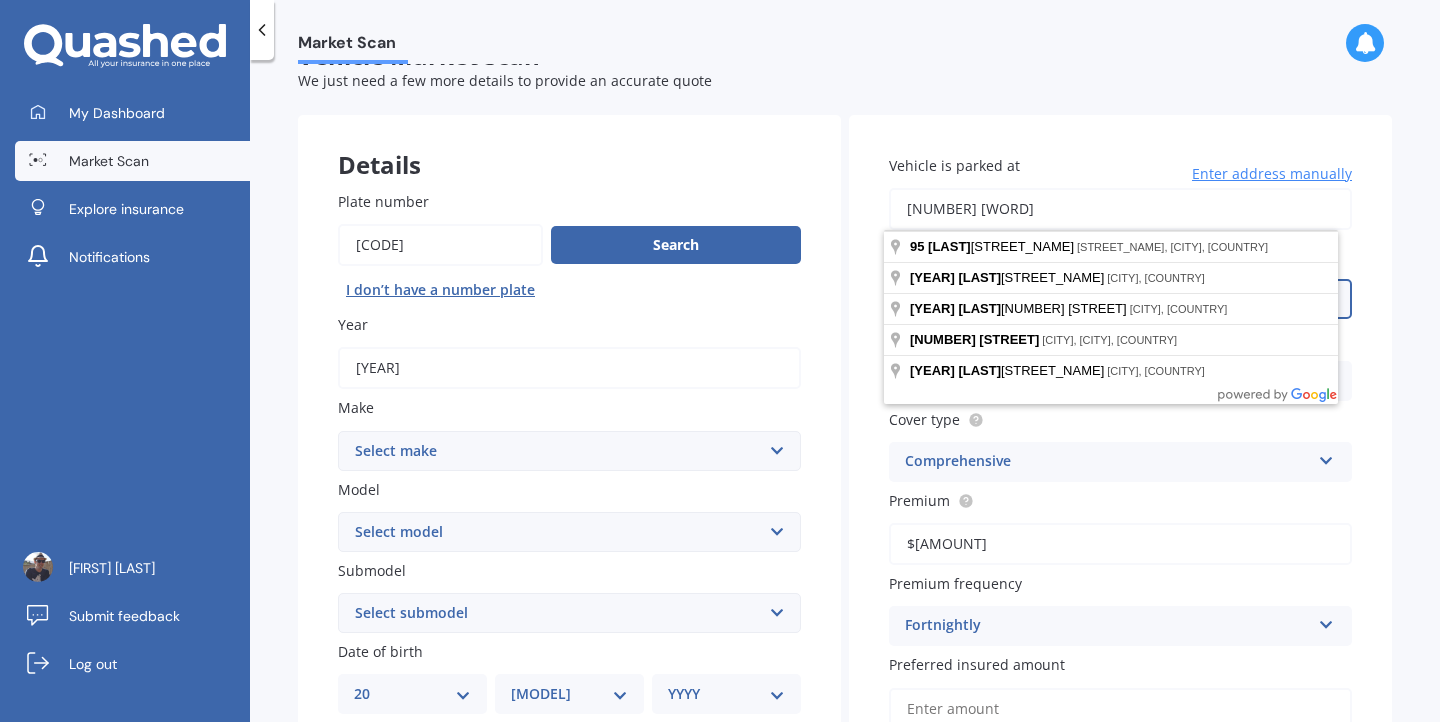 type on "[NUMBER] [WORD]" 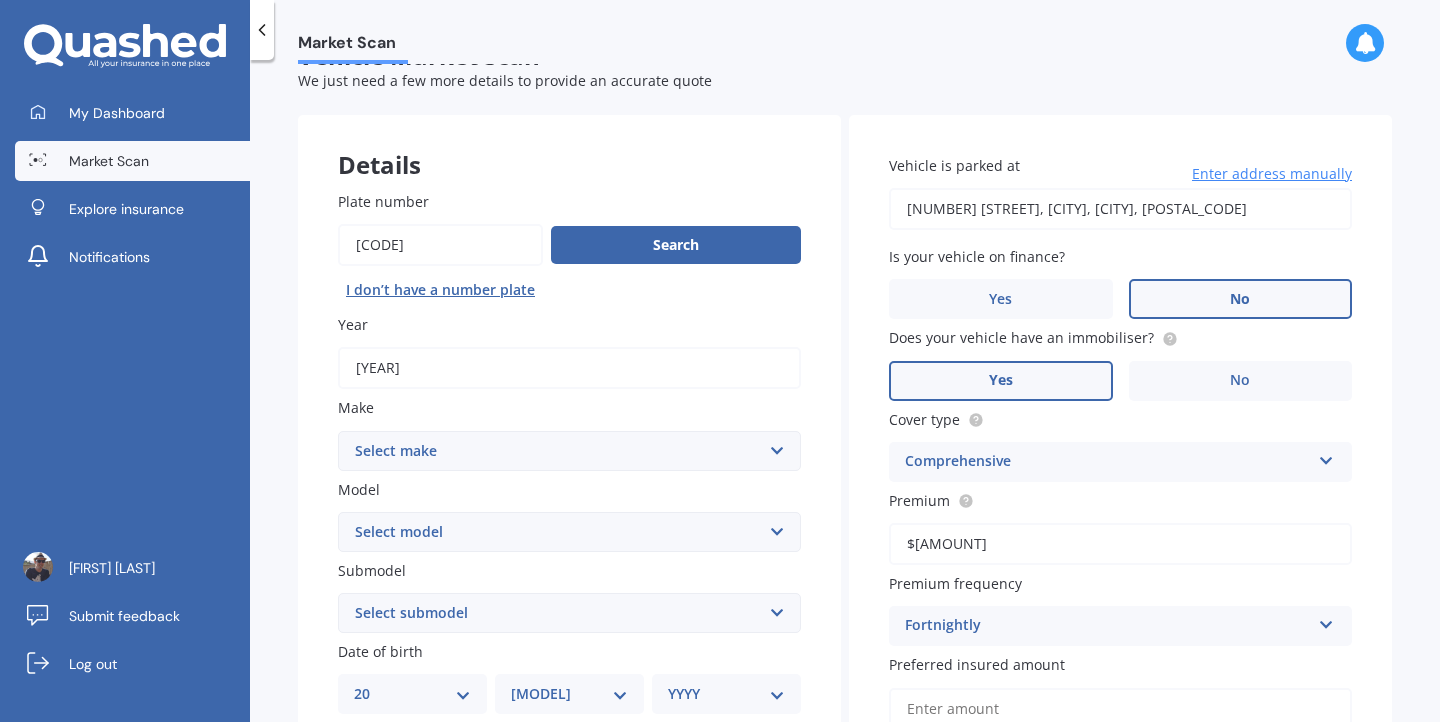 click on "Yes" at bounding box center [450, 776] 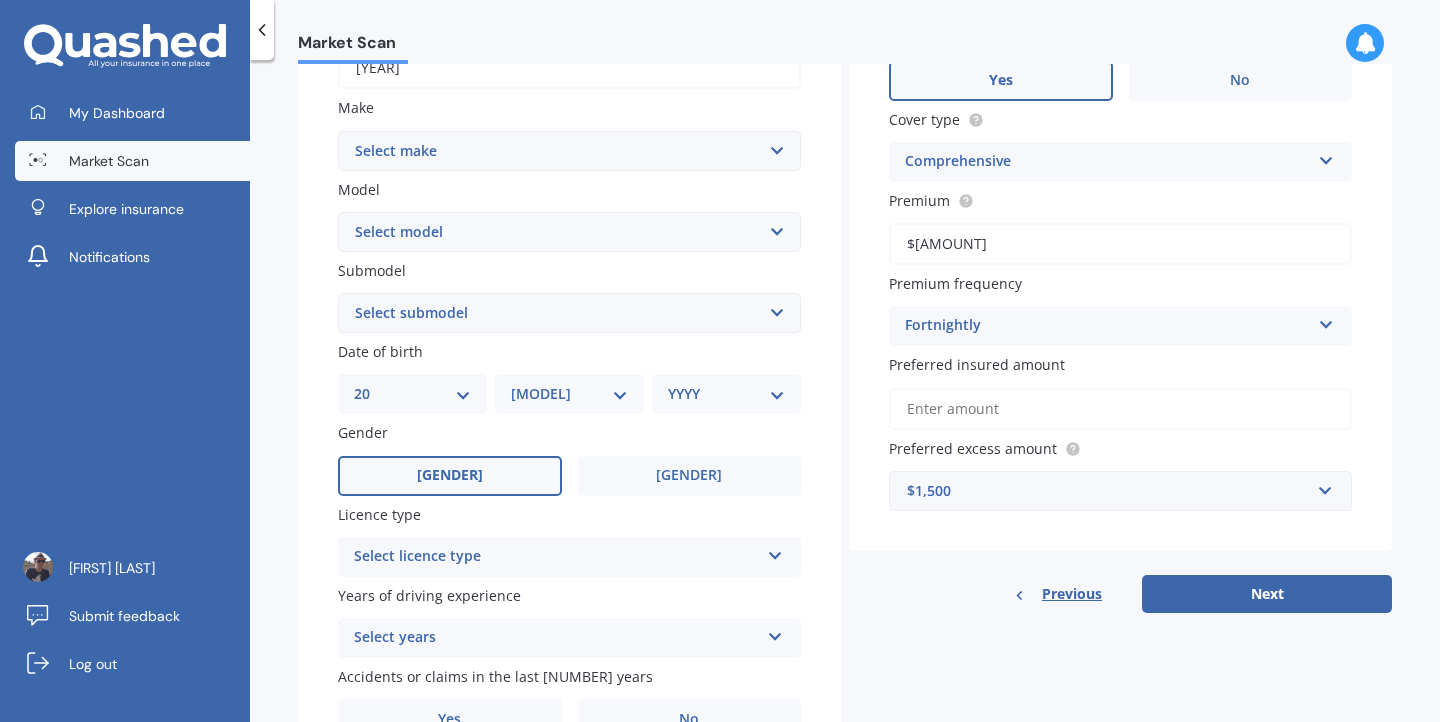 scroll, scrollTop: 348, scrollLeft: 0, axis: vertical 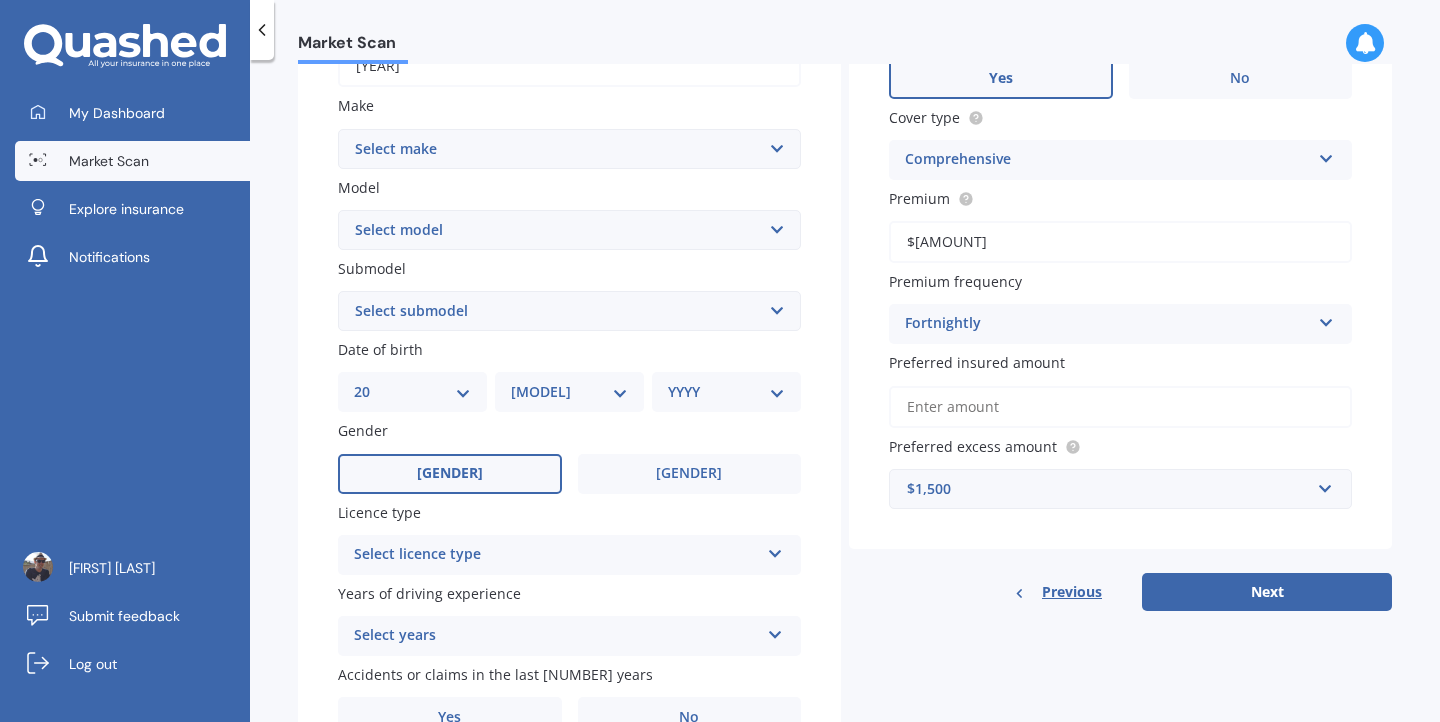 click on "Preferred insured amount" at bounding box center [1120, 407] 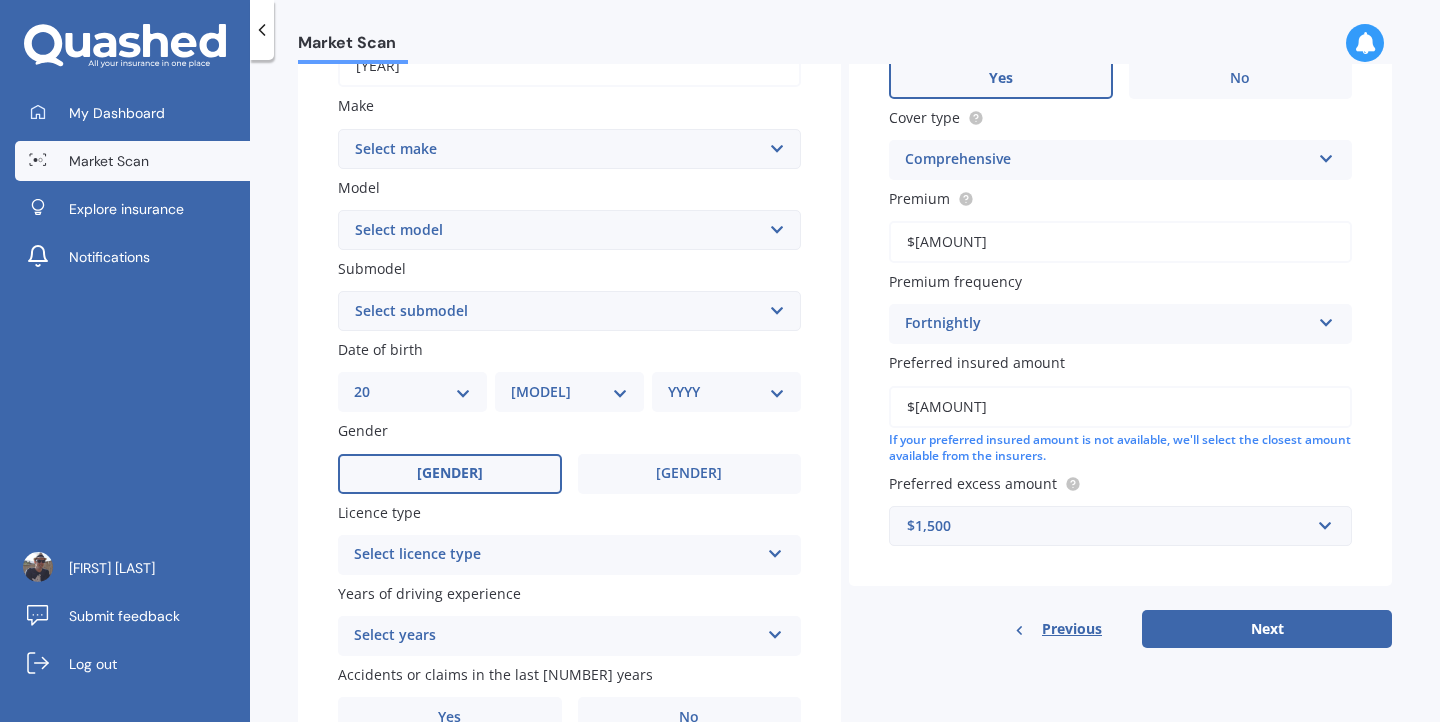 type on "$[AMOUNT]" 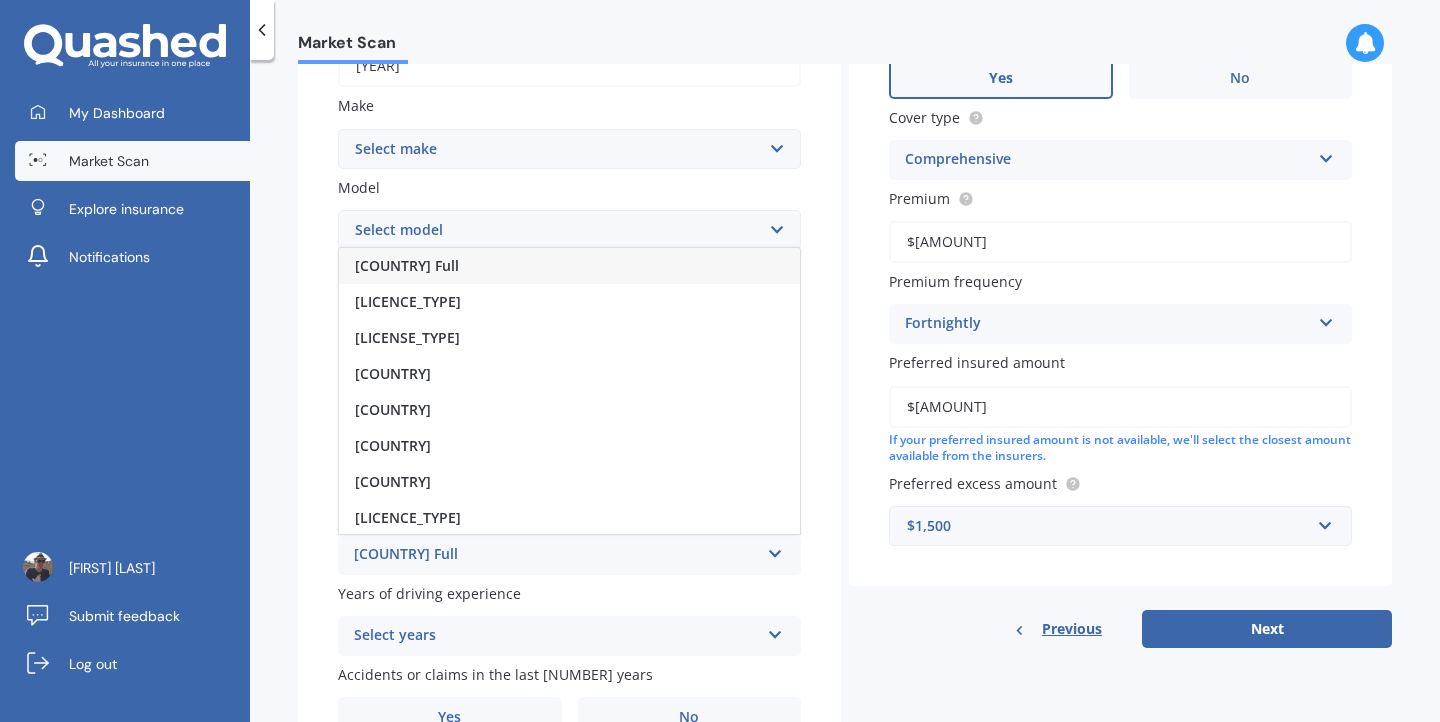 click on "[COUNTRY] Full" at bounding box center (569, 266) 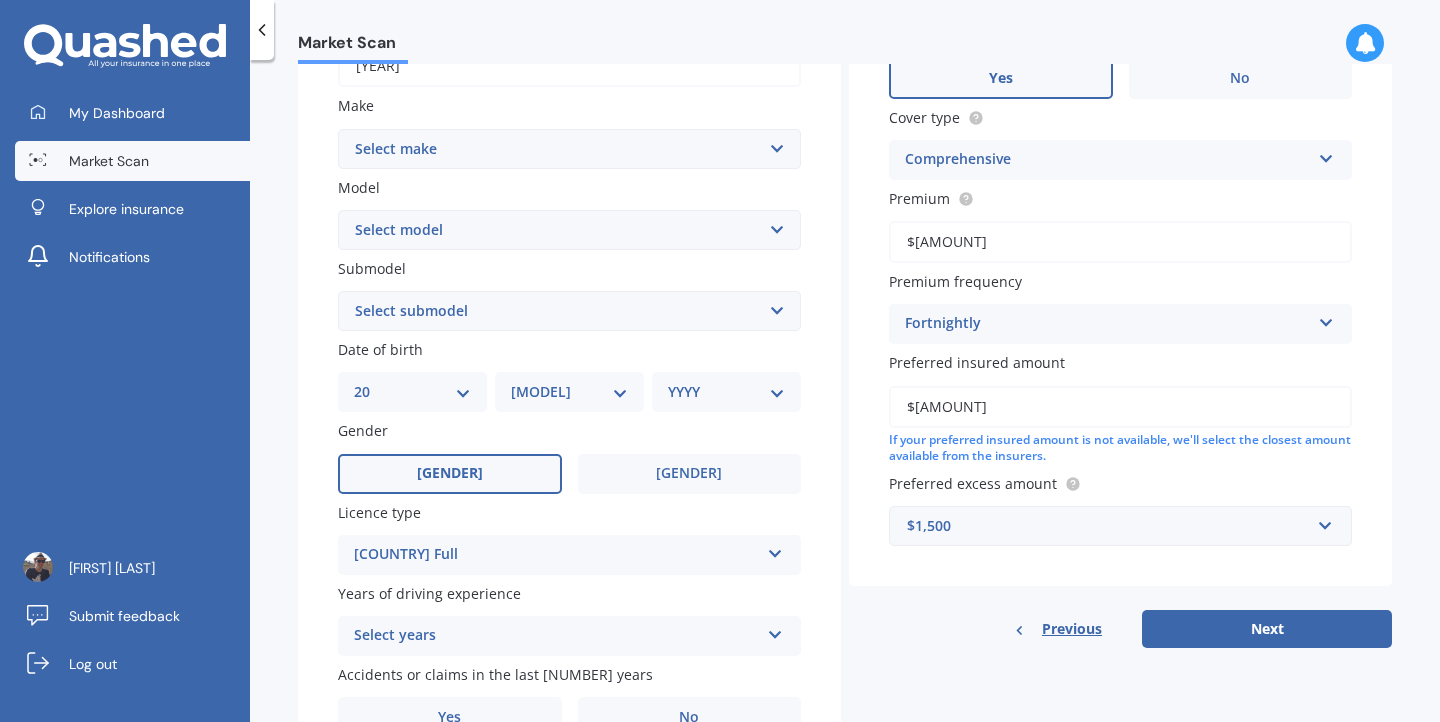 click on "Select years 5 or more years 4 years 3 years 2 years 1 year" at bounding box center [569, 555] 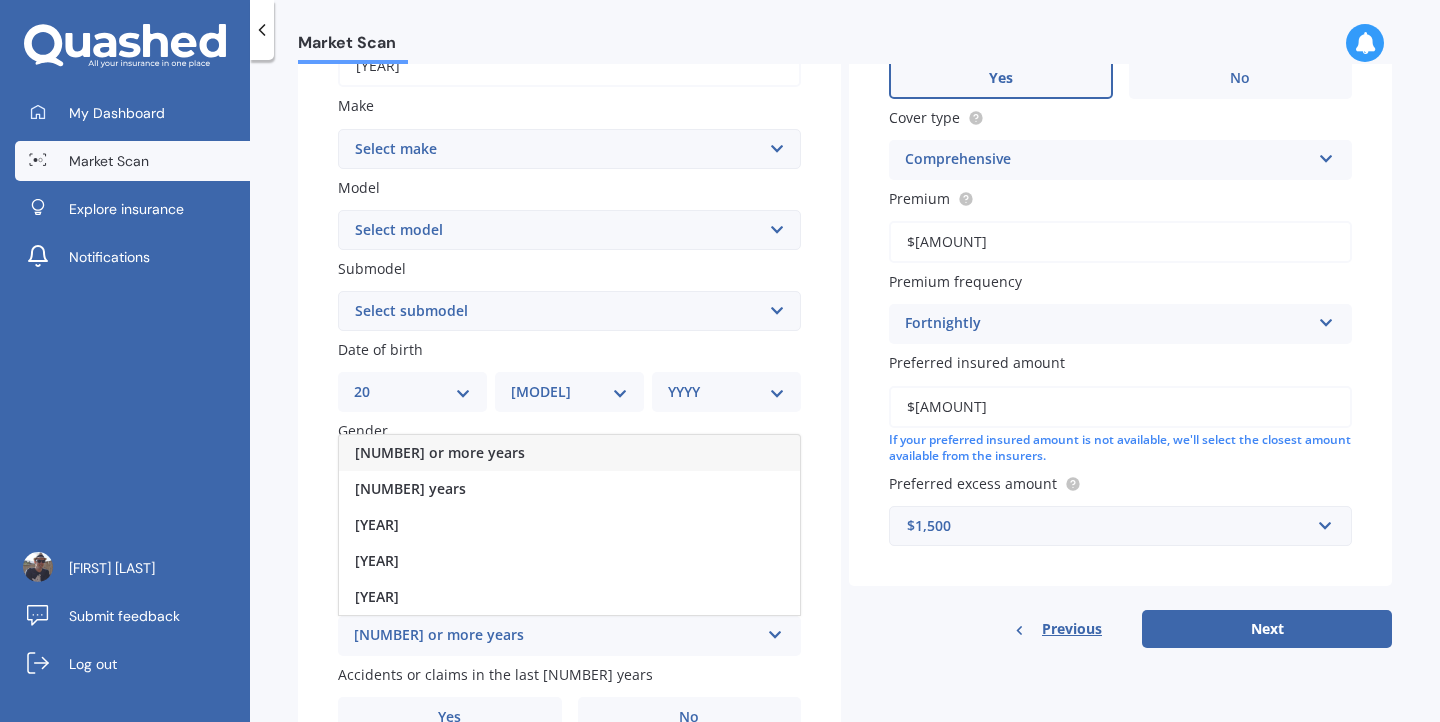 click on "[NUMBER] or more years" at bounding box center (569, 453) 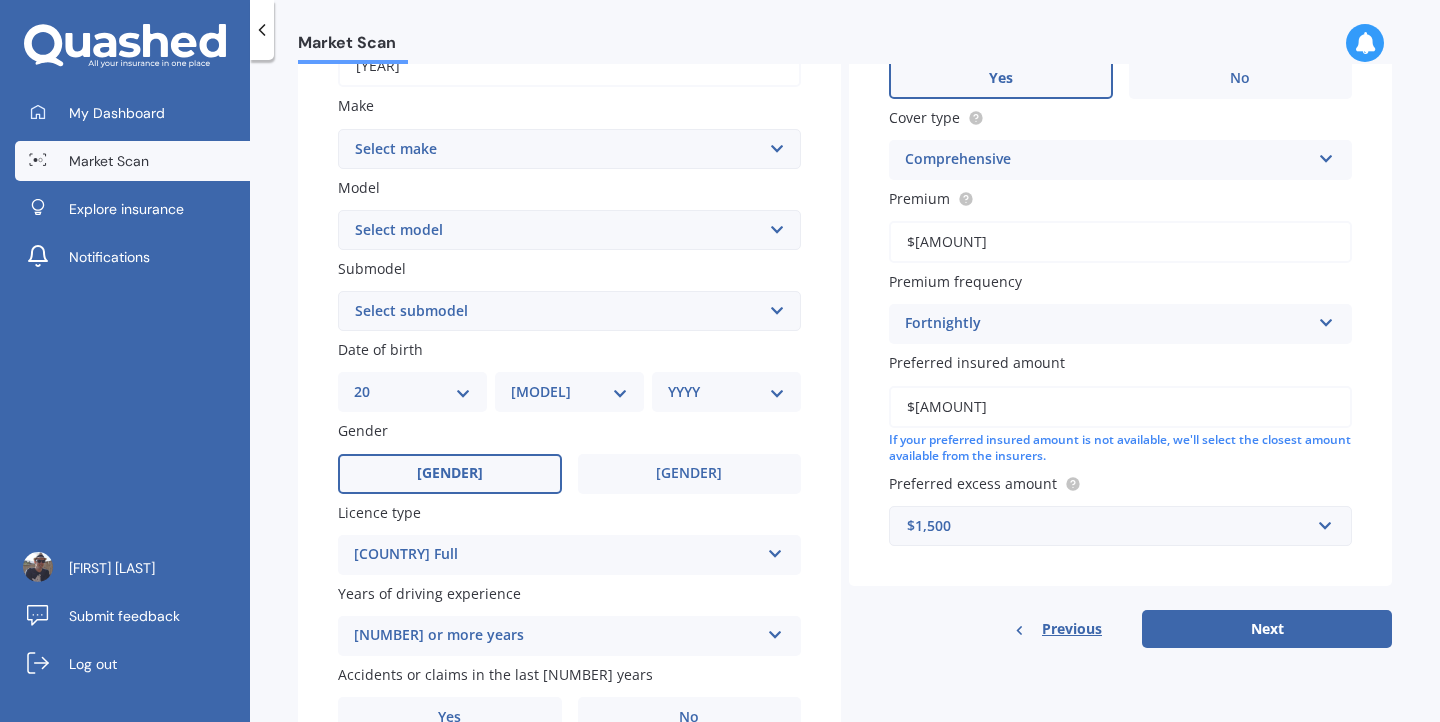 scroll, scrollTop: 460, scrollLeft: 0, axis: vertical 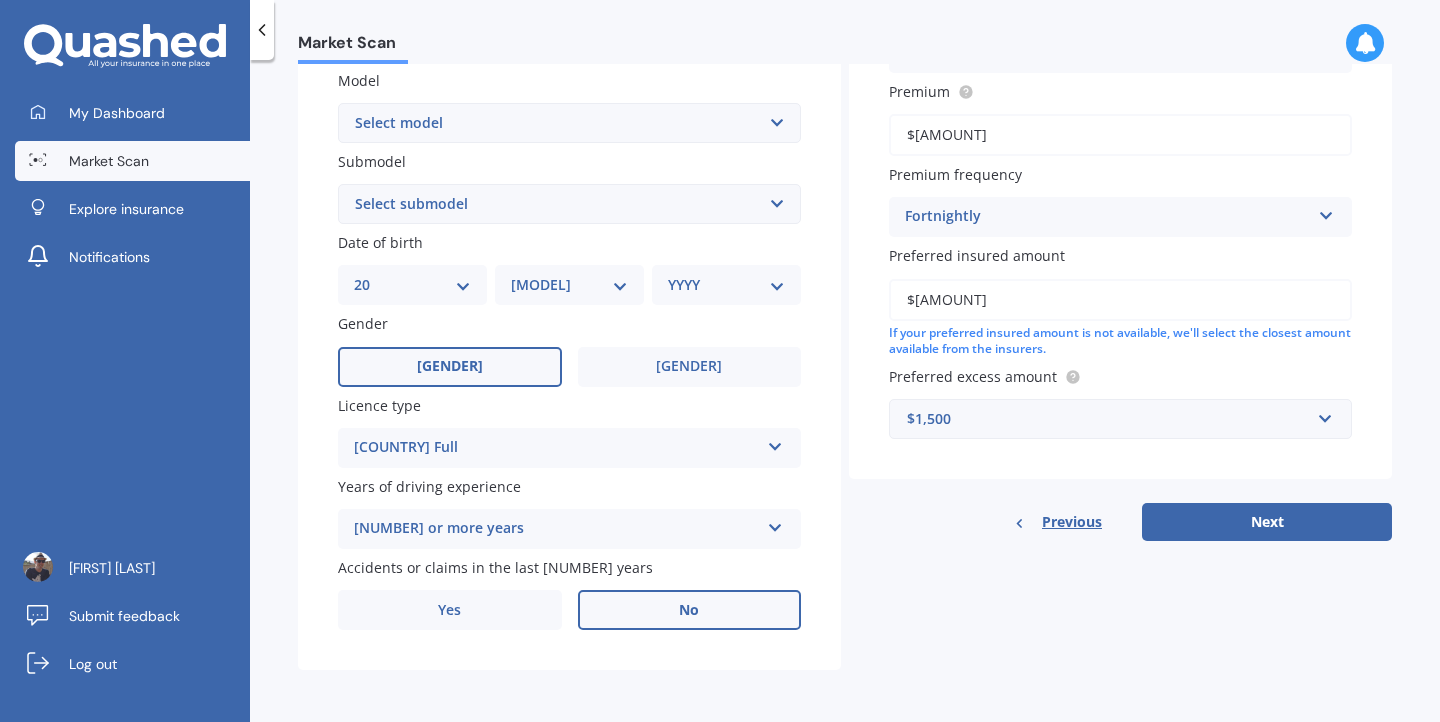 click on "No" at bounding box center (690, 367) 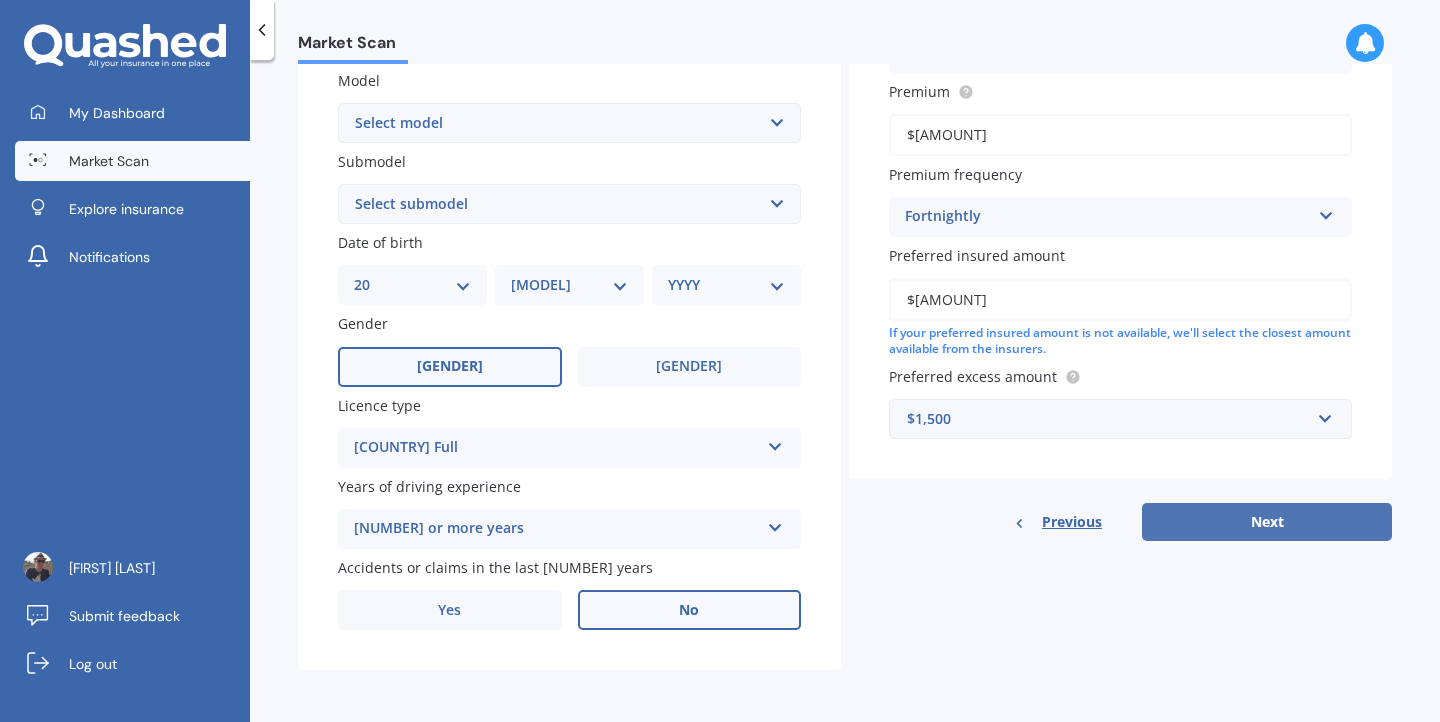 click on "Next" at bounding box center (1267, 522) 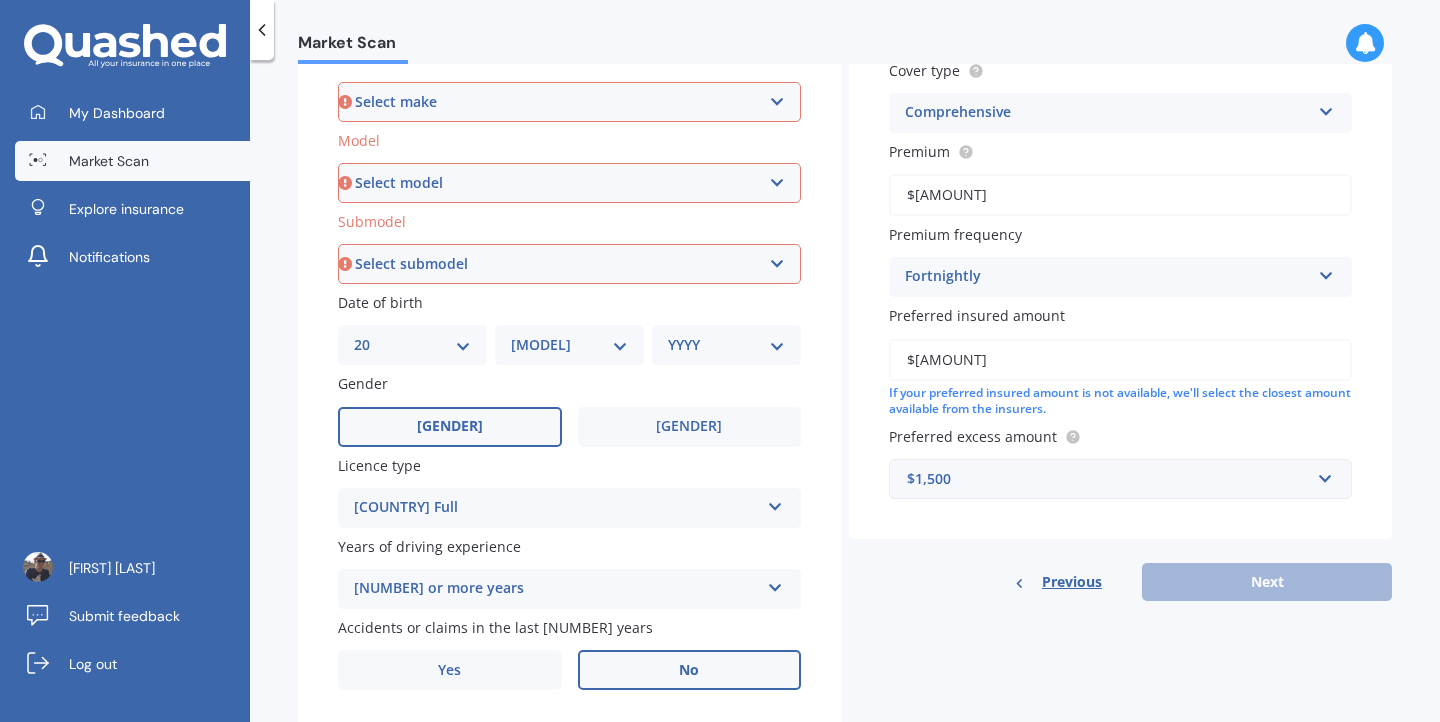 scroll, scrollTop: 380, scrollLeft: 0, axis: vertical 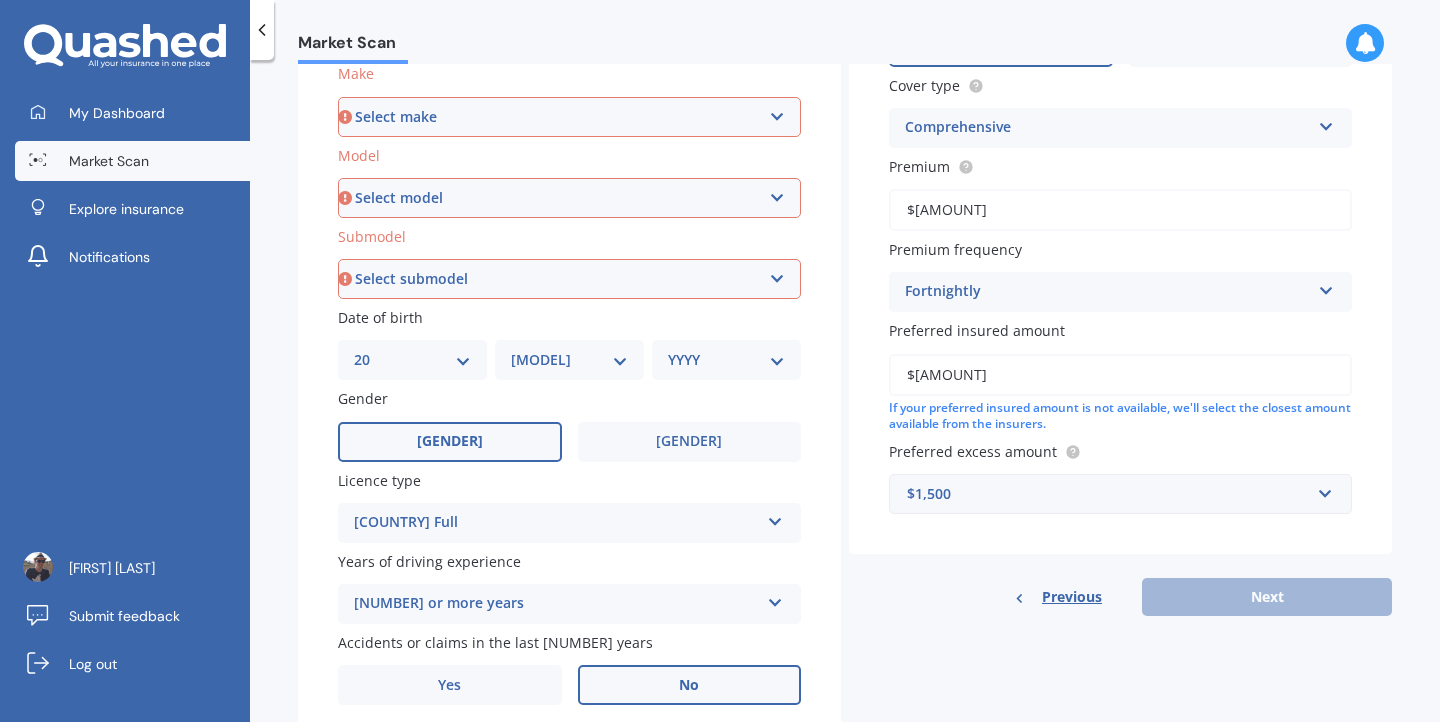 click on "Select make AC ALFA ROMEO ASTON MARTIN AUDI AUSTIN BEDFORD Bentley BMW BYD CADILLAC CAN-AM CHERY CHEVROLET CHRYSLER Citroen CRUISEAIR CUPRA DAEWOO DAIHATSU DAIMLER DAMON DIAHATSU DODGE EXOCET FACTORY FIVE FERRARI FIAT Fiord FLEETWOOD FORD FOTON FRASER GEELY GENESIS GEORGIE BOY GMC GREAT WALL GWM HAVAL HILLMAN HINO HOLDEN HOLIDAY RAMBLER HONDA HUMMER HYUNDAI INFINITI ISUZU IVECO JAC JAECOO JAGUAR JEEP KGM KIA LADA LAMBORGHINI LANCIA LANDROVER LDV LEXUS LINCOLN LOTUS LUNAR M.G M.G. MAHINDRA MASERATI MAZDA MCLAREN MERCEDES AMG Mercedes Benz MERCEDES-AMG MERCURY MINI MITSUBISHI MORGAN MORRIS NEWMAR NISSAN OMODA OPEL OXFORD PEUGEOT Plymouth Polestar PONTIAC PORSCHE PROTON RAM Range Rover Rayne RENAULT ROLLS ROYCE ROVER SAAB SATURN SEAT SHELBY SKODA SMART SSANGYONG SUBARU SUZUKI TATA TESLA TIFFIN Toyota TRIUMPH TVR Vauxhall VOLKSWAGEN VOLVO WESTFIELD WINNEBAGO ZX" at bounding box center (569, 117) 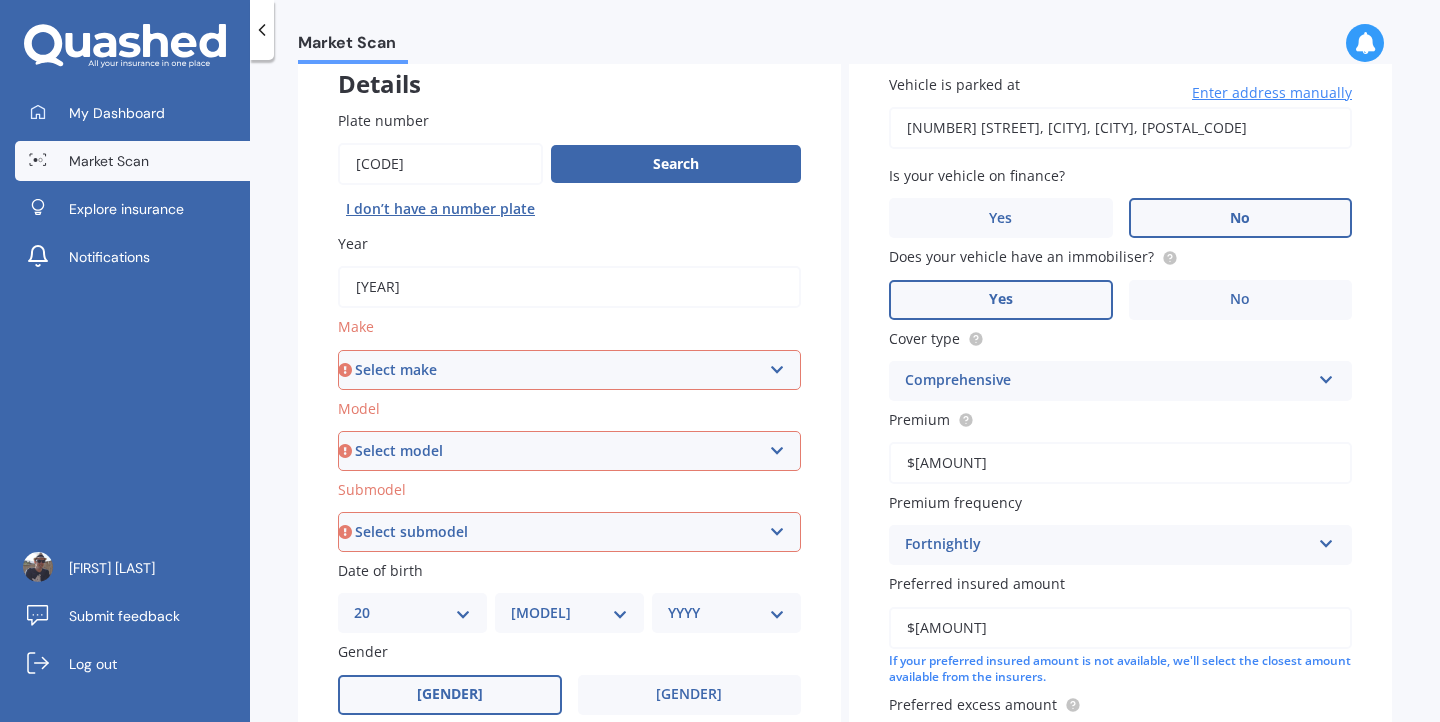 scroll, scrollTop: 125, scrollLeft: 0, axis: vertical 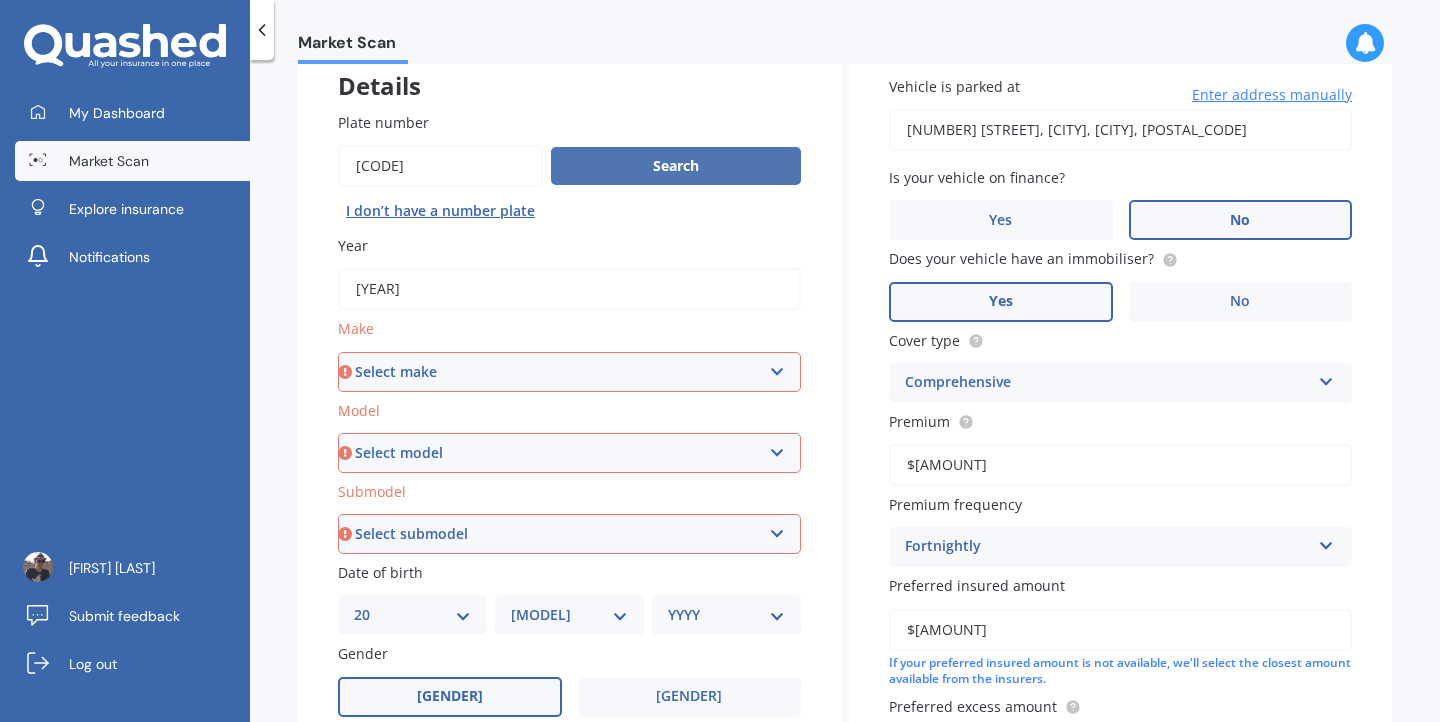 click on "Search" at bounding box center [676, 166] 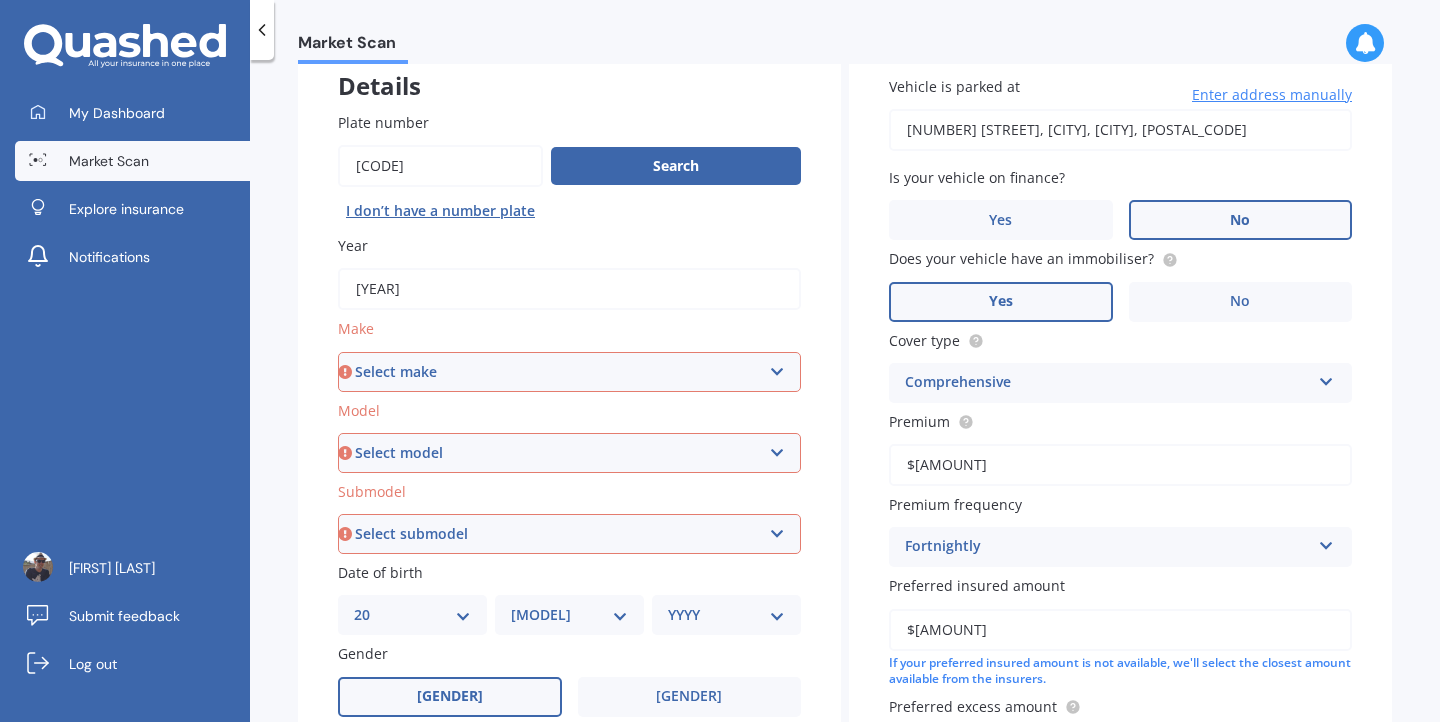 click on "Select make AC ALFA ROMEO ASTON MARTIN AUDI AUSTIN BEDFORD Bentley BMW BYD CADILLAC CAN-AM CHERY CHEVROLET CHRYSLER Citroen CRUISEAIR CUPRA DAEWOO DAIHATSU DAIMLER DAMON DIAHATSU DODGE EXOCET FACTORY FIVE FERRARI FIAT Fiord FLEETWOOD FORD FOTON FRASER GEELY GENESIS GEORGIE BOY GMC GREAT WALL GWM HAVAL HILLMAN HINO HOLDEN HOLIDAY RAMBLER HONDA HUMMER HYUNDAI INFINITI ISUZU IVECO JAC JAECOO JAGUAR JEEP KGM KIA LADA LAMBORGHINI LANCIA LANDROVER LDV LEXUS LINCOLN LOTUS LUNAR M.G M.G. MAHINDRA MASERATI MAZDA MCLAREN MERCEDES AMG Mercedes Benz MERCEDES-AMG MERCURY MINI MITSUBISHI MORGAN MORRIS NEWMAR NISSAN OMODA OPEL OXFORD PEUGEOT Plymouth Polestar PONTIAC PORSCHE PROTON RAM Range Rover Rayne RENAULT ROLLS ROYCE ROVER SAAB SATURN SEAT SHELBY SKODA SMART SSANGYONG SUBARU SUZUKI TATA TESLA TIFFIN Toyota TRIUMPH TVR Vauxhall VOLKSWAGEN VOLVO WESTFIELD WINNEBAGO ZX" at bounding box center (569, 372) 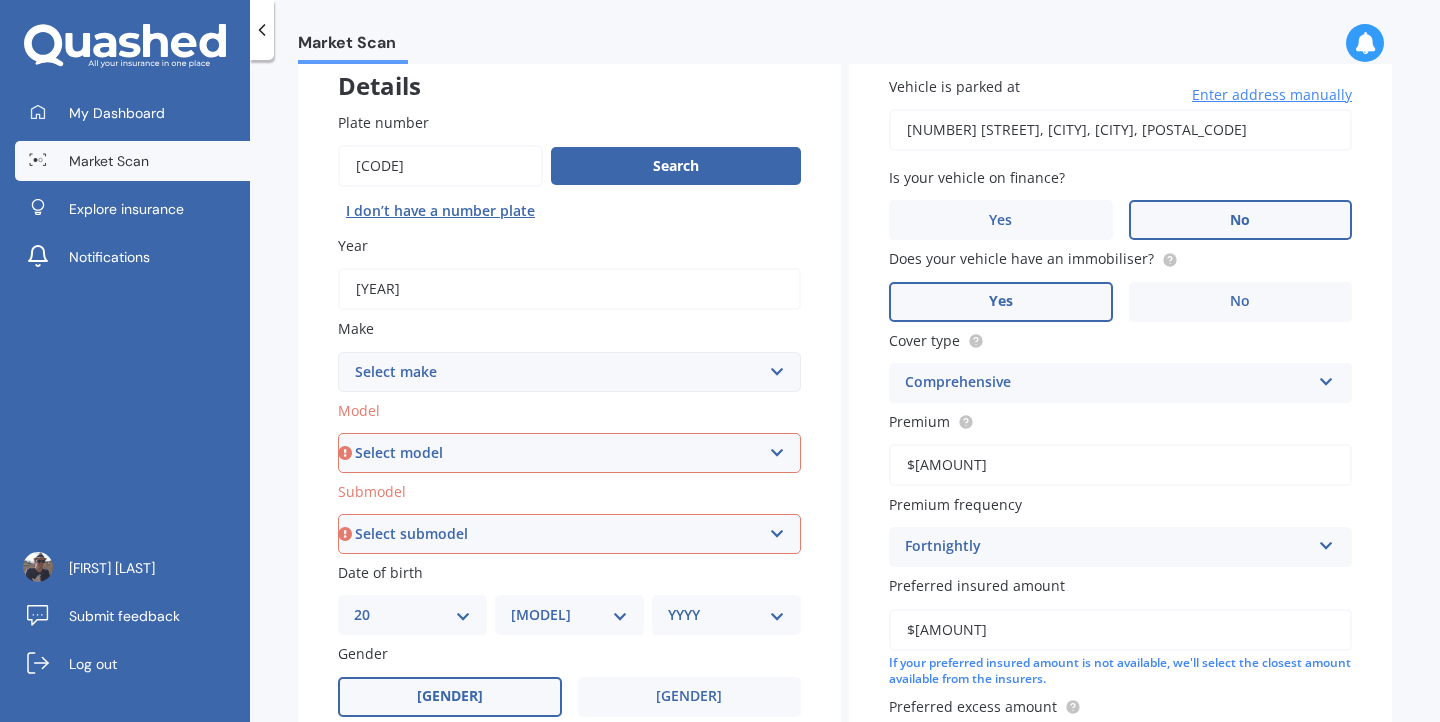click on "Select model 4 Runner 86 Allex Allion Alphard Altezza Aqua Aristo Aurion Auris Avalon Avensis AYGO bB Belta Blade Blizzard 4WD C-HR Caldina Cami Camry Carib Carina Cavalier Celica Celsior Century Ceres Chaser Coaster Corolla Corona Corsa Cressida Cresta Crown Curren Cynos Deliboy Duet Dyna Echo Esquire Estima FJ Fortuner Funcargo Gaia Gracia Grande Granvia Harrier Hiace Highlander HILUX Ipsum iQ Isis IST Kluger Landcruiser LANDCRUISER PRADO Levin Liteace Marino Mark 2 Mark X Mirai MR-S MR2 Nadia Noah Nova Opa Paseo Passo Pixis Platz Porte Premio Previa MPV Prius Probox Progres Qualis Ractis RAIZE Raum RAV-4 Regius Van Runx Rush Sai Scepter Sera Sienta Soarer Spacio Spade Sprinter Starlet Succeed Supra Surf Tank Tarago Tercel Townace Toyo-ace Trueno Tundra Vanguard Vellfire Verossa Vienta Vista Vitz Voltz Voxy Will Wish Yaris" at bounding box center (569, 453) 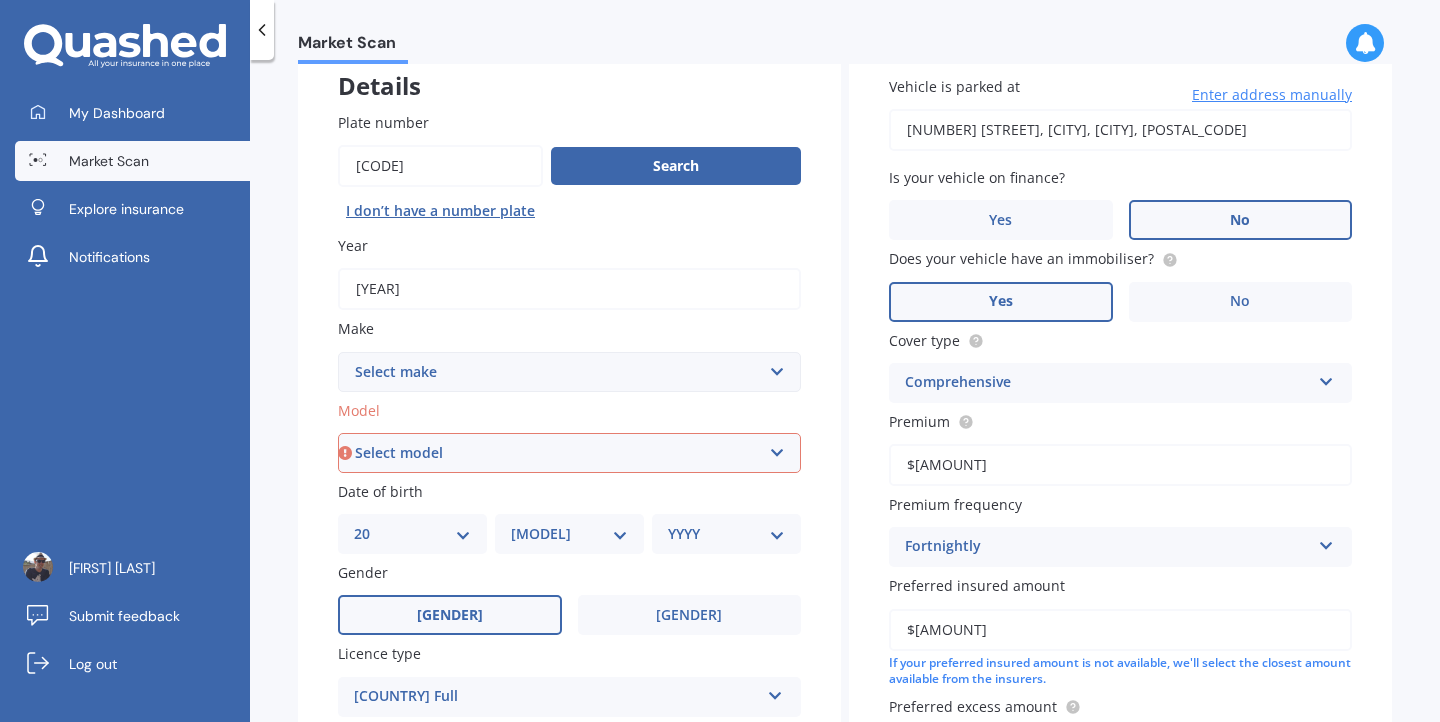 select on "[MODEL]" 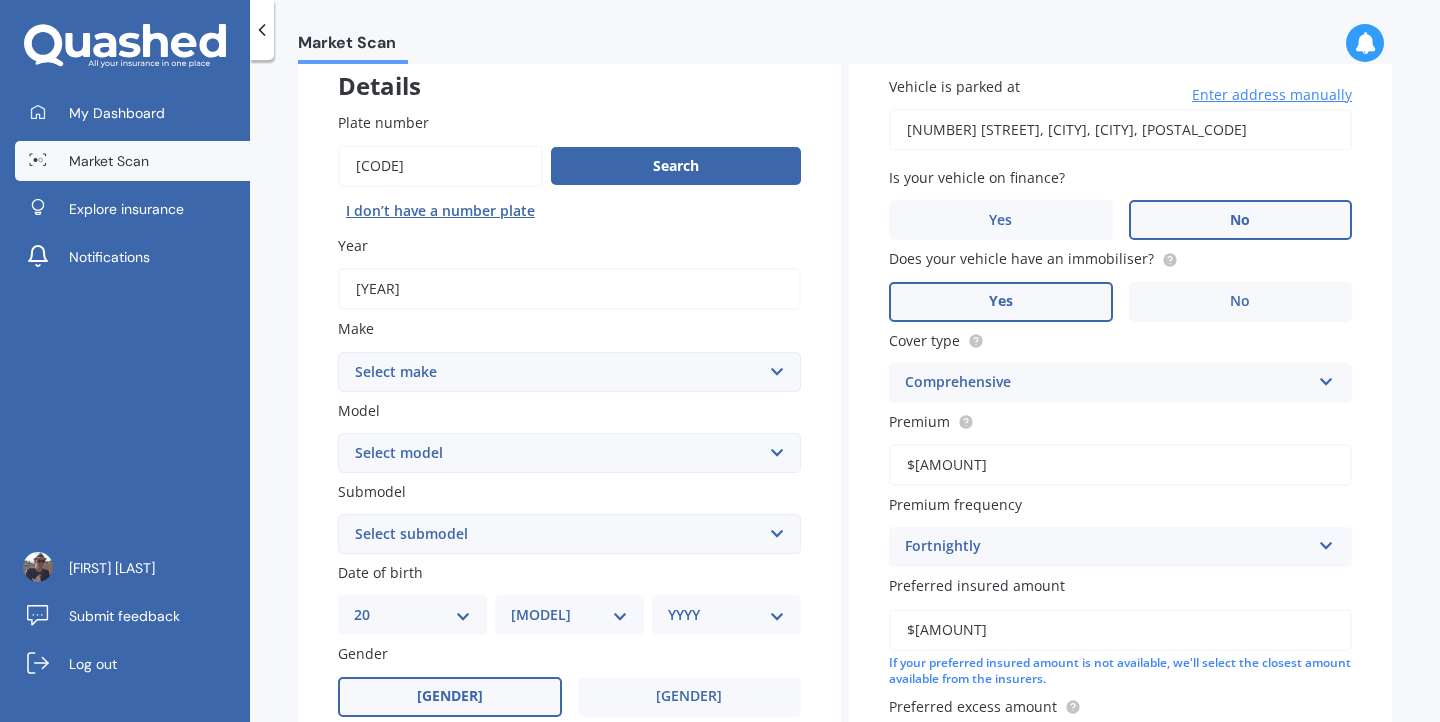 click on "Select submodel Black Edition Wagon 5dr CVT 8sp 1.5T PHEV VRX 4WD Hybrid PHEV XLS 4WD Hybrid VRX 4WD VRX2WD XLS XLS 4WD" at bounding box center (569, 534) 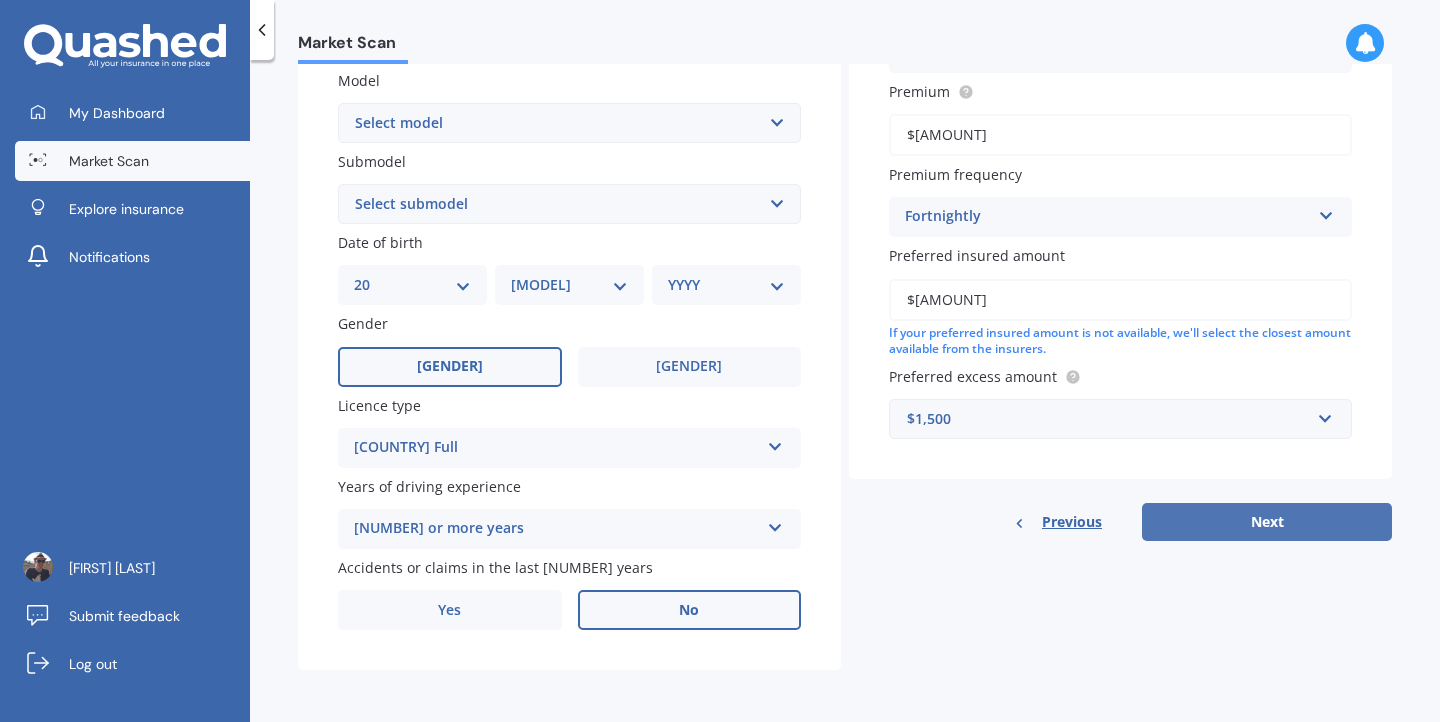 click on "Next" at bounding box center (1267, 522) 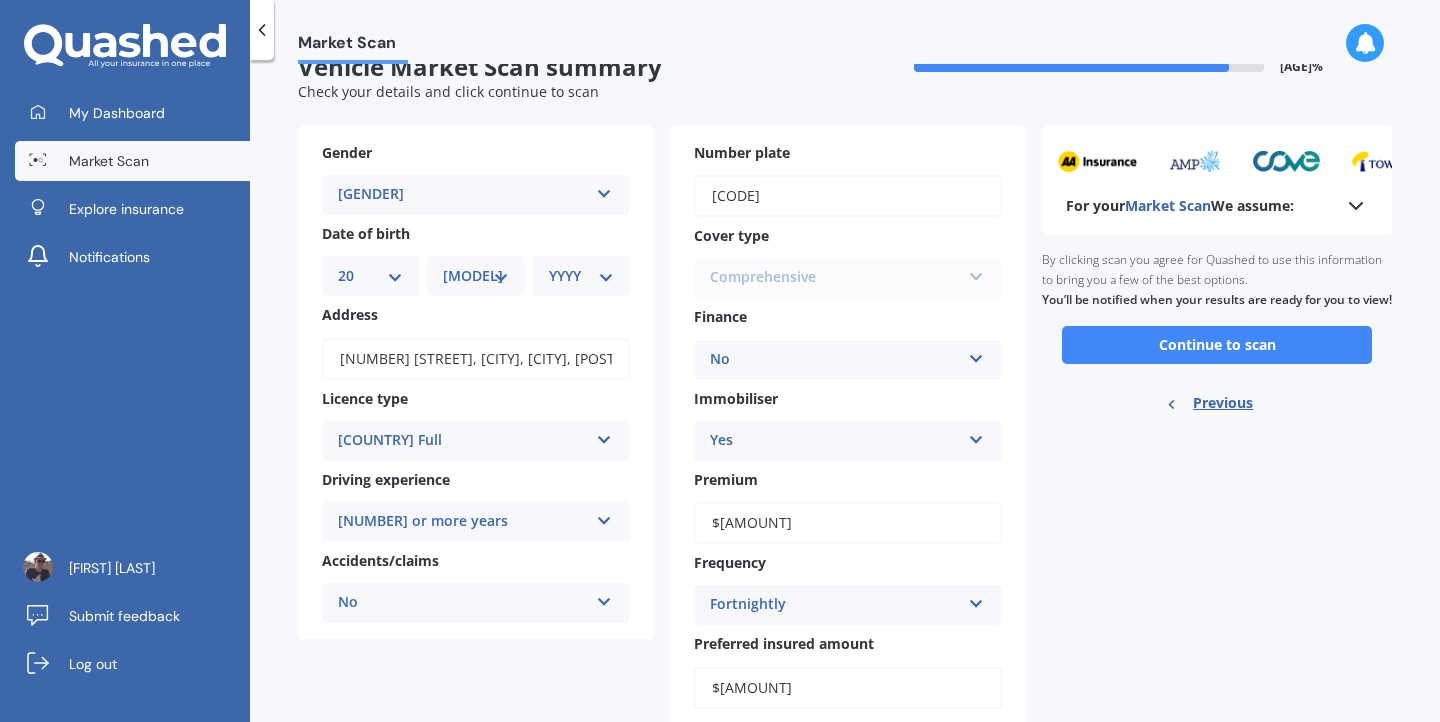 scroll, scrollTop: 0, scrollLeft: 0, axis: both 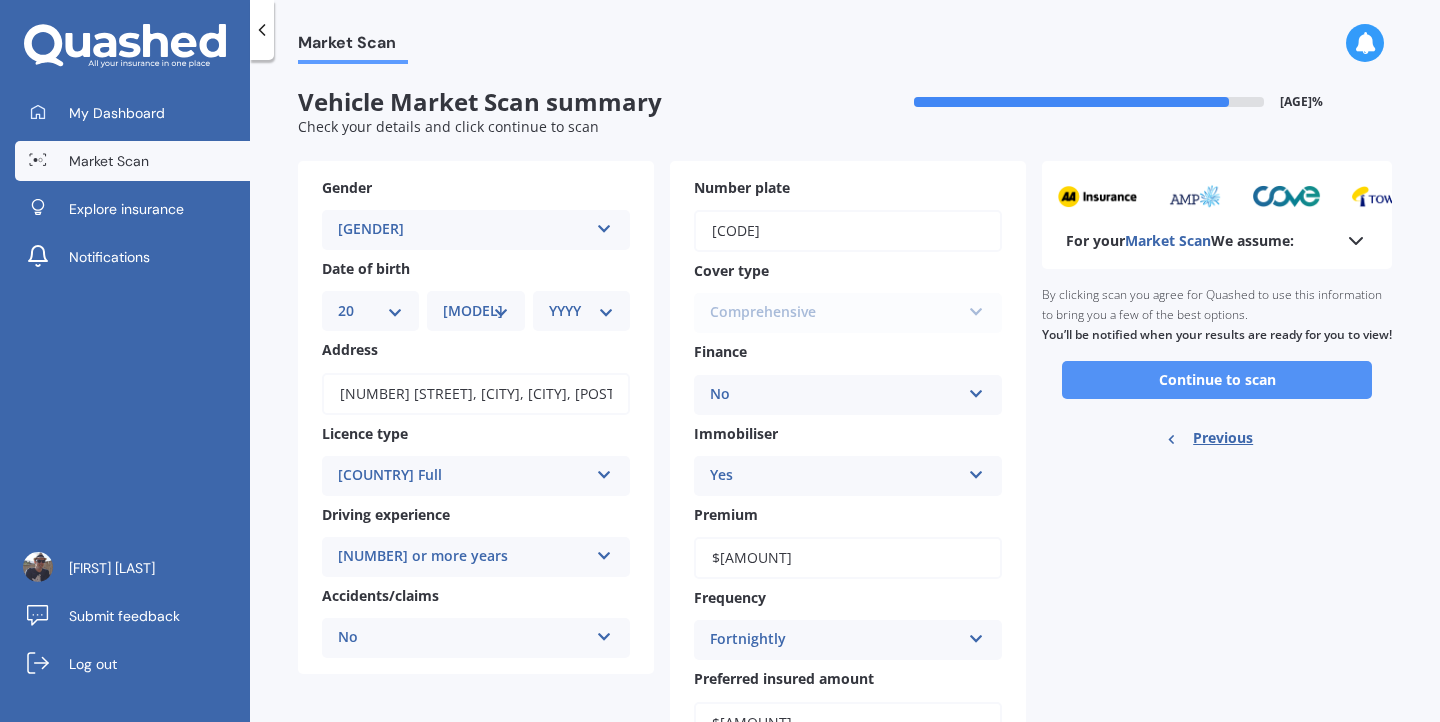click on "Continue to scan" at bounding box center (1217, 380) 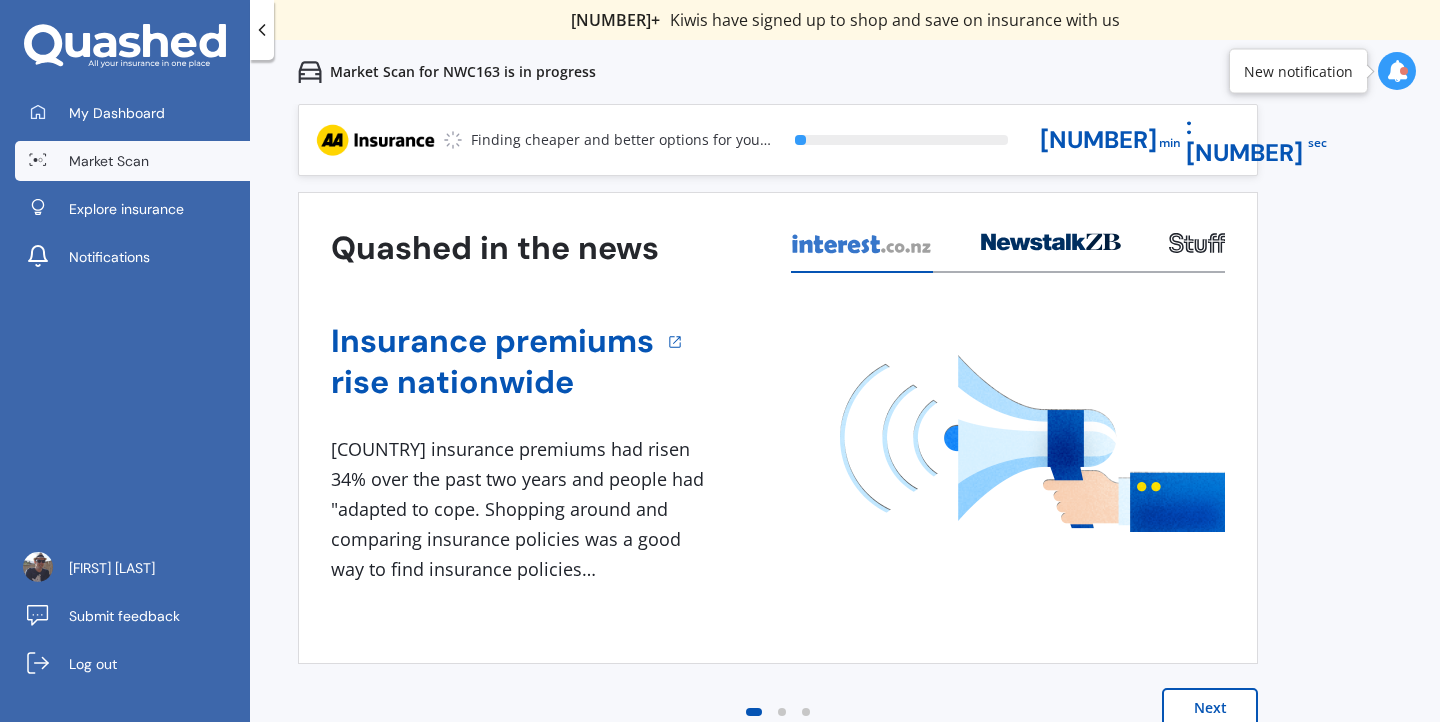 scroll, scrollTop: 2, scrollLeft: 0, axis: vertical 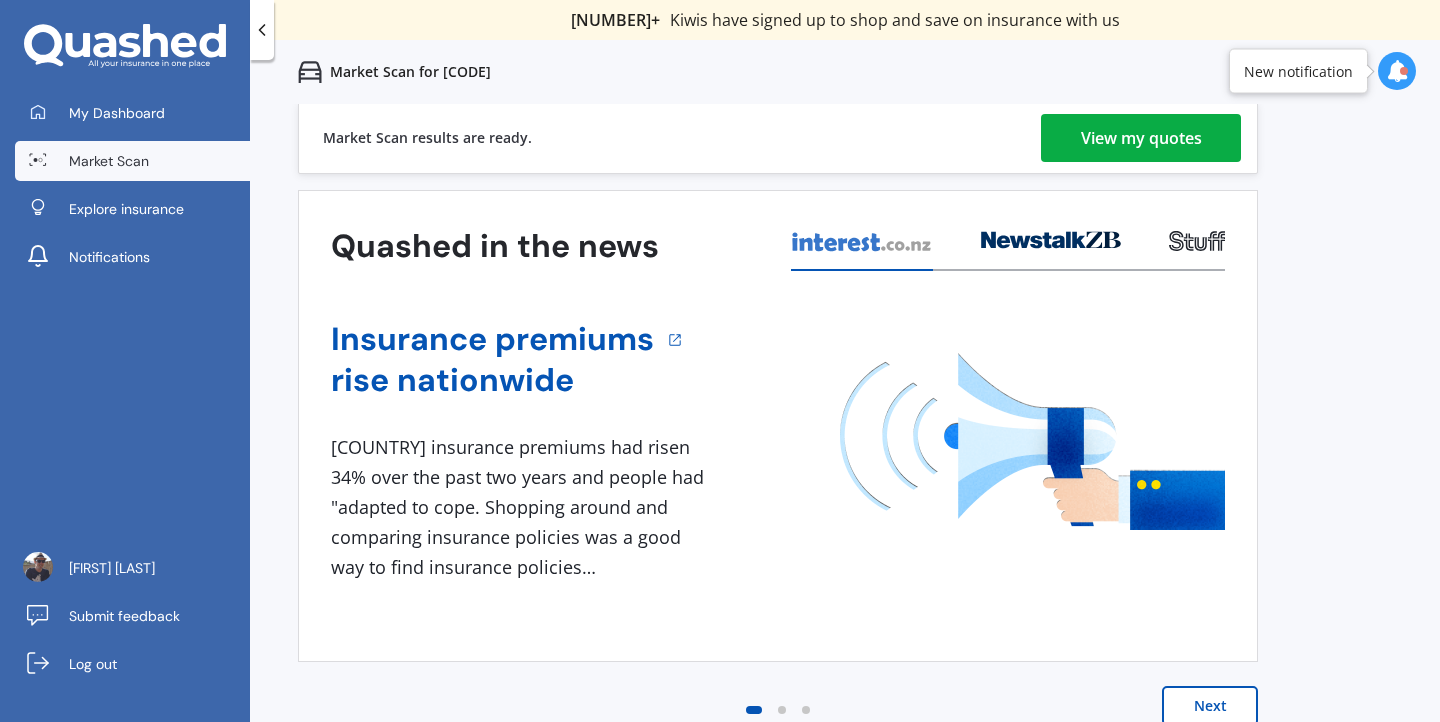 click on "View my quotes" at bounding box center (1141, 138) 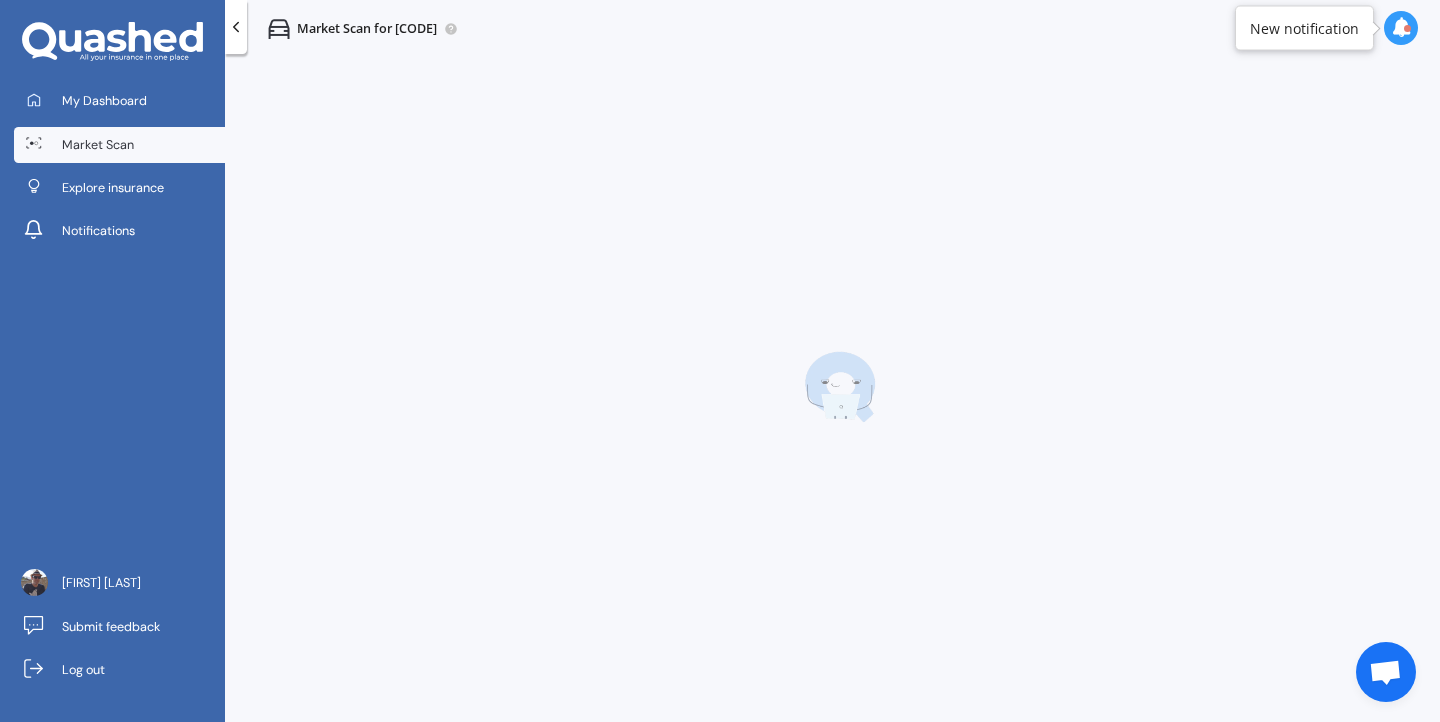 scroll, scrollTop: 0, scrollLeft: 0, axis: both 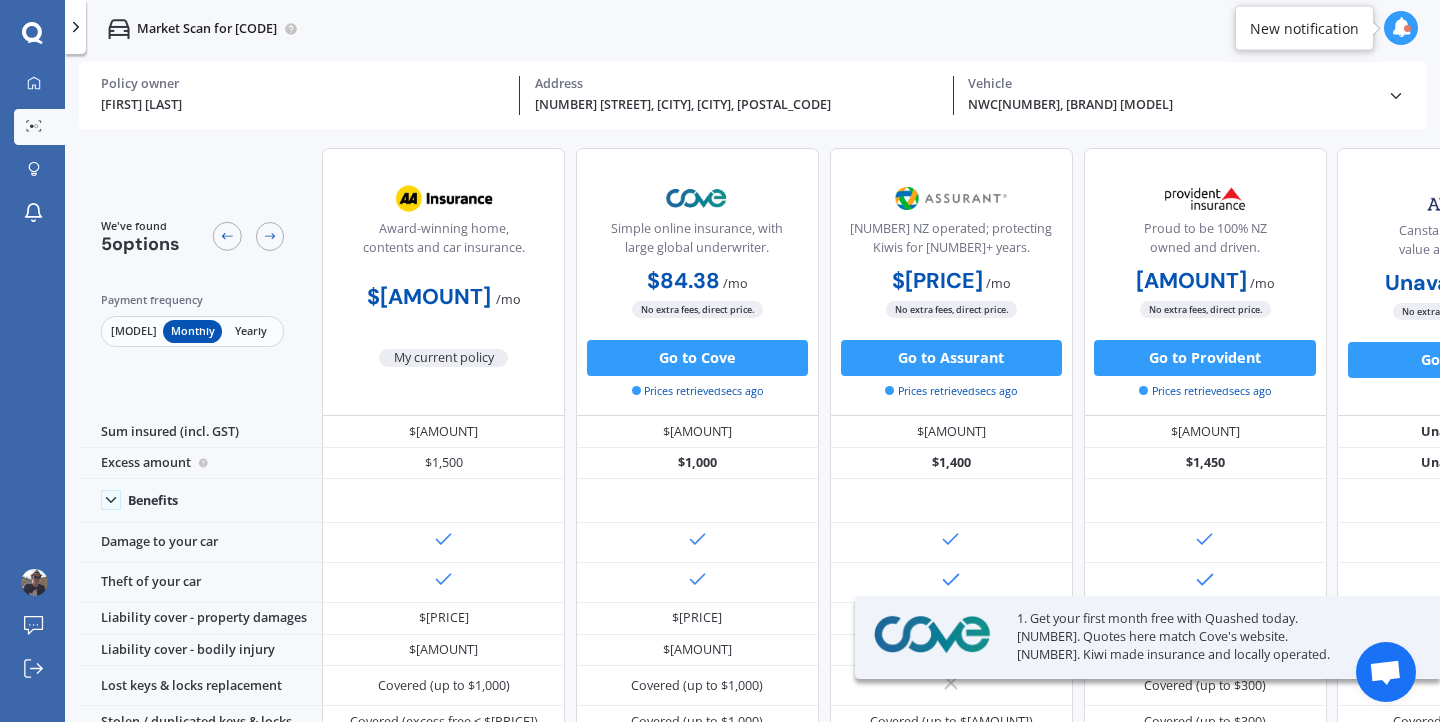 click on "[MODEL]" at bounding box center (133, 331) 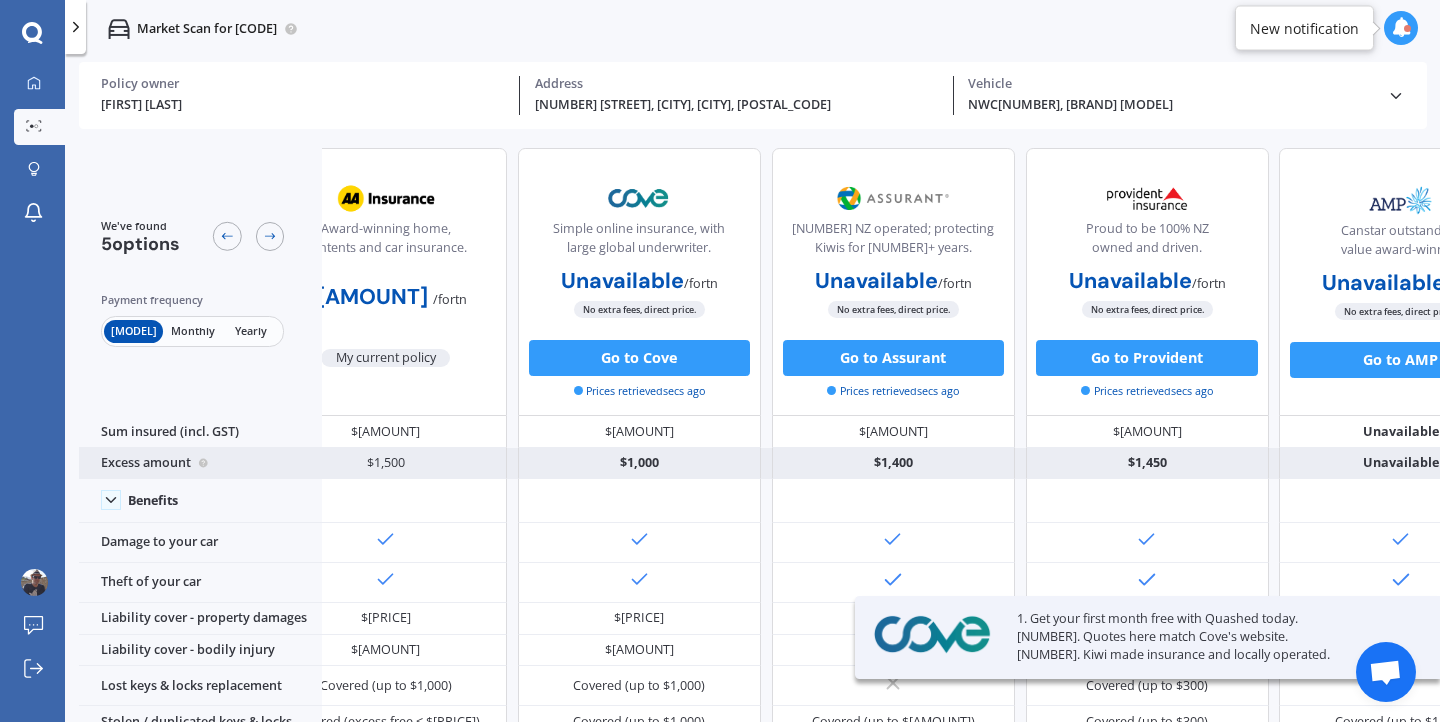 scroll, scrollTop: 0, scrollLeft: 0, axis: both 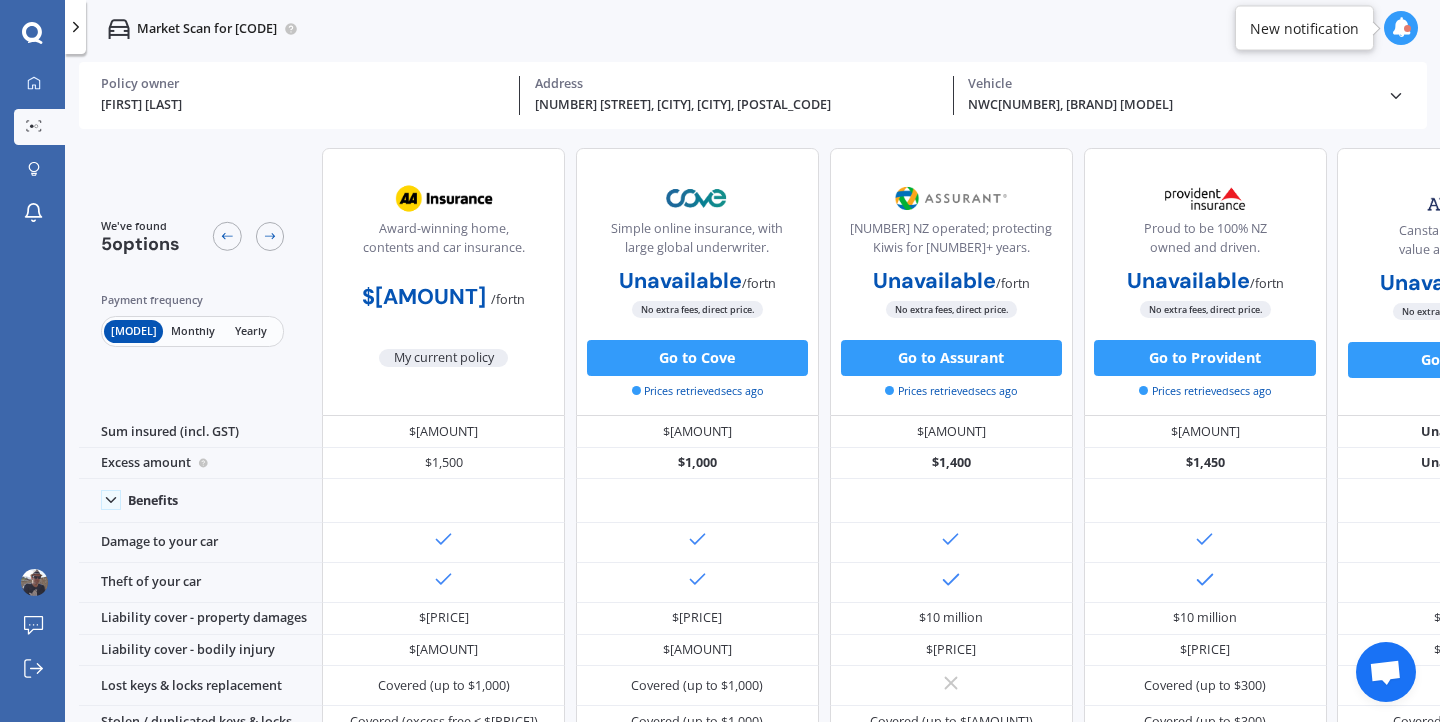 click at bounding box center (1401, 28) 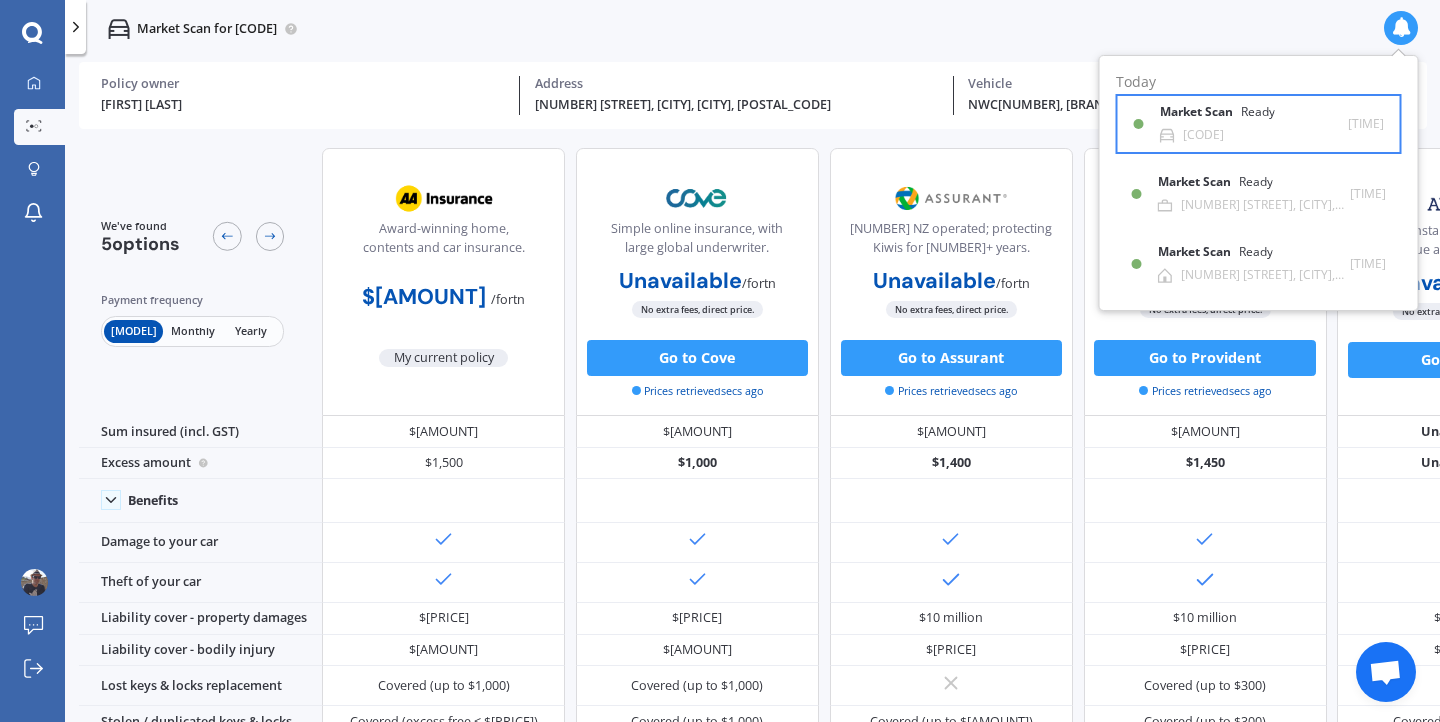 click on "Market Scan Ready [CODE]" at bounding box center (1254, 123) 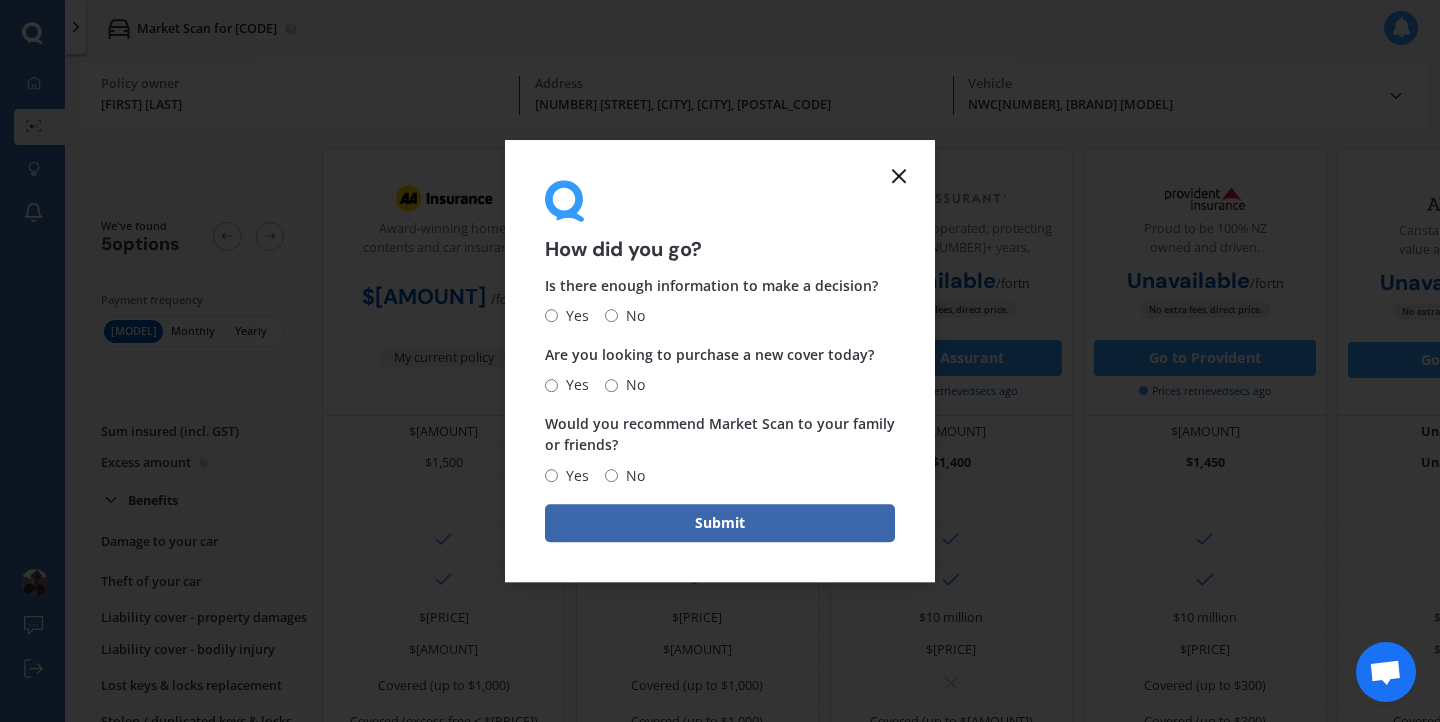 click at bounding box center [899, 176] 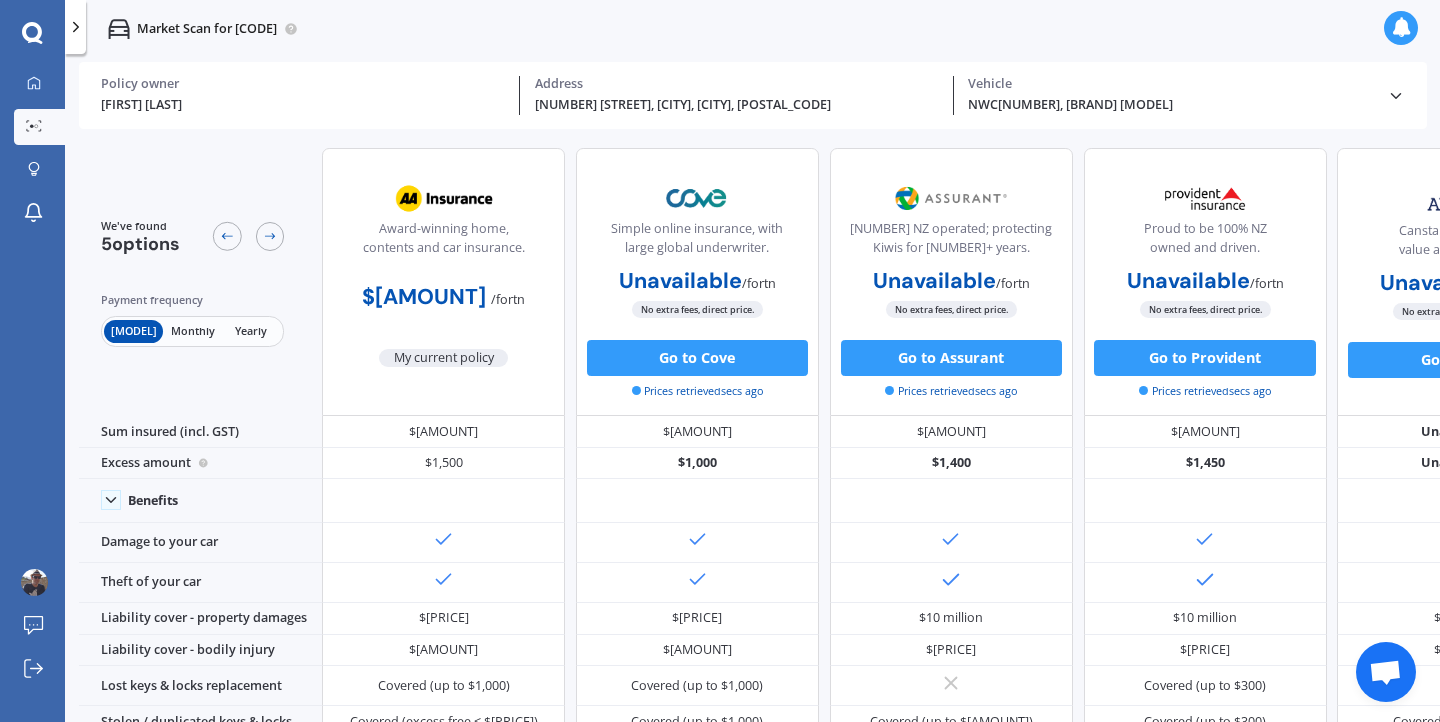 scroll, scrollTop: 0, scrollLeft: 165, axis: horizontal 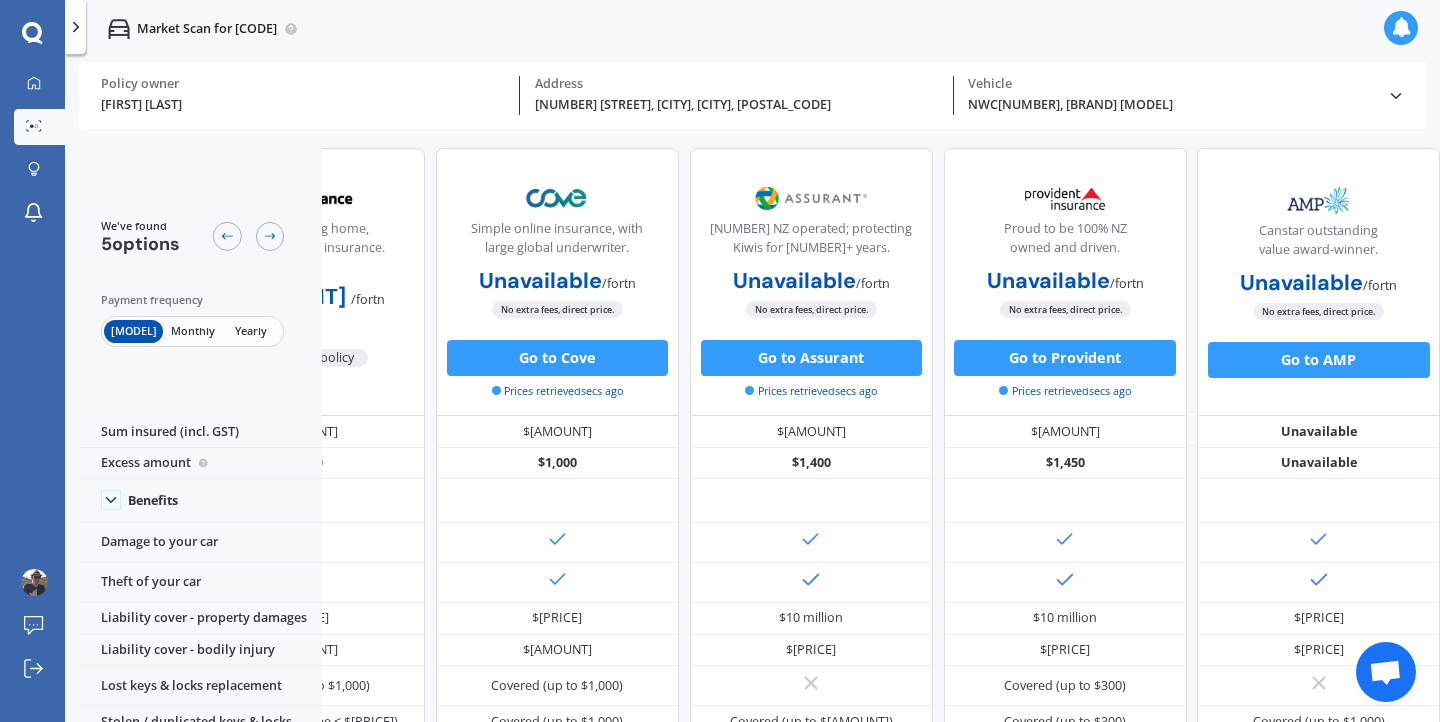 click at bounding box center (1401, 28) 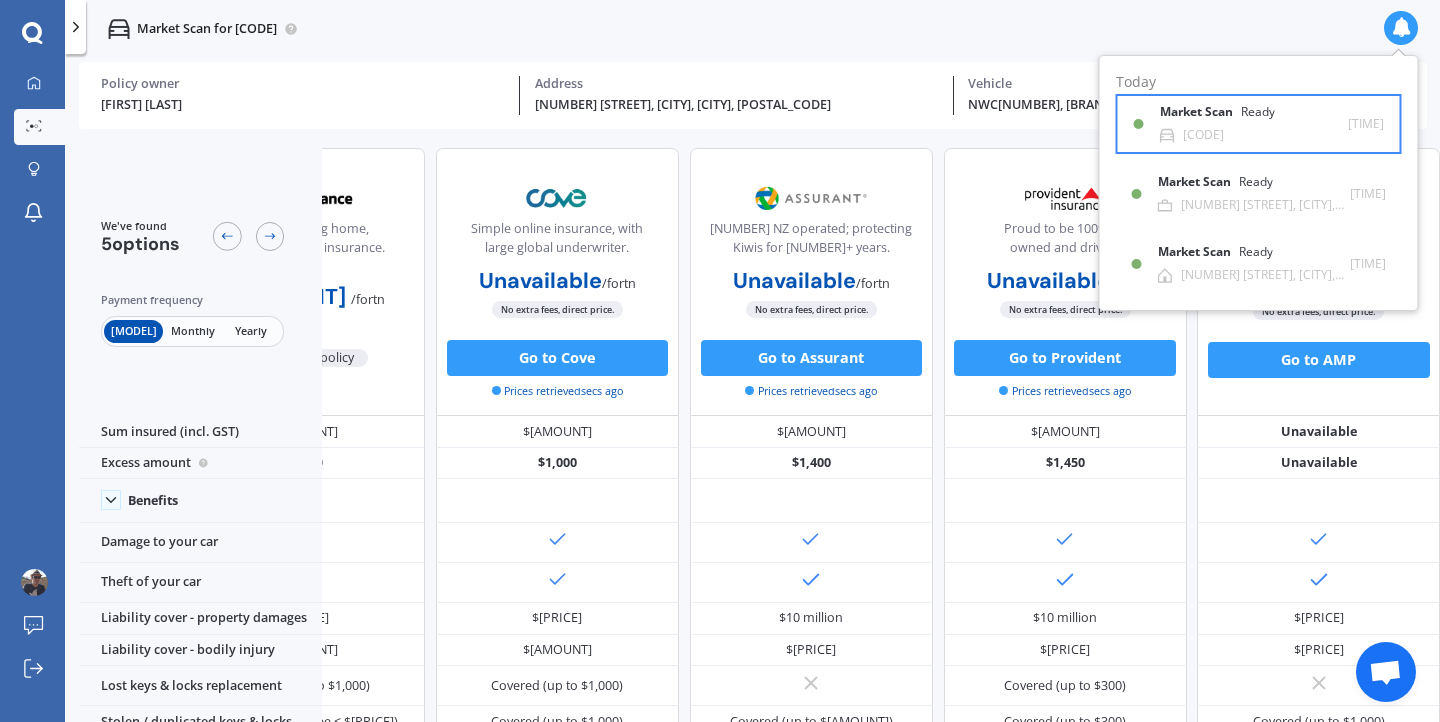 click on "Market Scan Ready NWC163 9:56 PM 9:56 PM" at bounding box center [1259, 124] 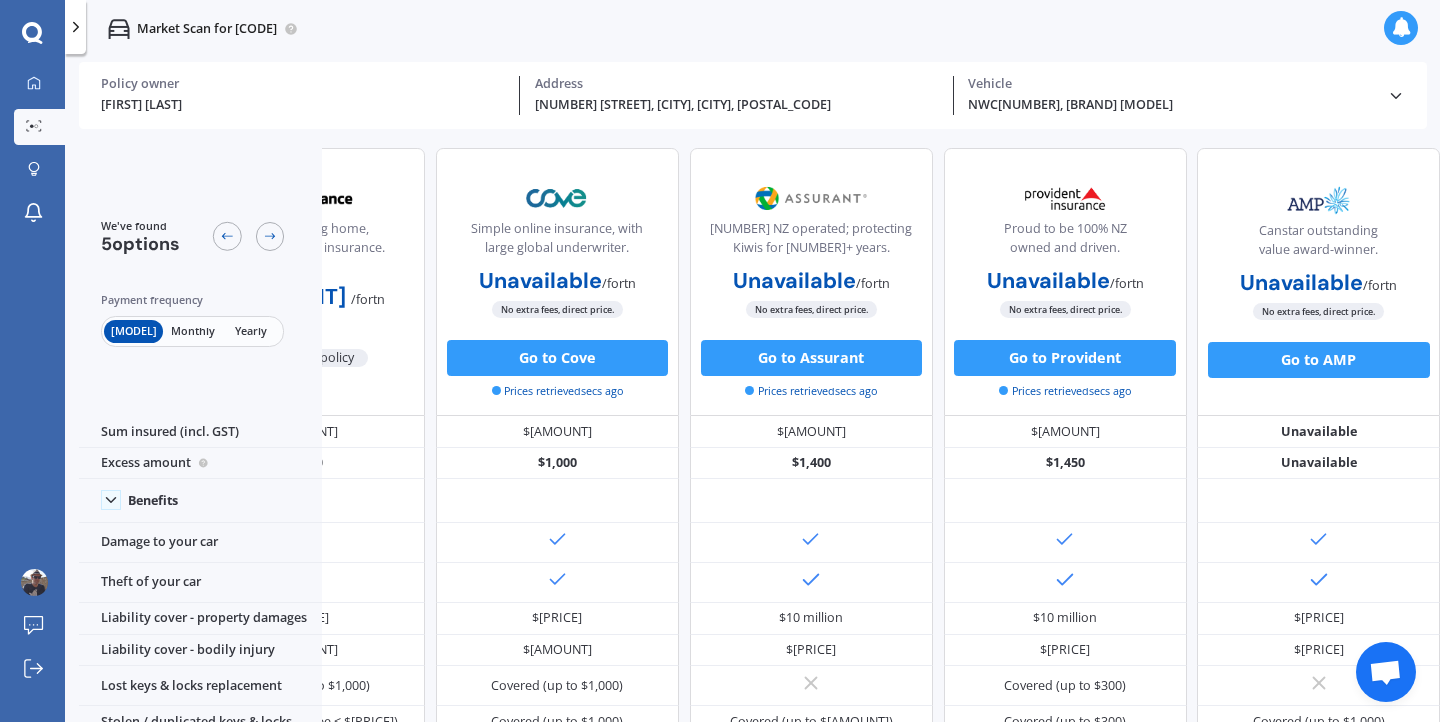 click on "Monthly" at bounding box center (192, 331) 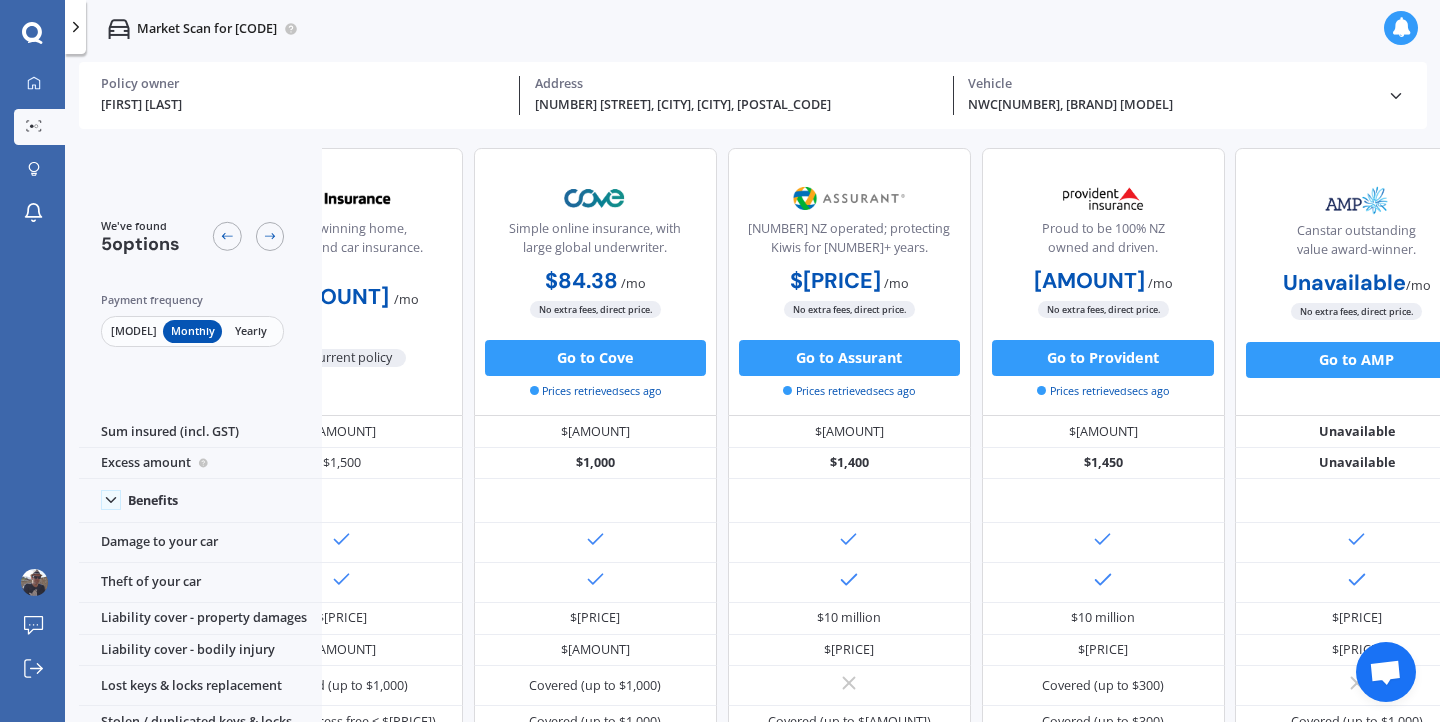 scroll, scrollTop: 0, scrollLeft: 165, axis: horizontal 